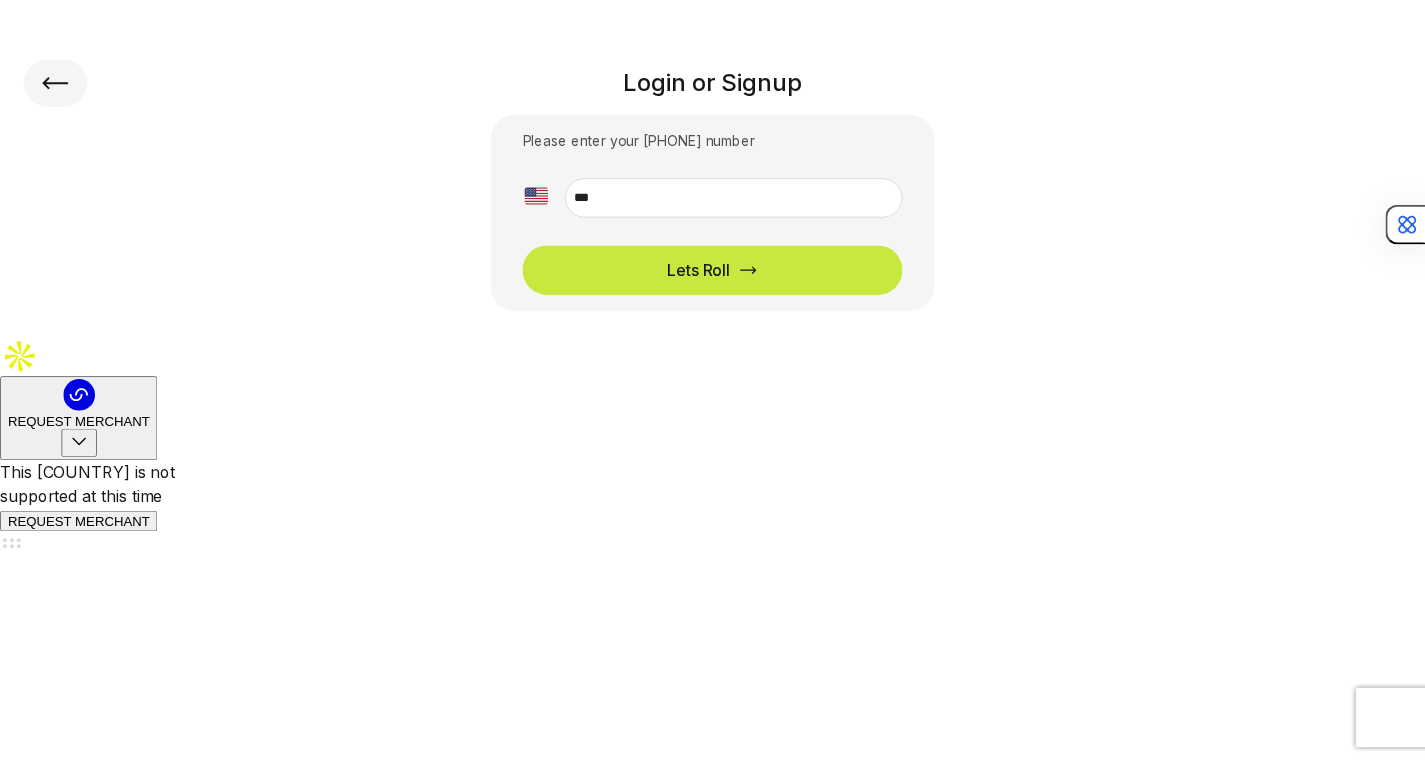 scroll, scrollTop: 0, scrollLeft: 0, axis: both 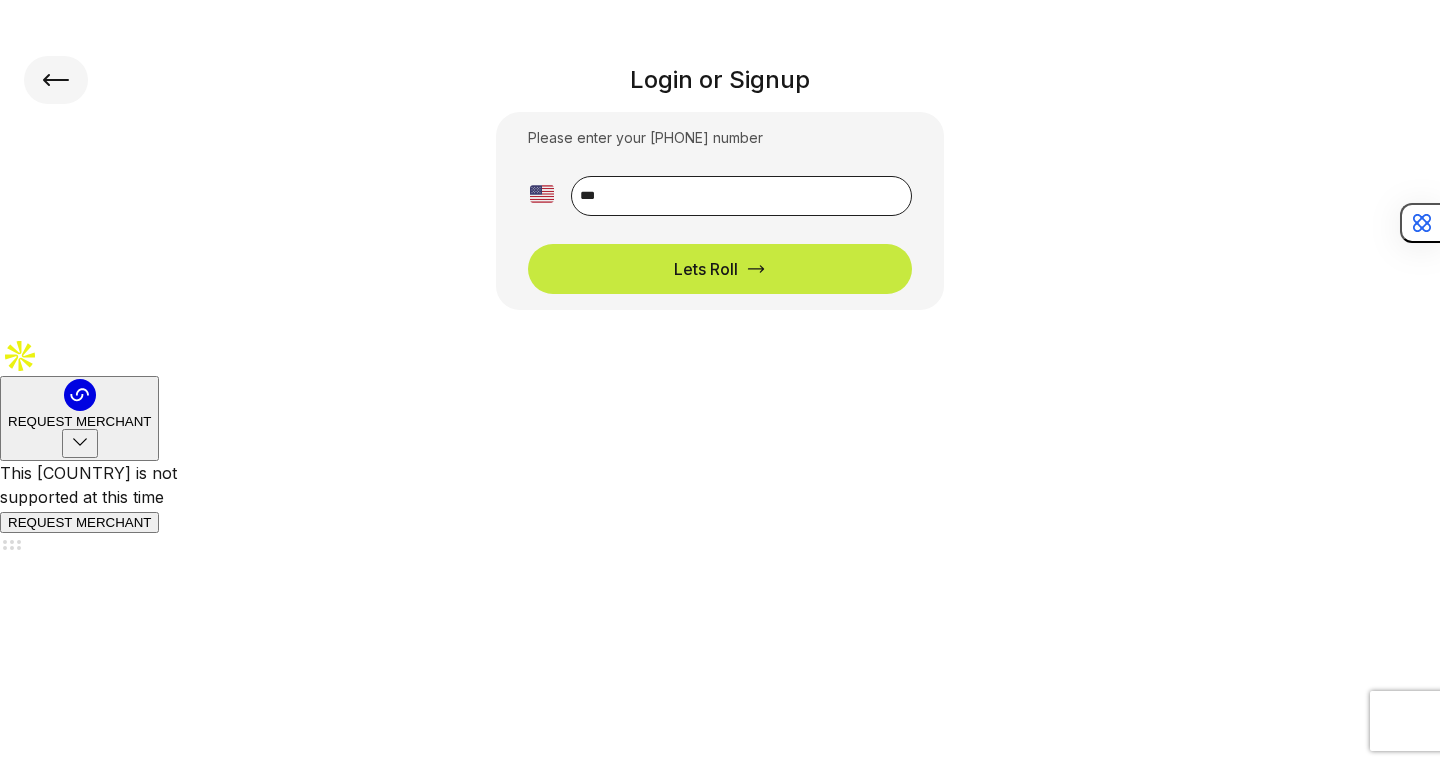click on "**" at bounding box center (741, 196) 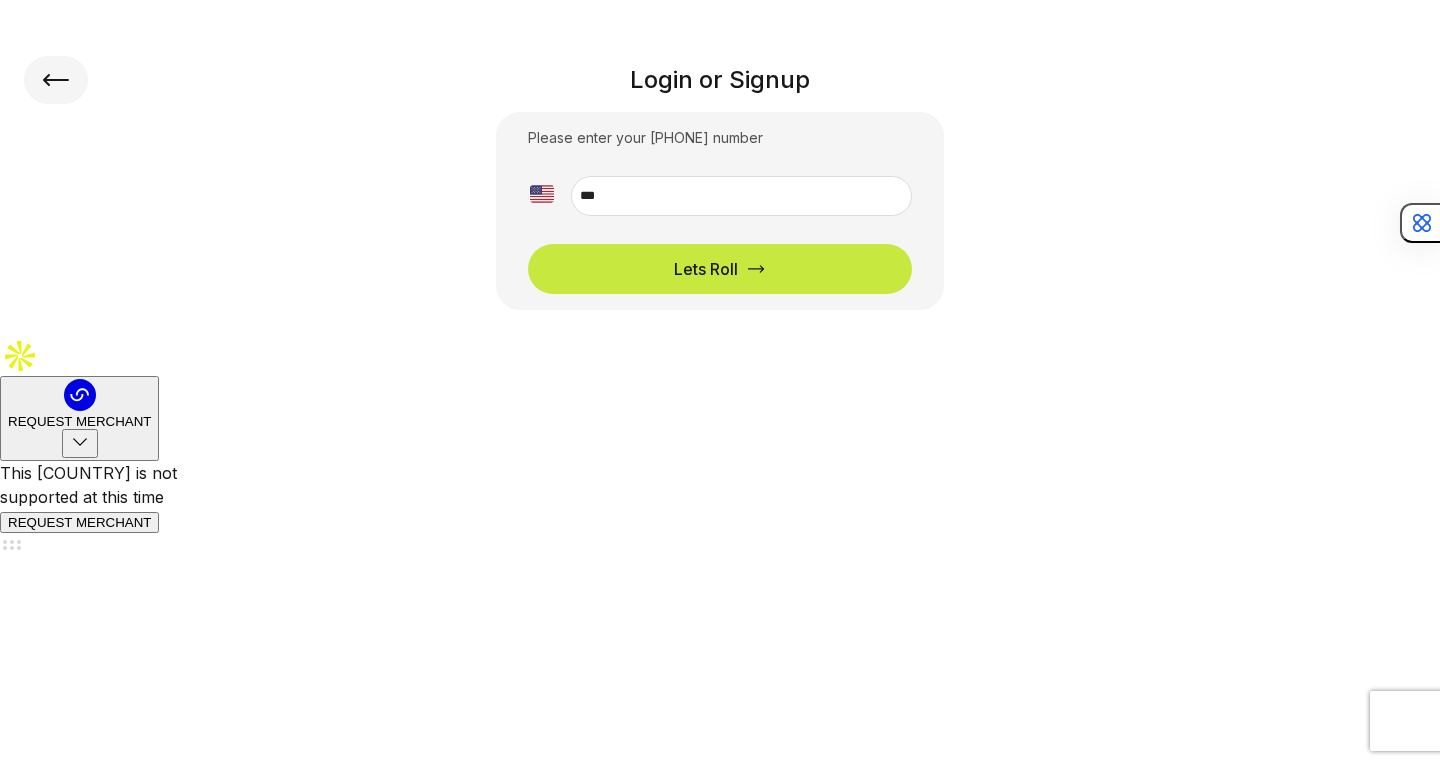 click 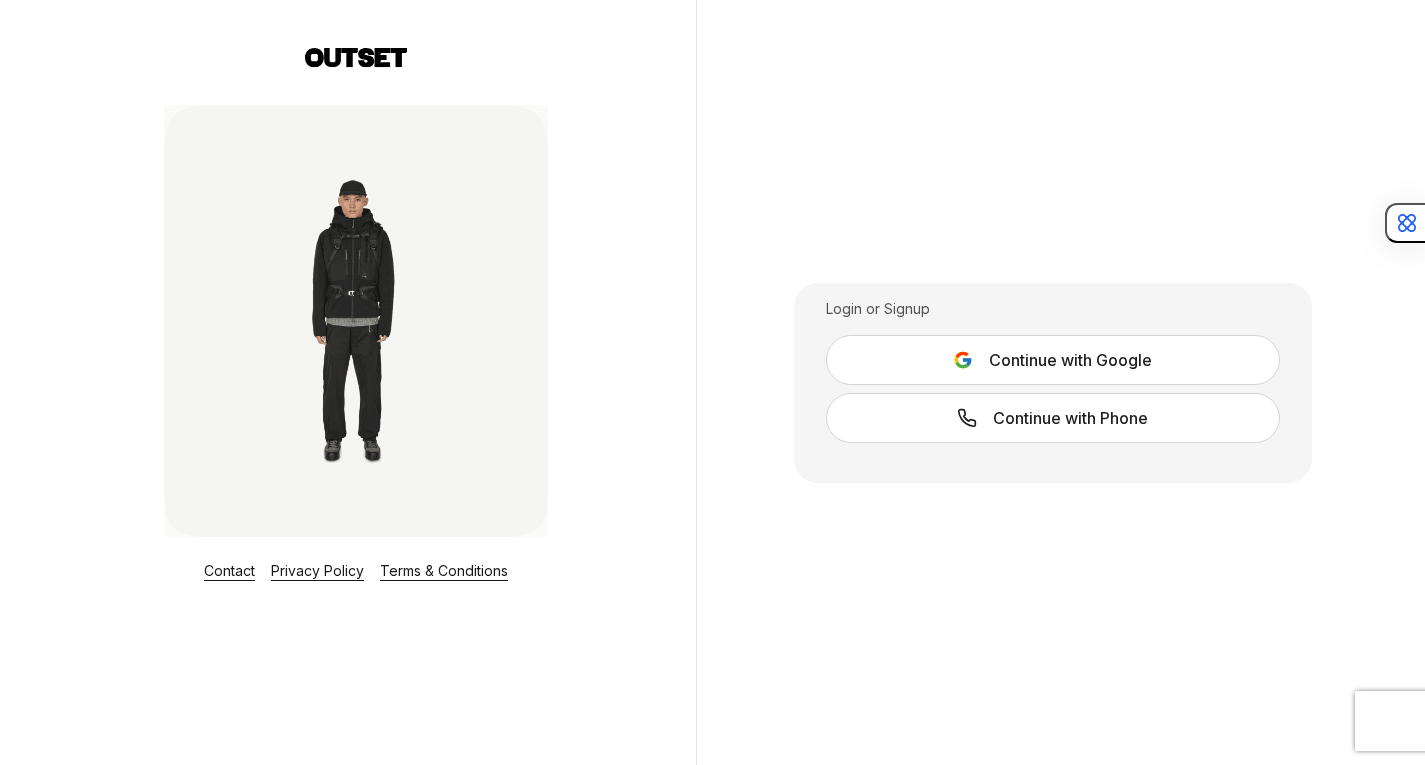 click on "Continue with Google" at bounding box center [1053, 360] 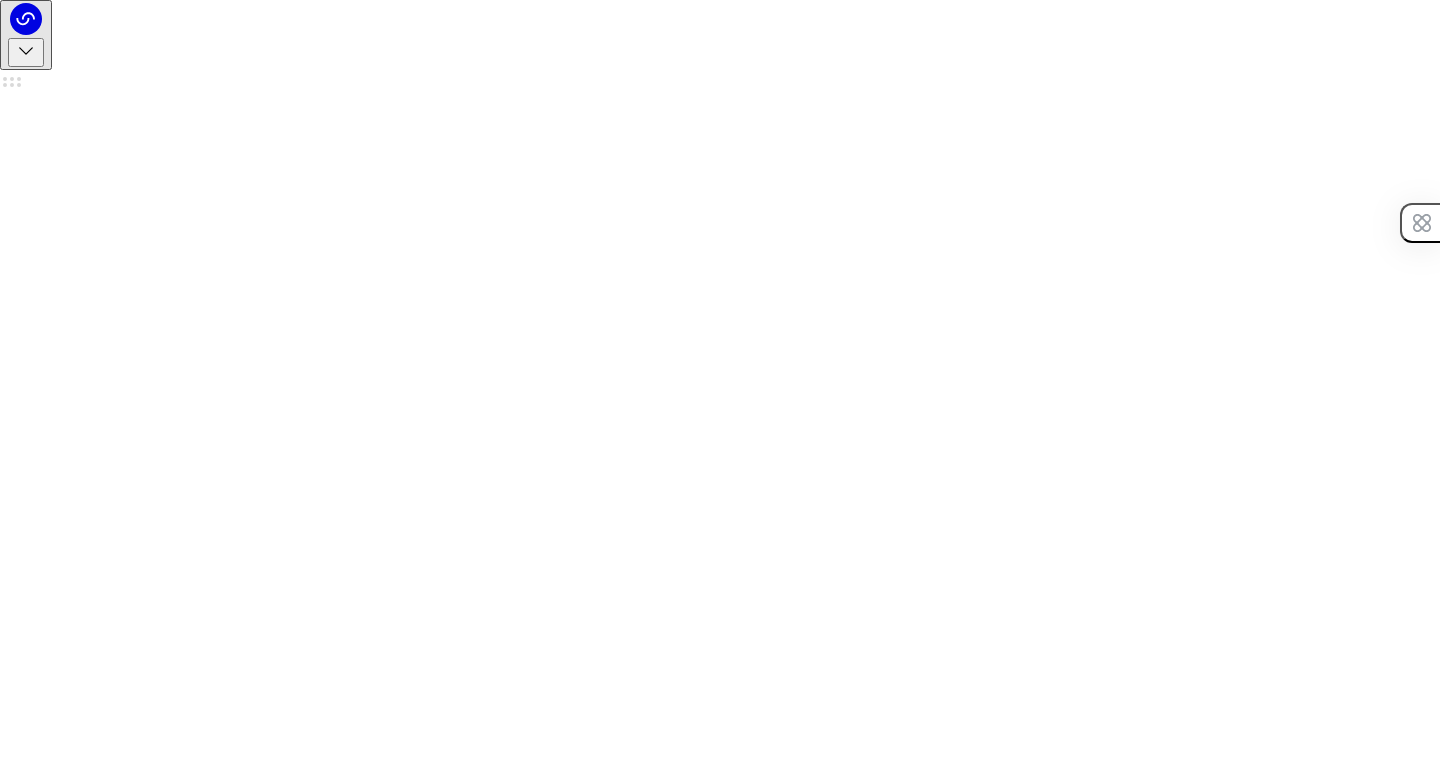 scroll, scrollTop: 0, scrollLeft: 0, axis: both 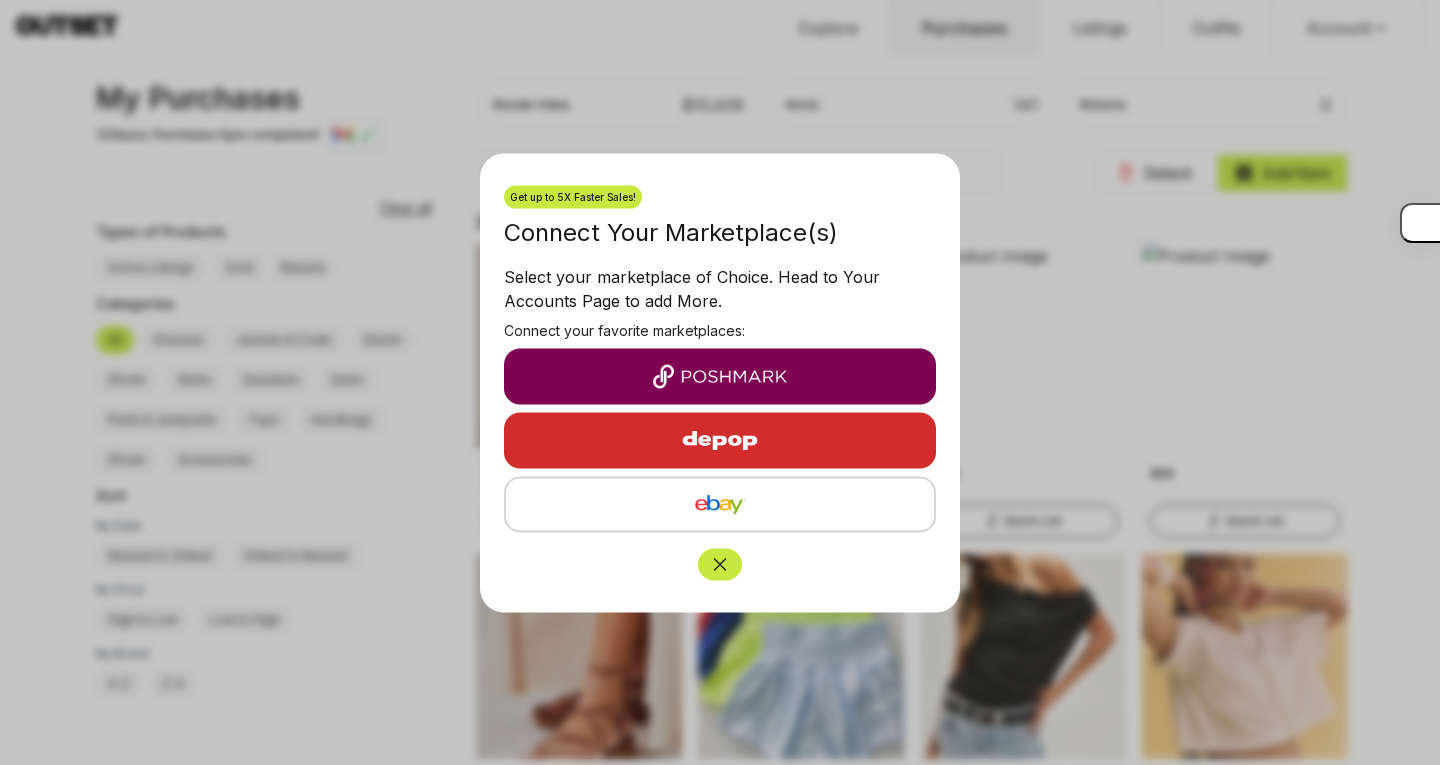 click at bounding box center (720, 376) 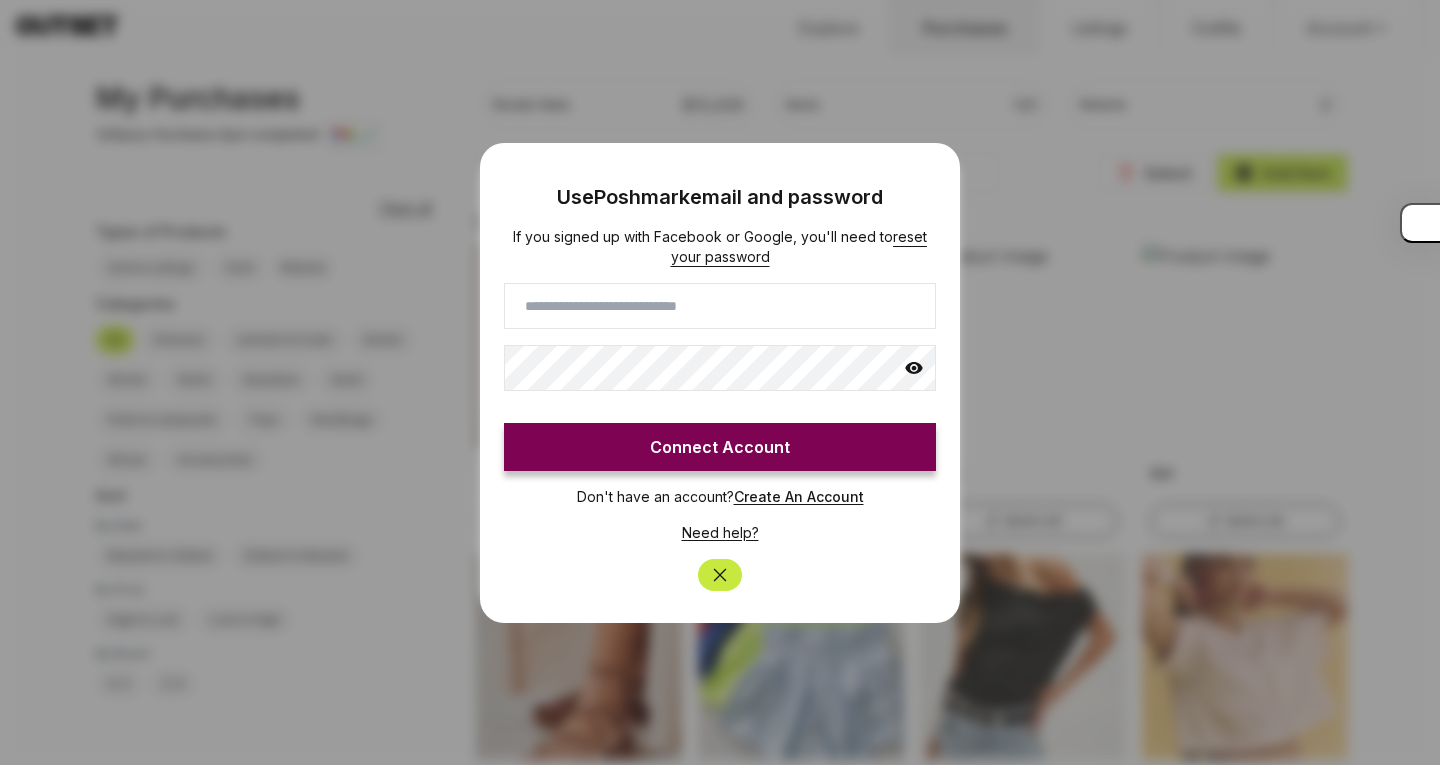 click at bounding box center (720, 306) 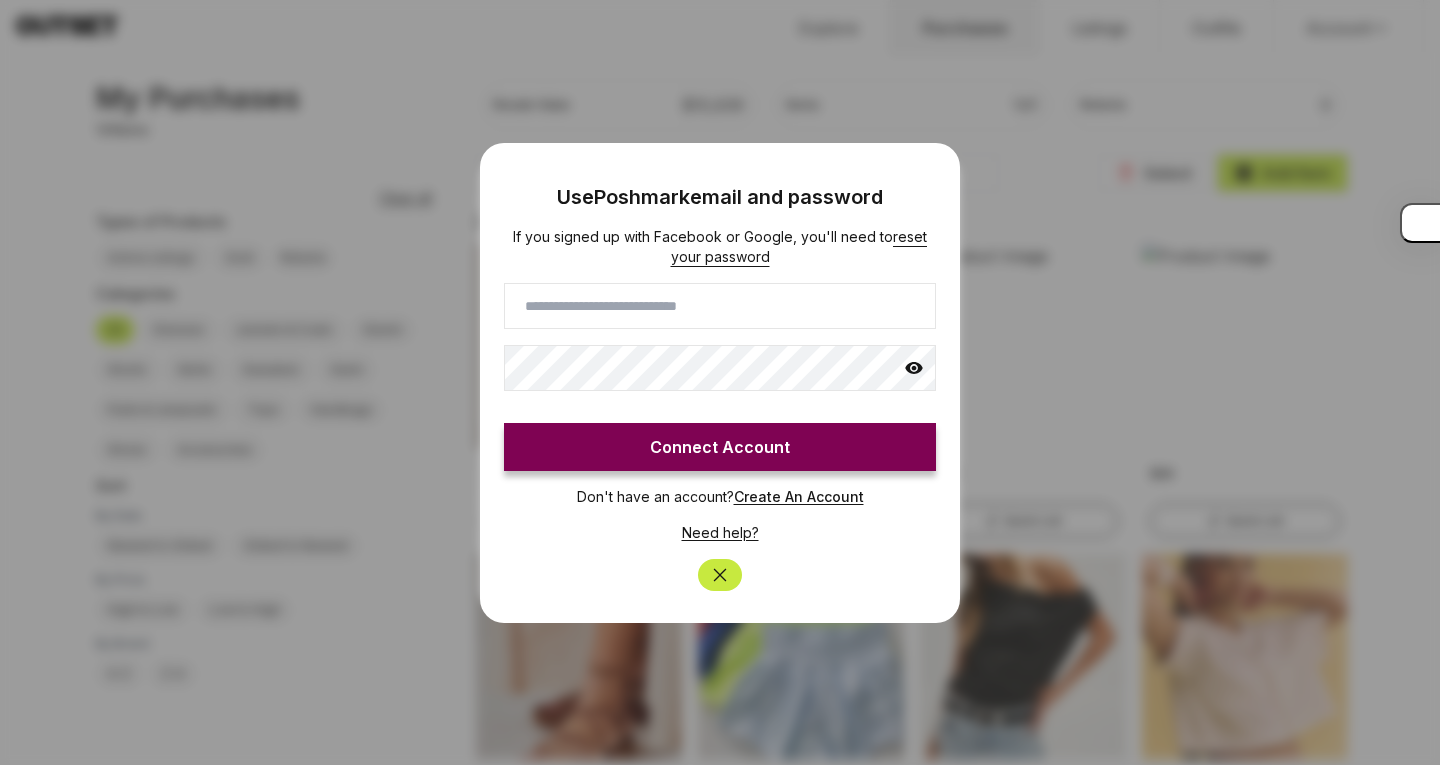 type on "**********" 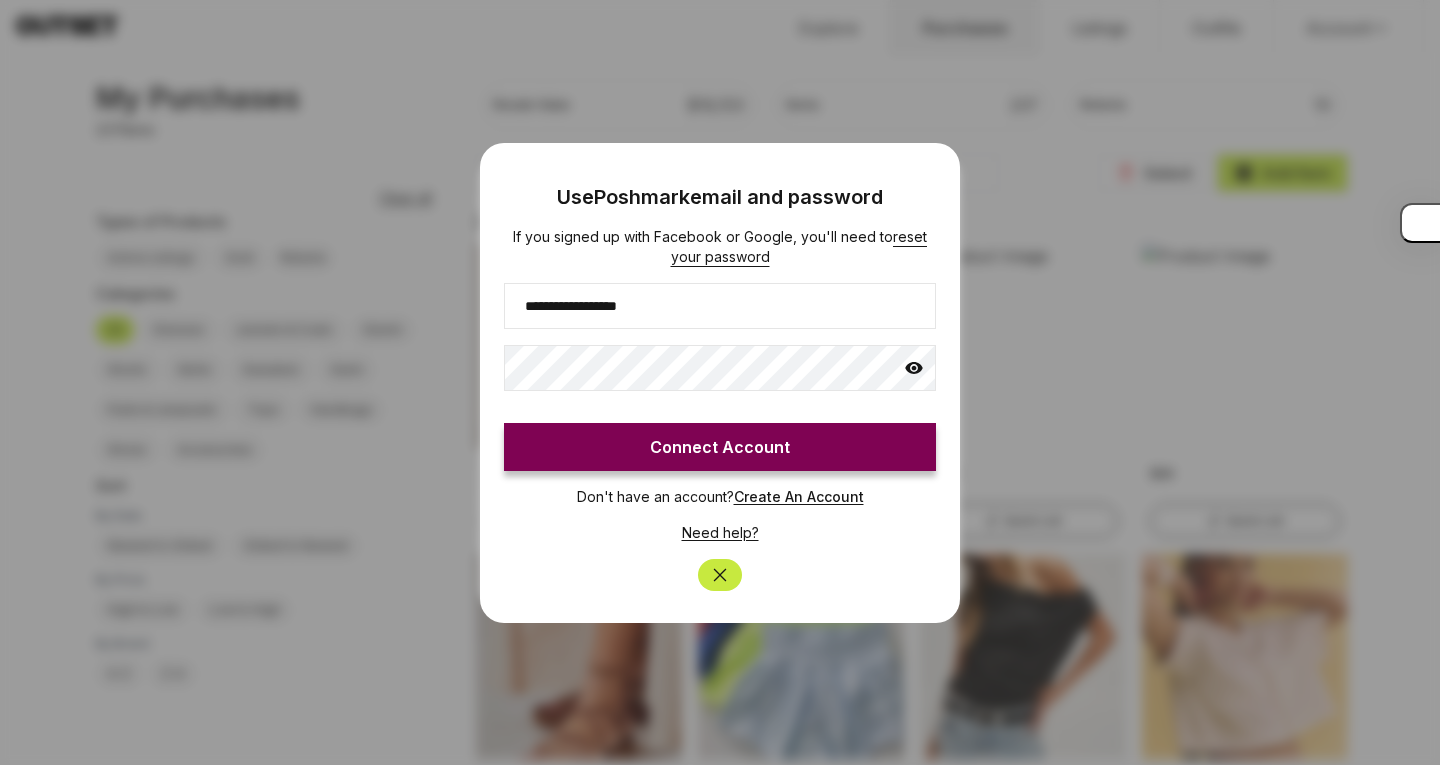 click on "Connect Account" at bounding box center [720, 447] 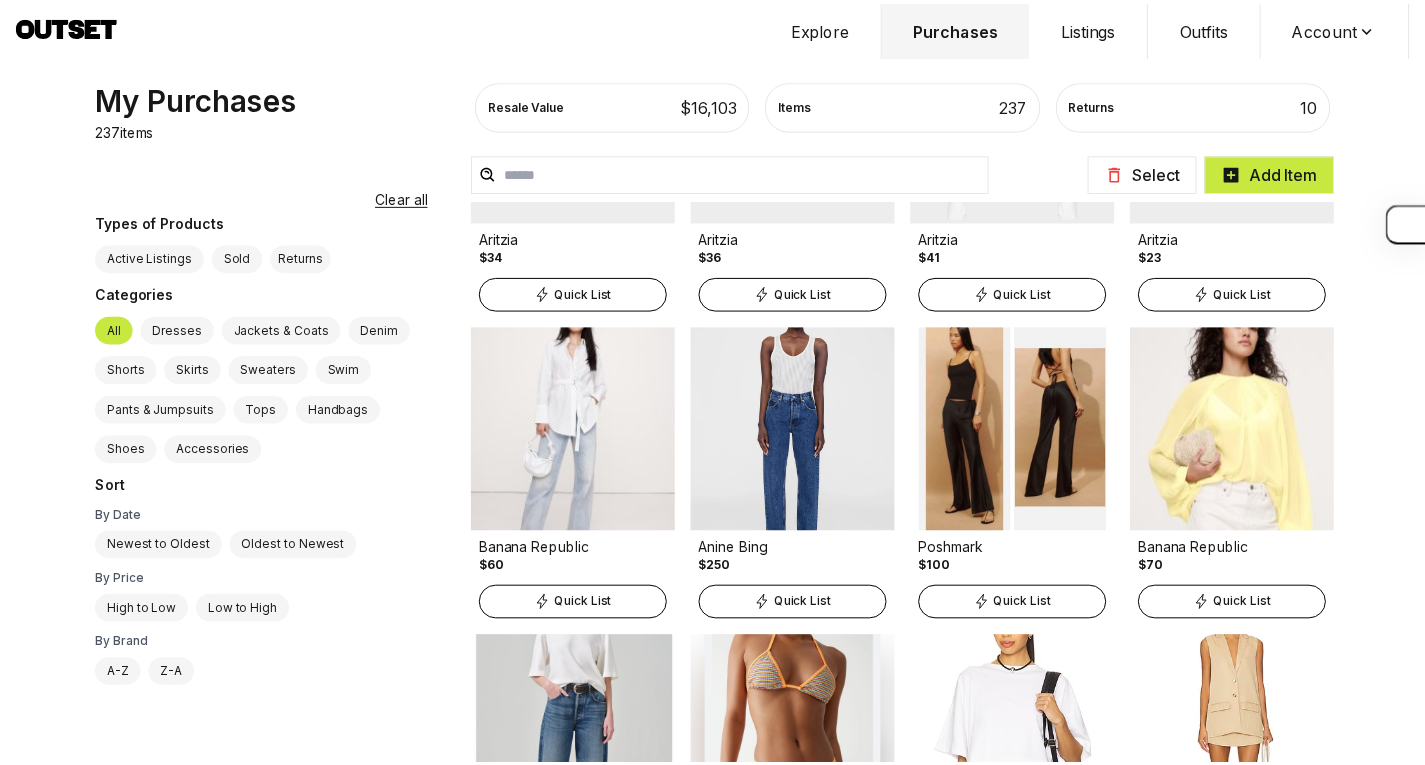 scroll, scrollTop: 1469, scrollLeft: 0, axis: vertical 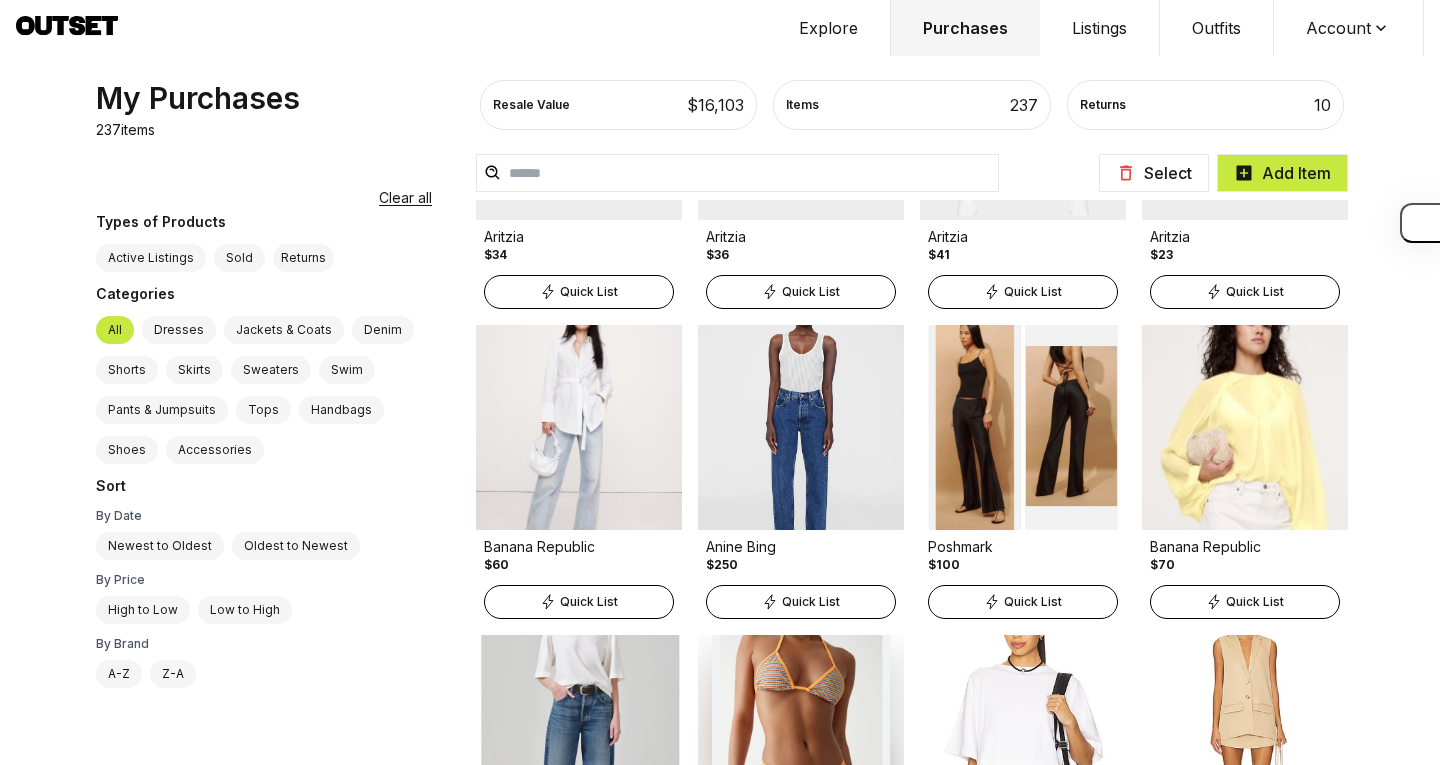 click on "Quick List" at bounding box center (579, 602) 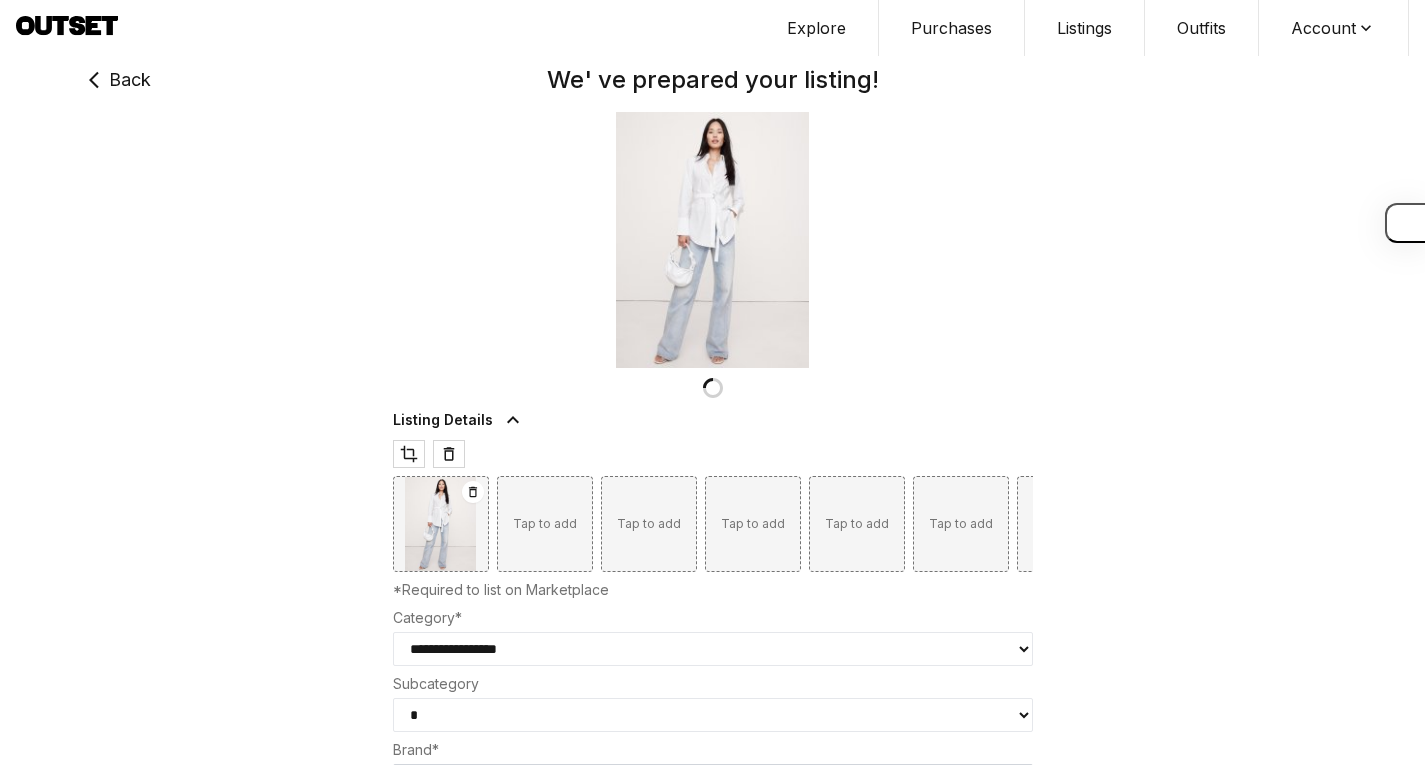 type on "**" 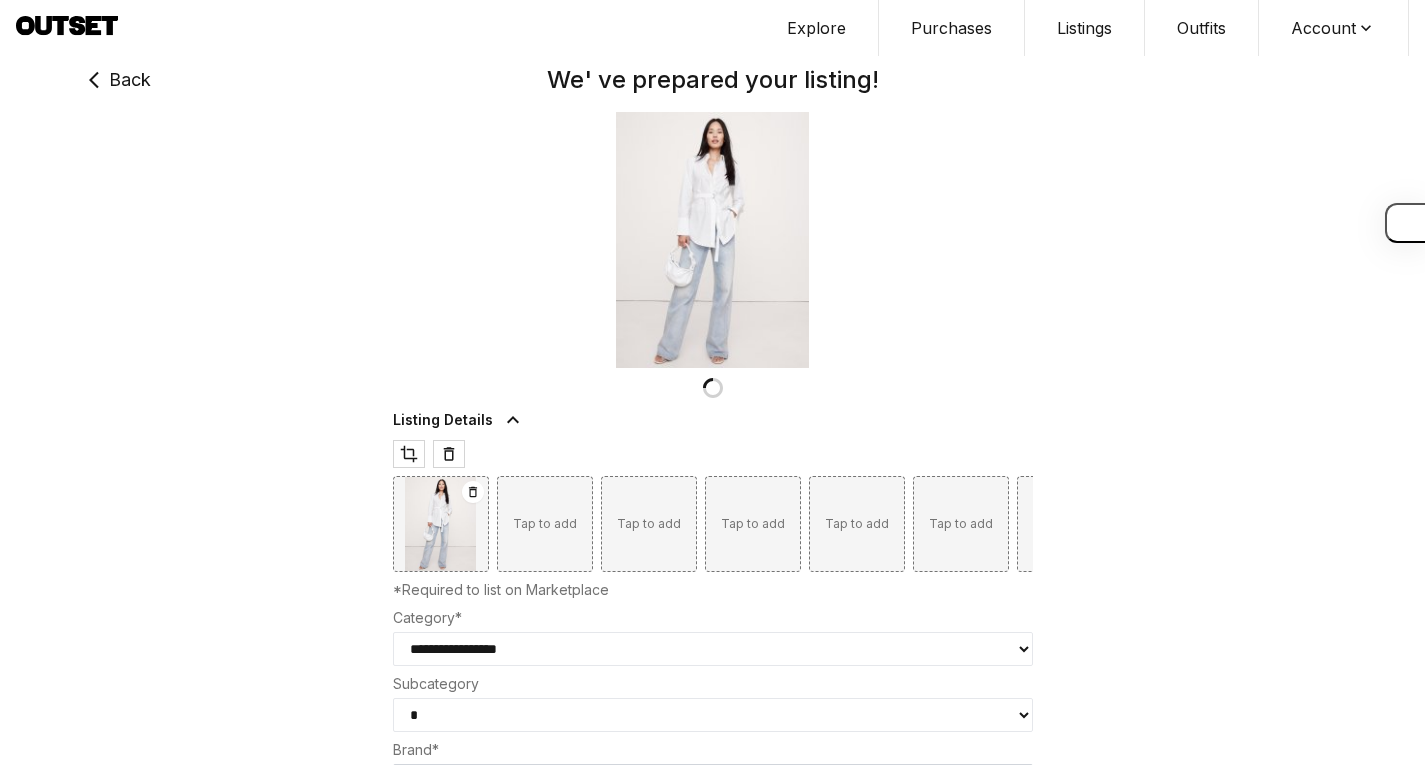 select on "****" 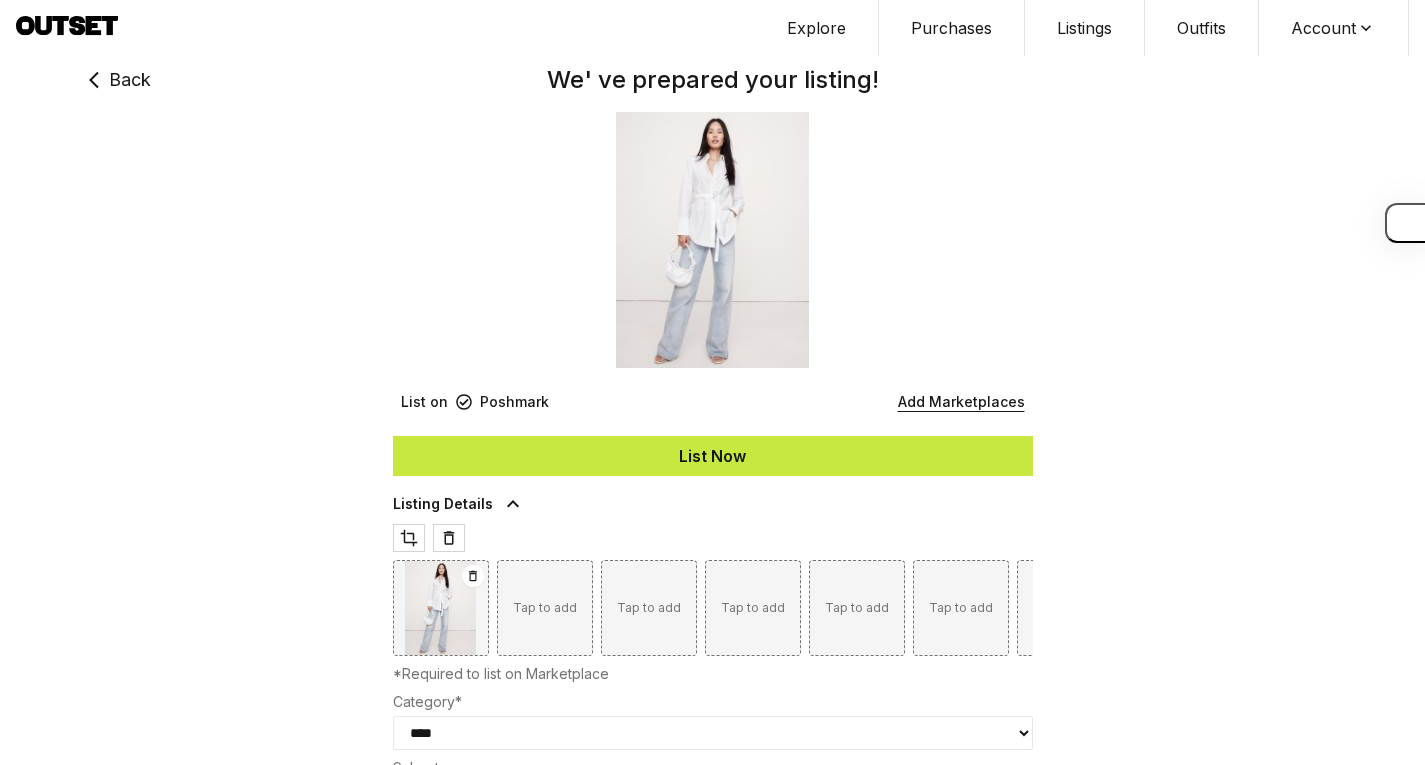 type on "**" 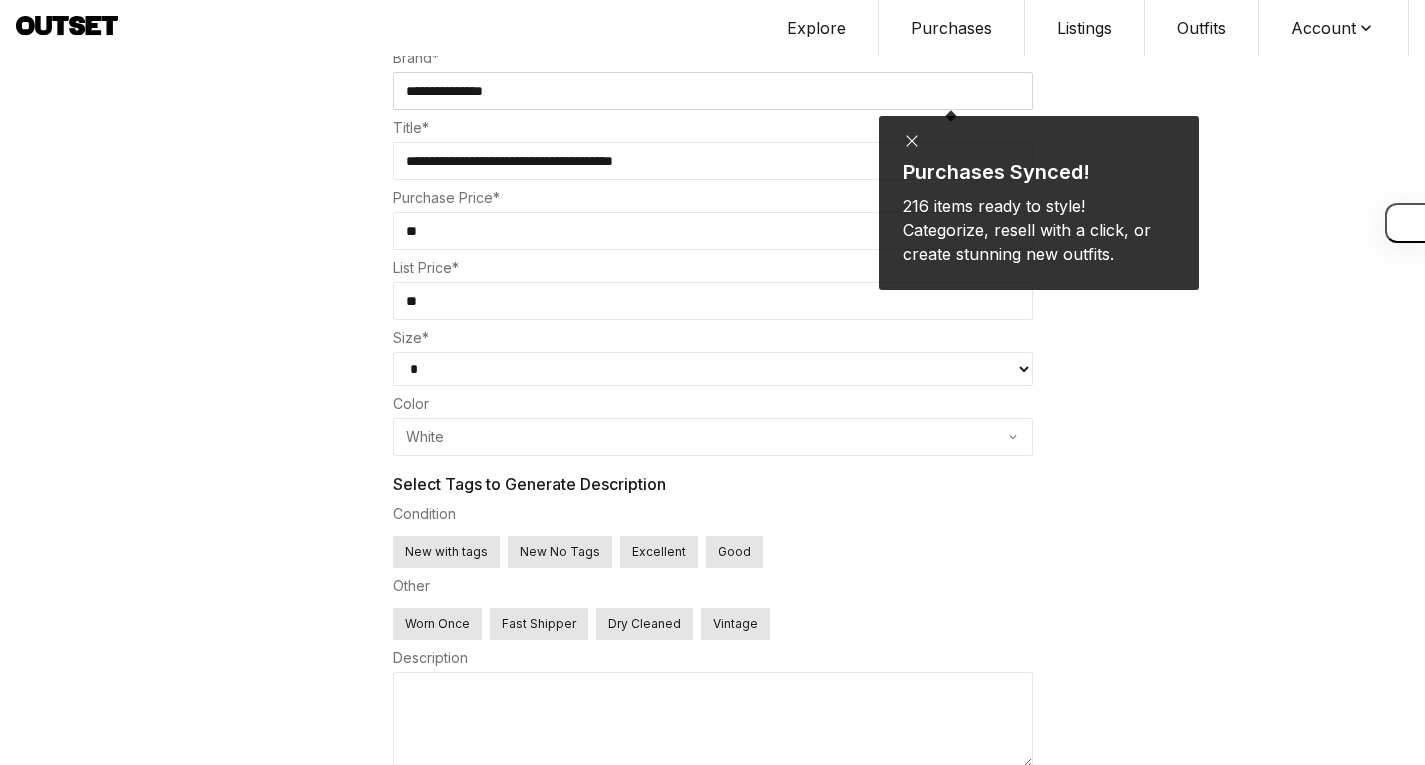 scroll, scrollTop: 825, scrollLeft: 0, axis: vertical 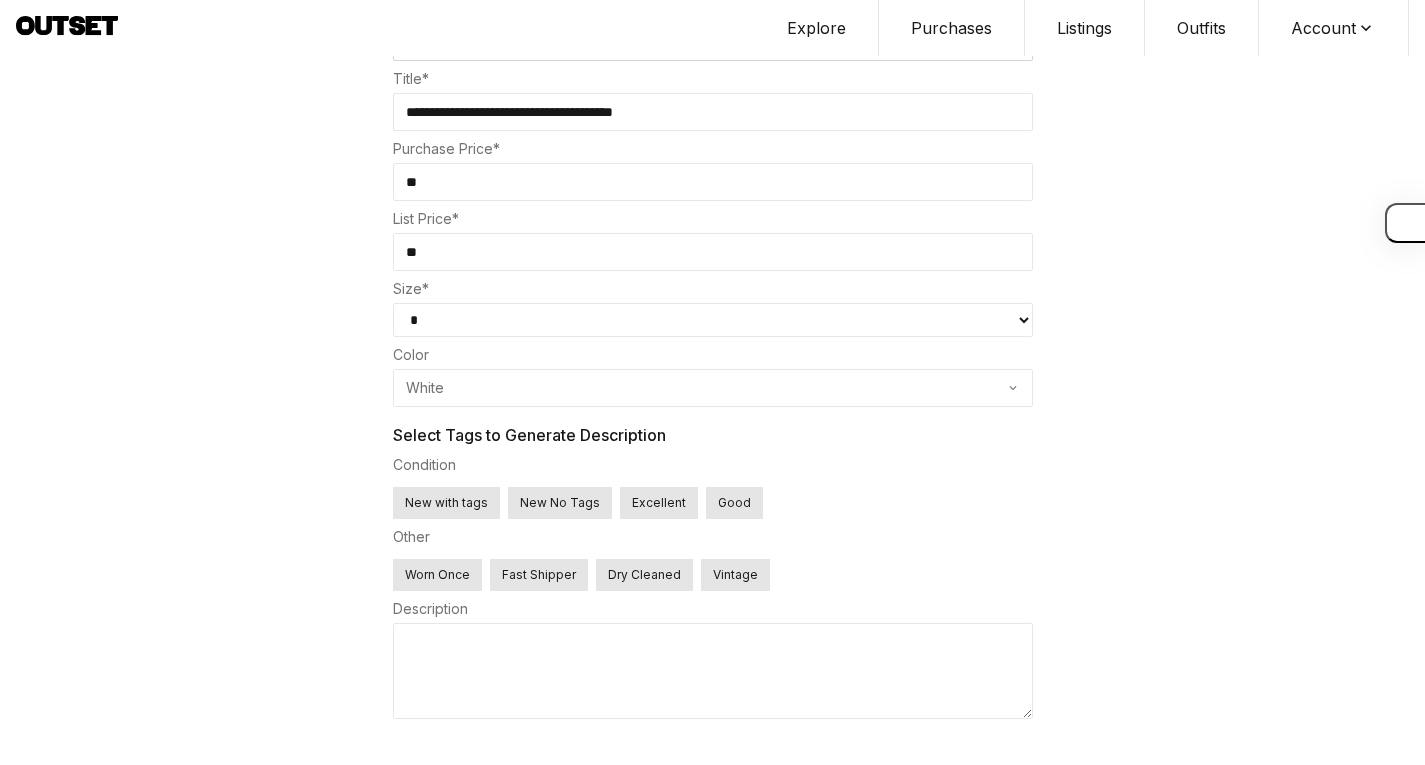 click on "New No Tags" at bounding box center [560, 503] 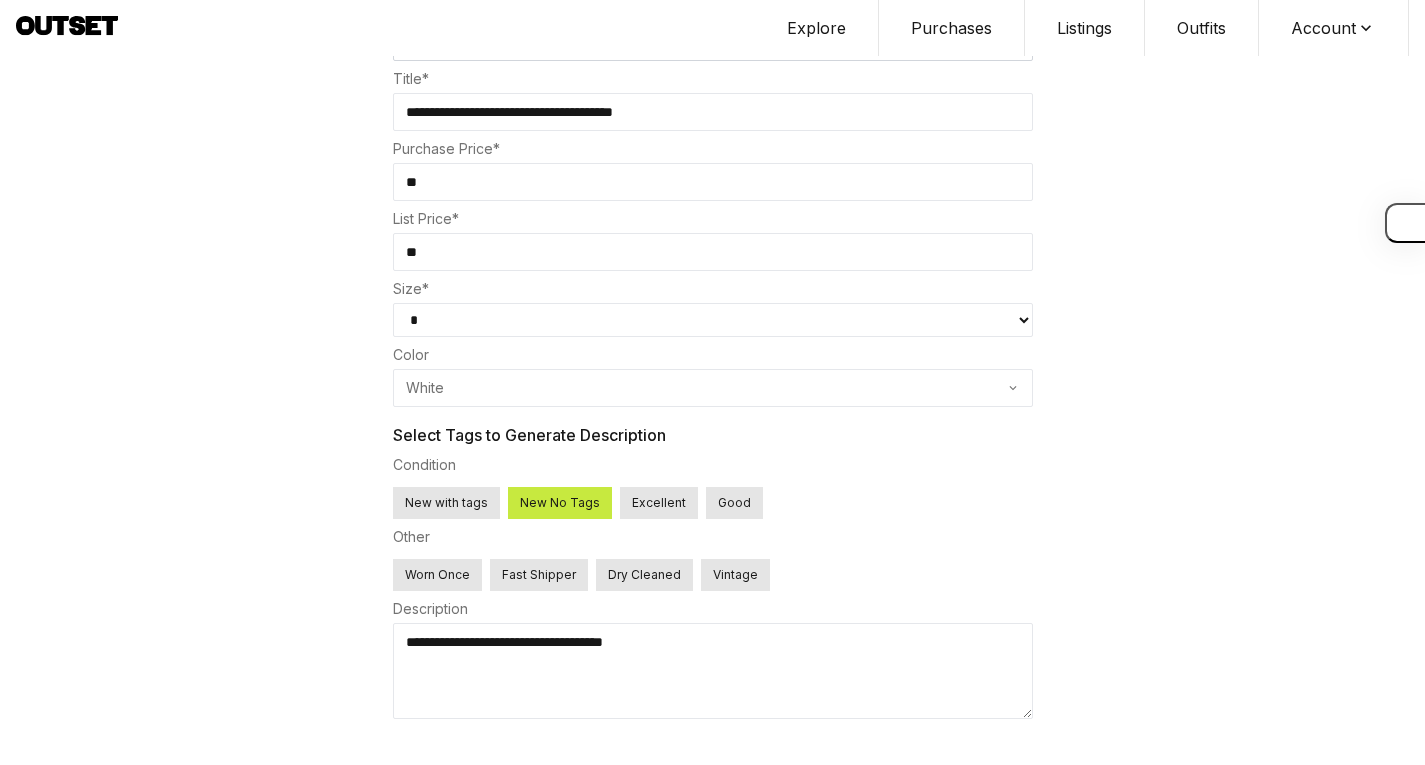 click on "Worn Once" at bounding box center [437, 575] 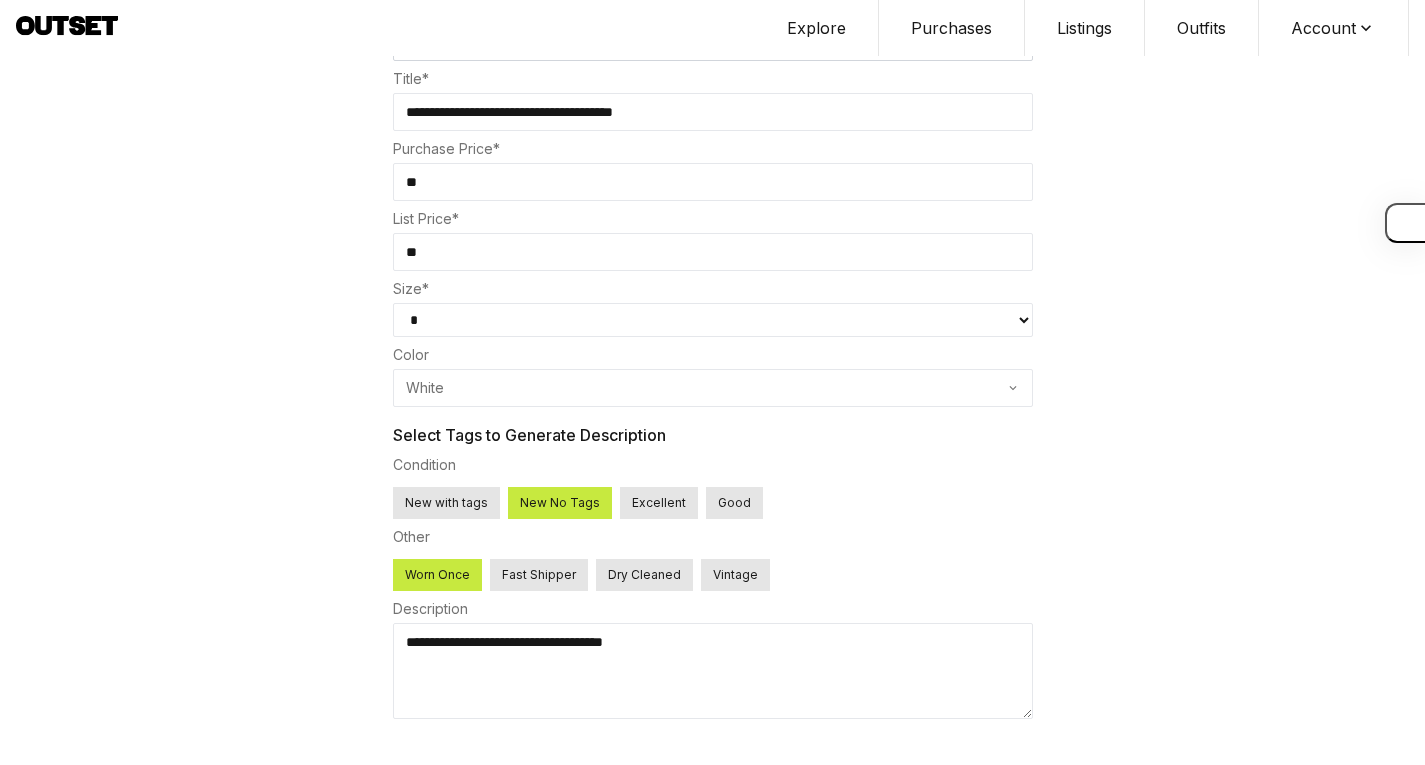 type on "**********" 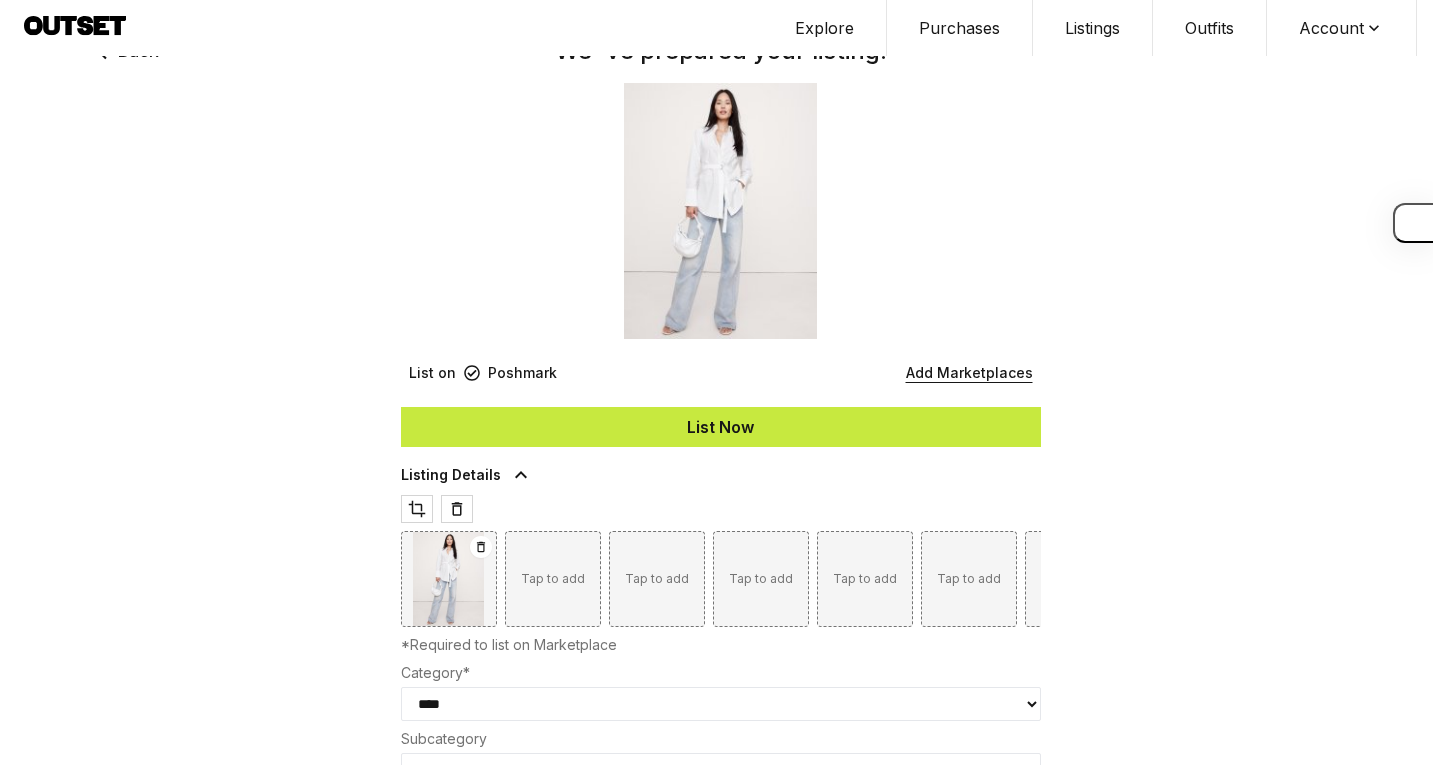 scroll, scrollTop: 0, scrollLeft: 0, axis: both 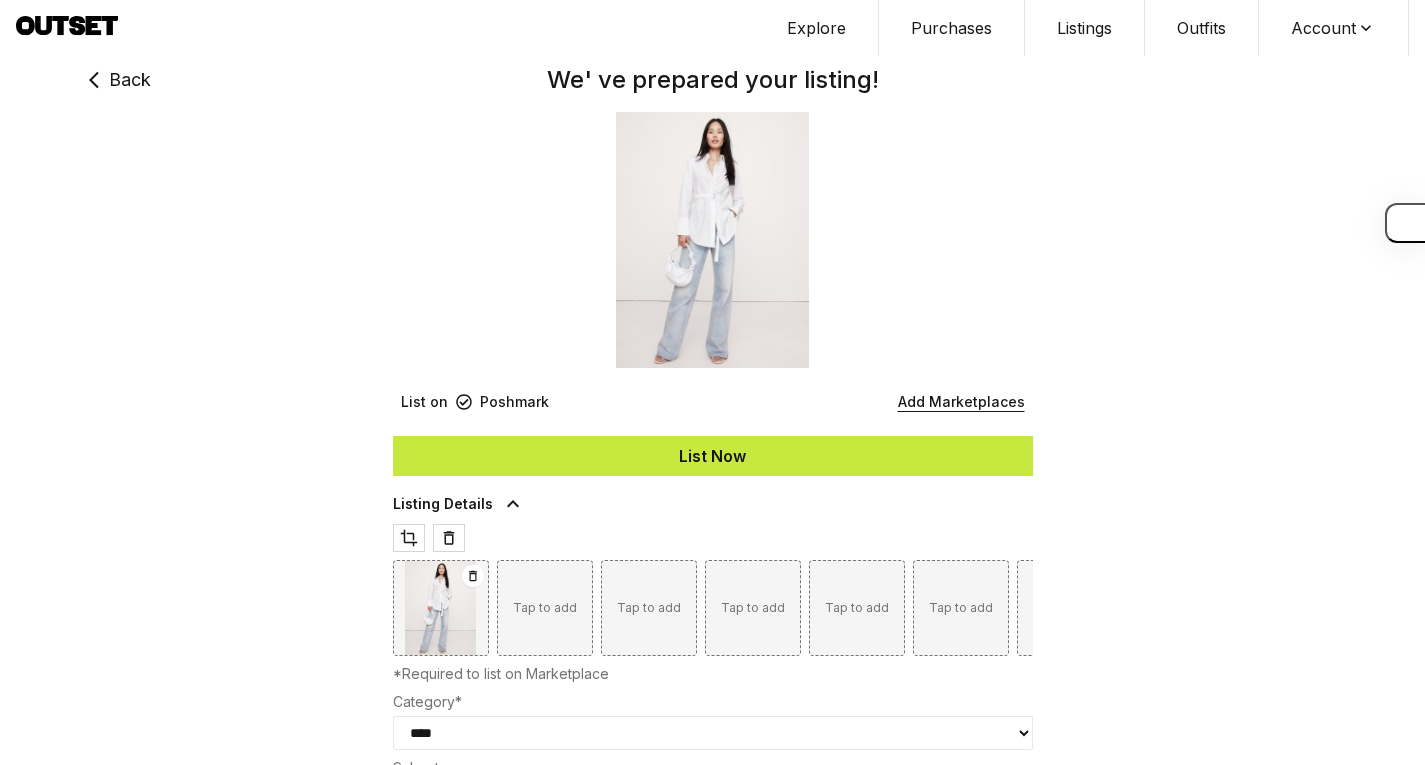 click on "List Now" at bounding box center (713, 456) 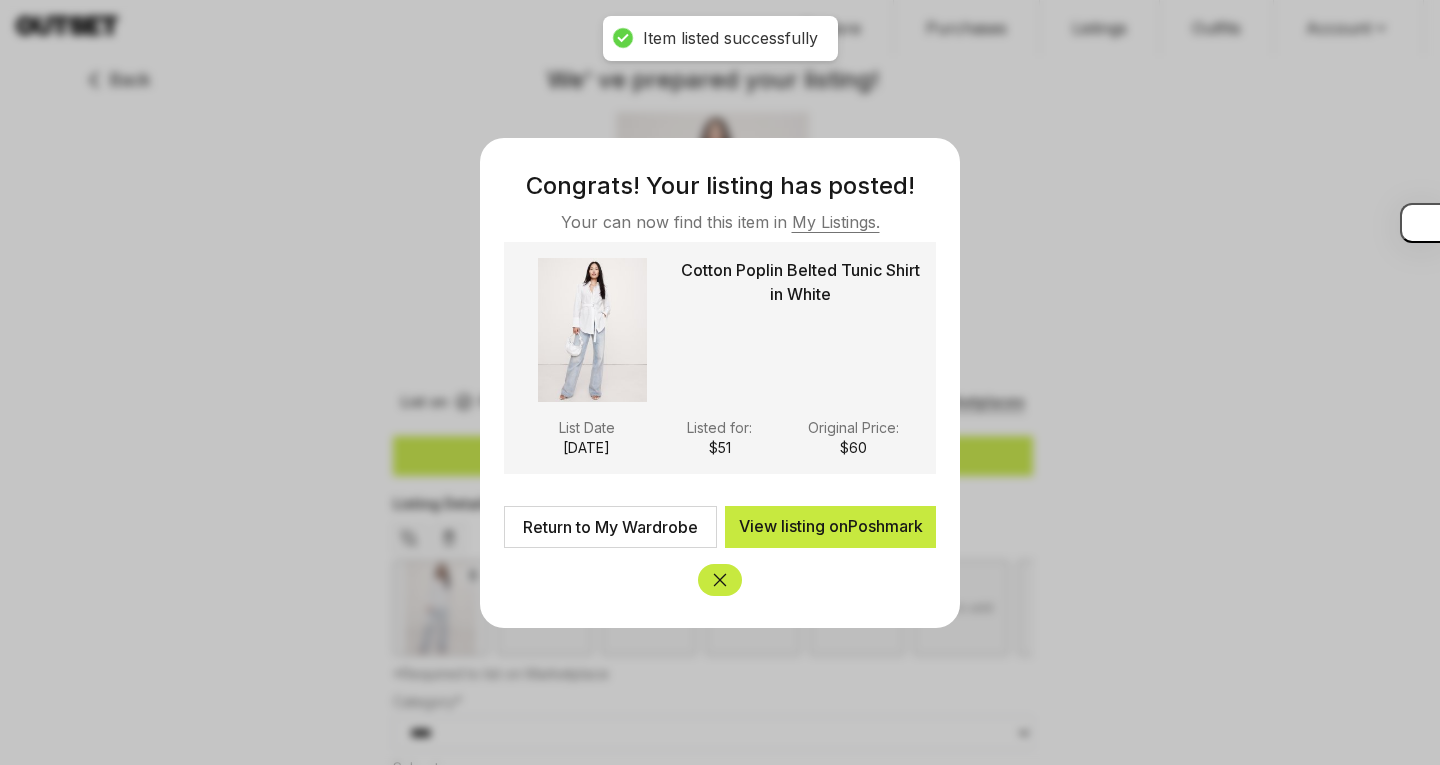 click on "View listing on  Poshmark" at bounding box center (830, 527) 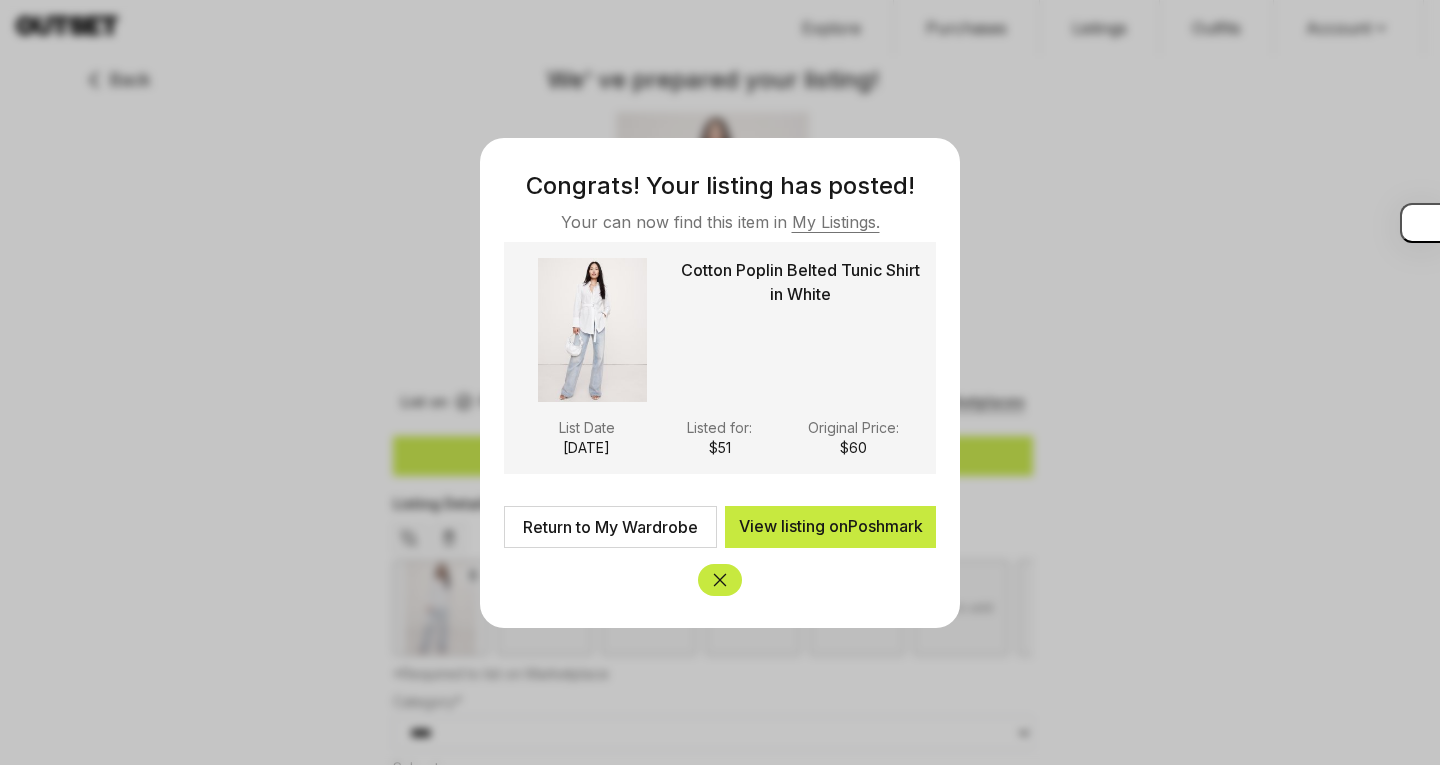 click at bounding box center (720, 382) 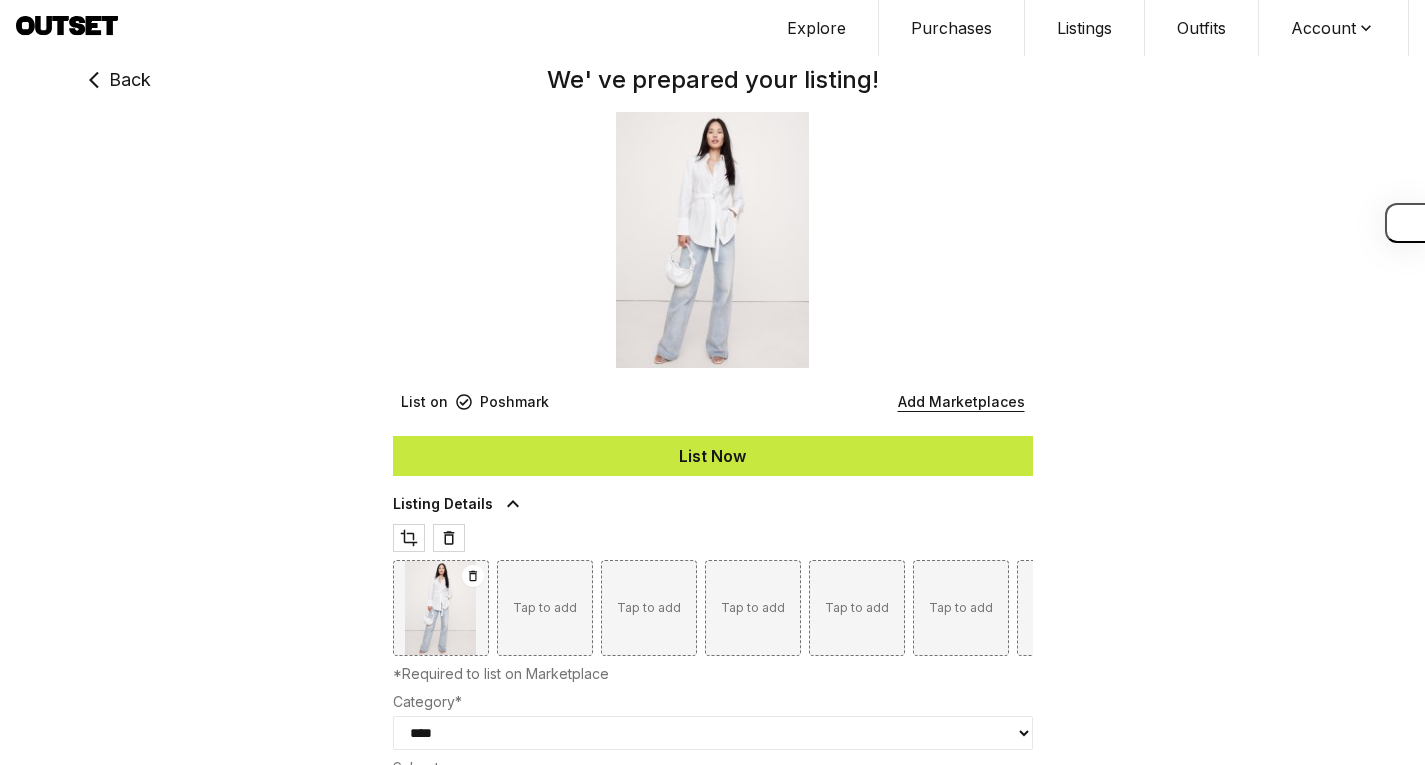 type 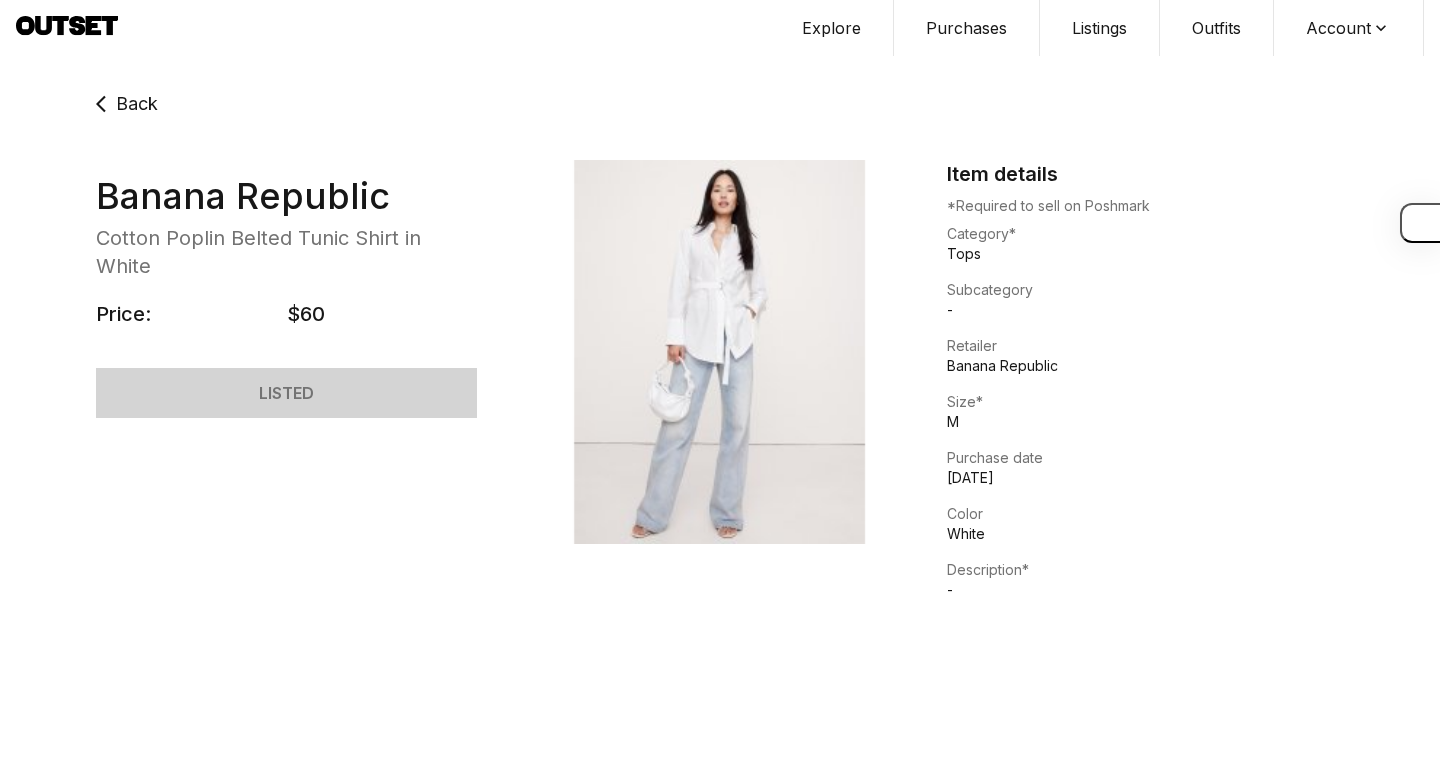 click on "Purchases" at bounding box center (967, 28) 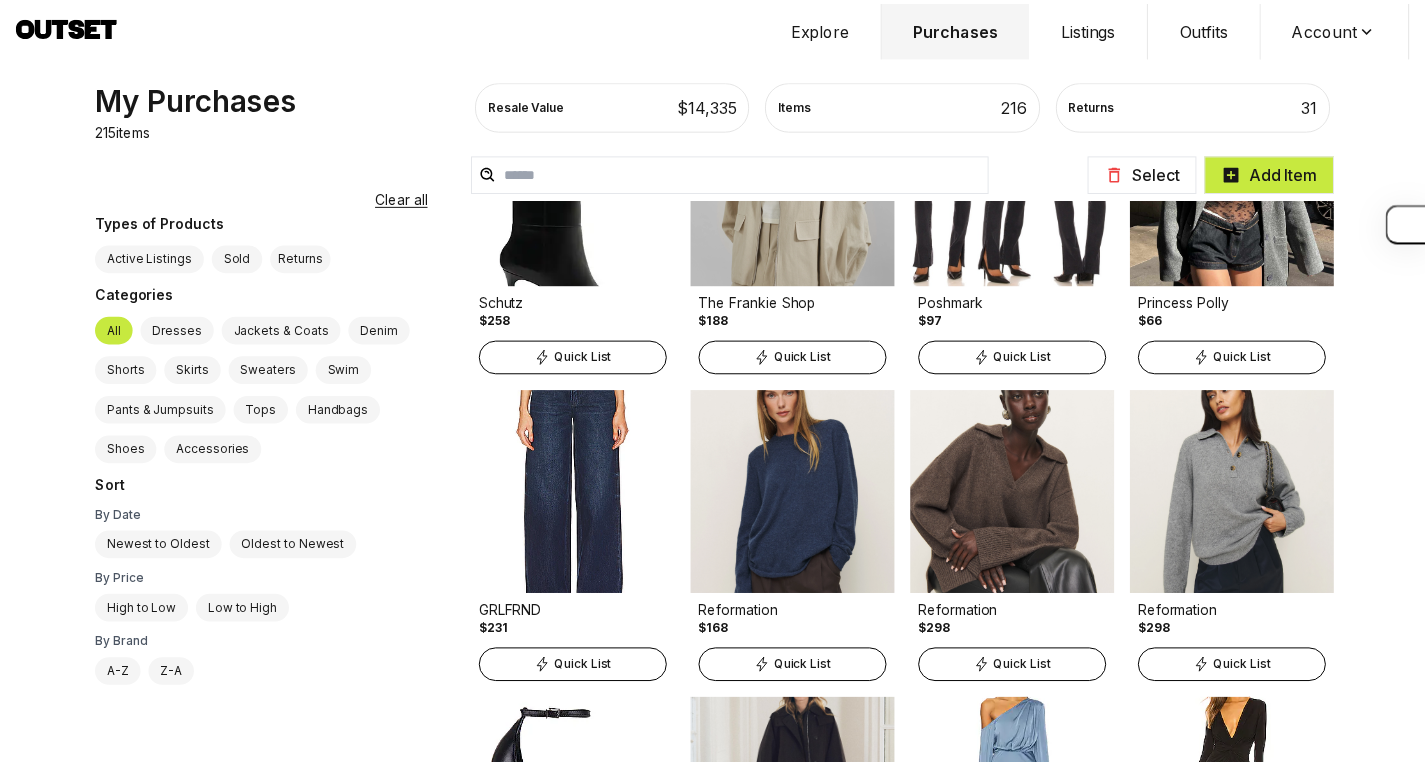 scroll, scrollTop: 4646, scrollLeft: 0, axis: vertical 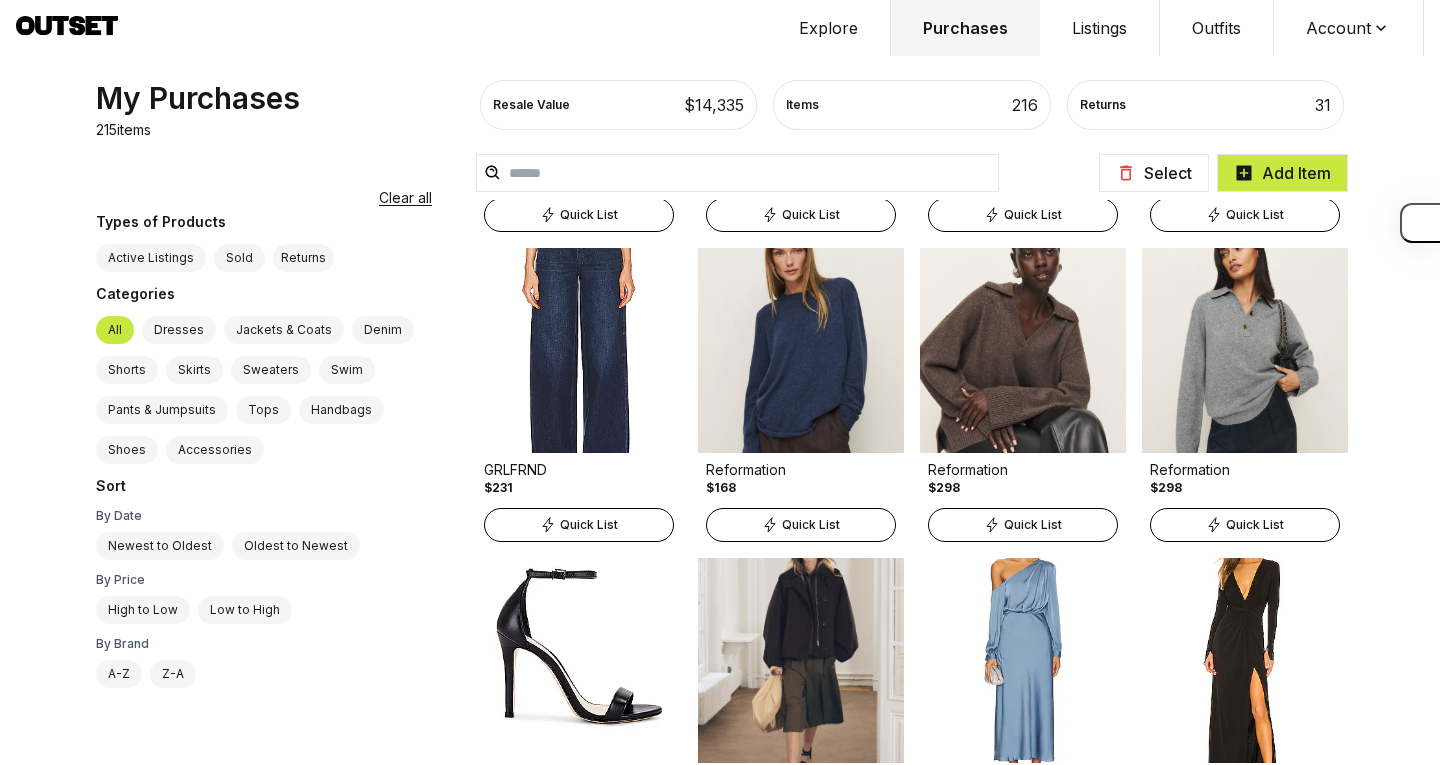 click on "Quick List" at bounding box center [1033, 525] 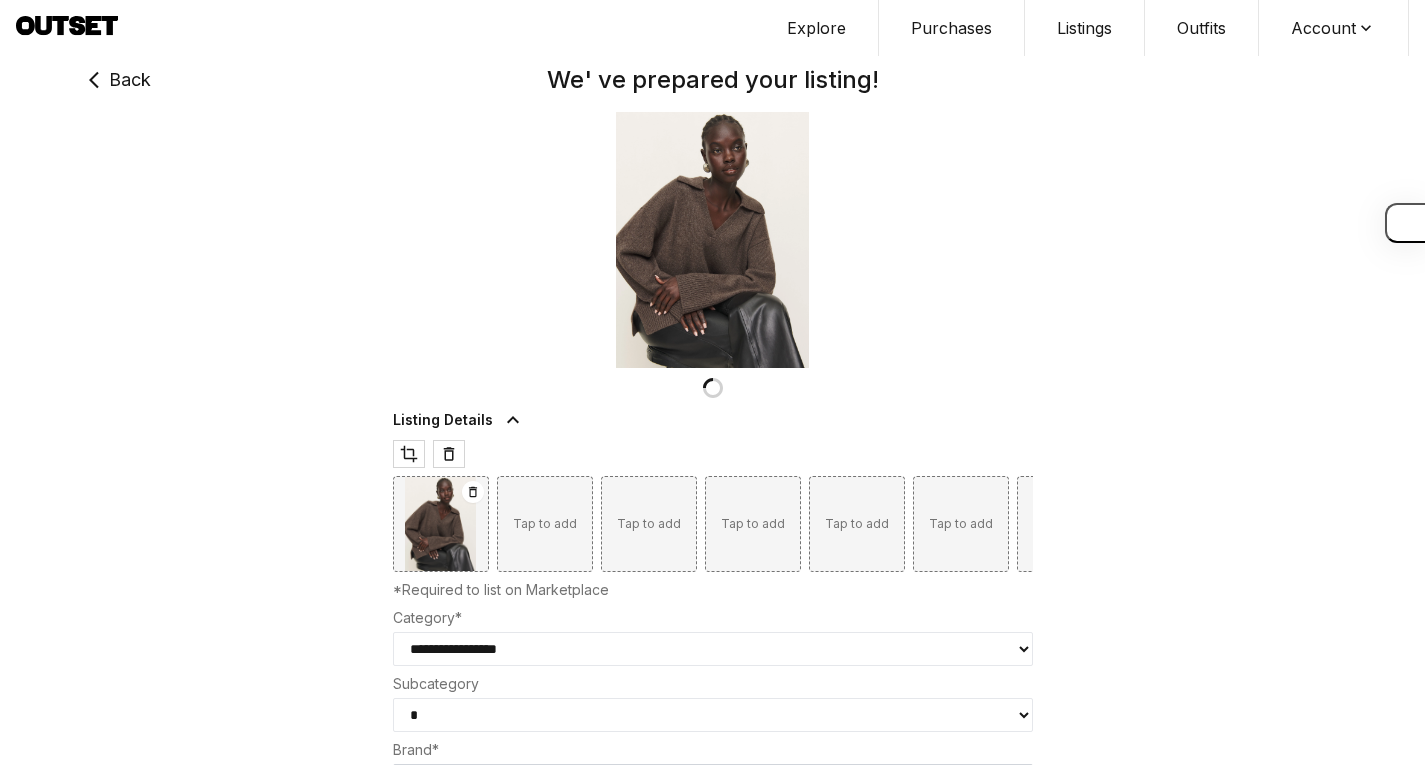 type on "***" 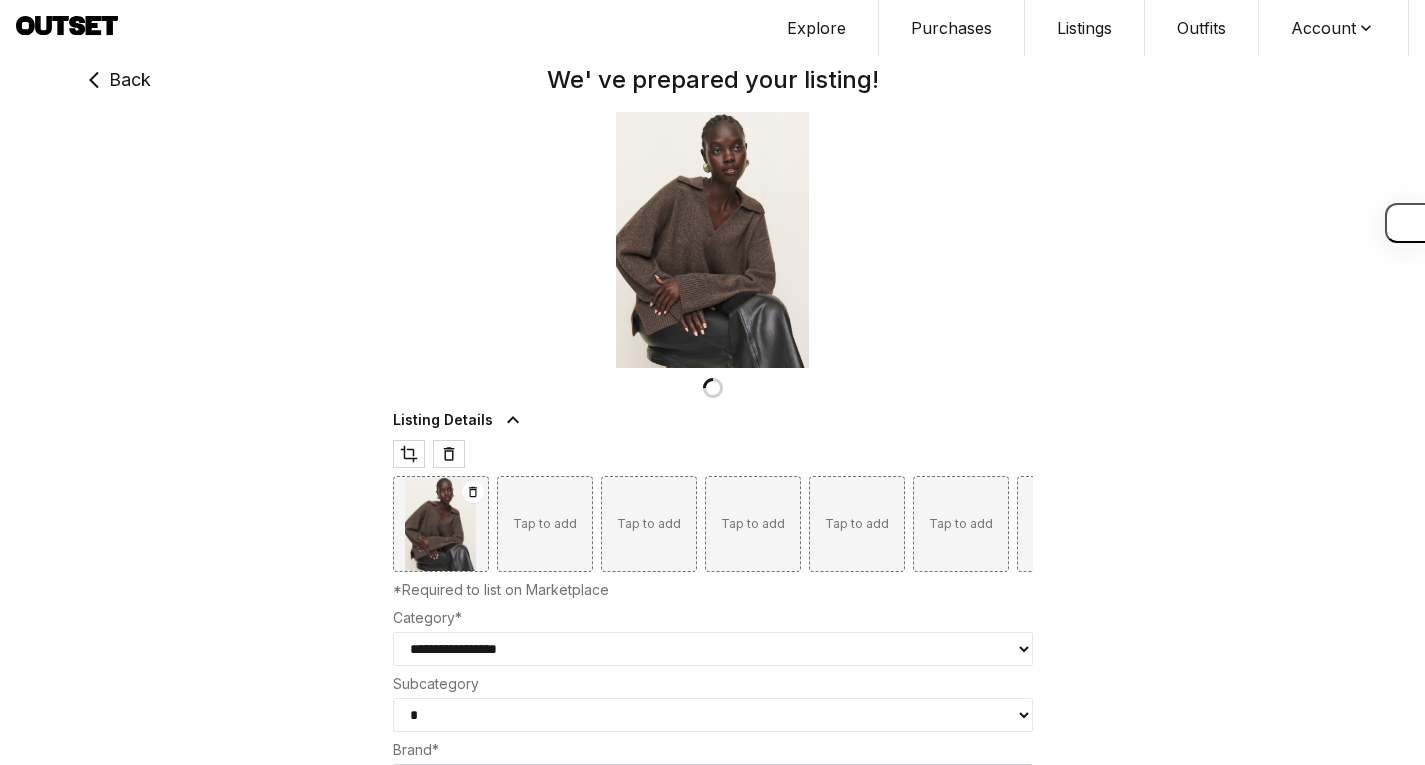 select on "****" 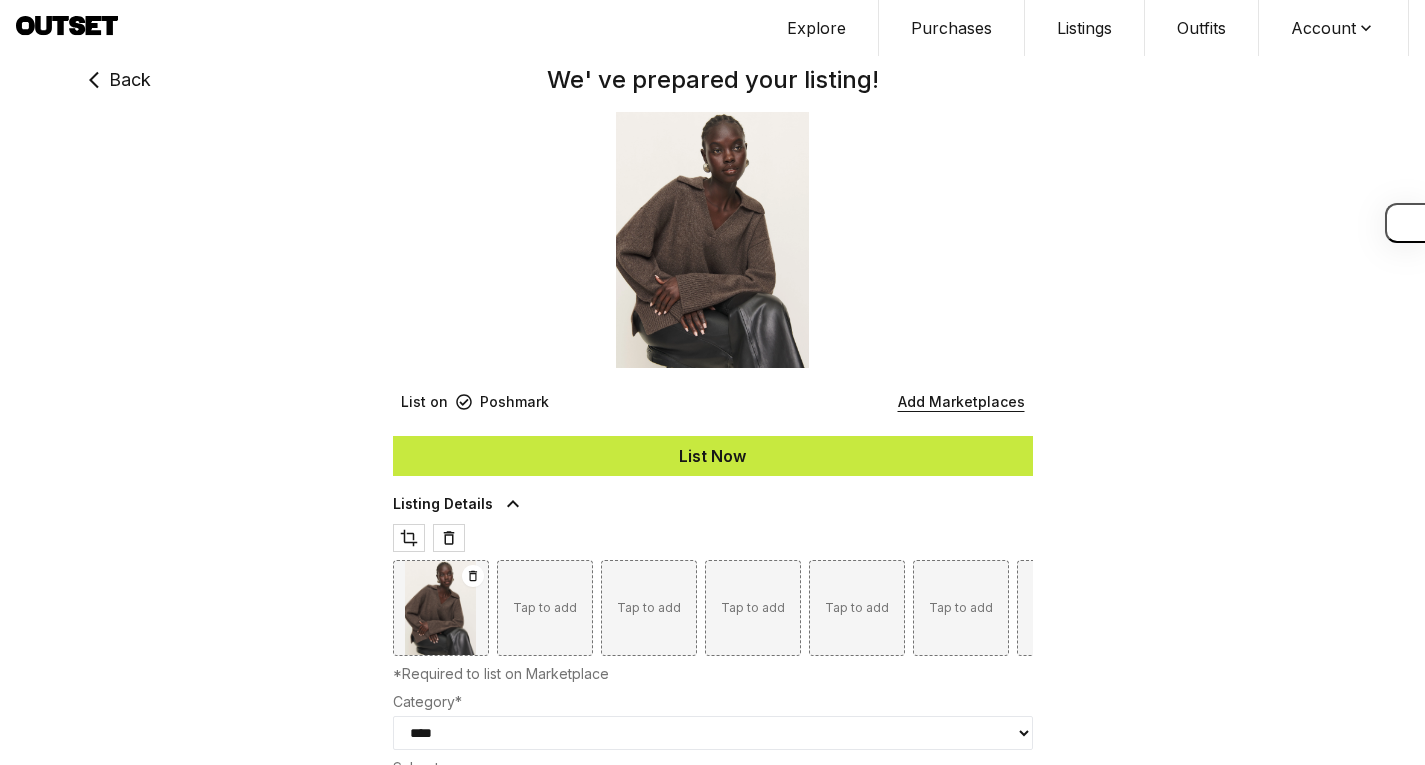 select on "*" 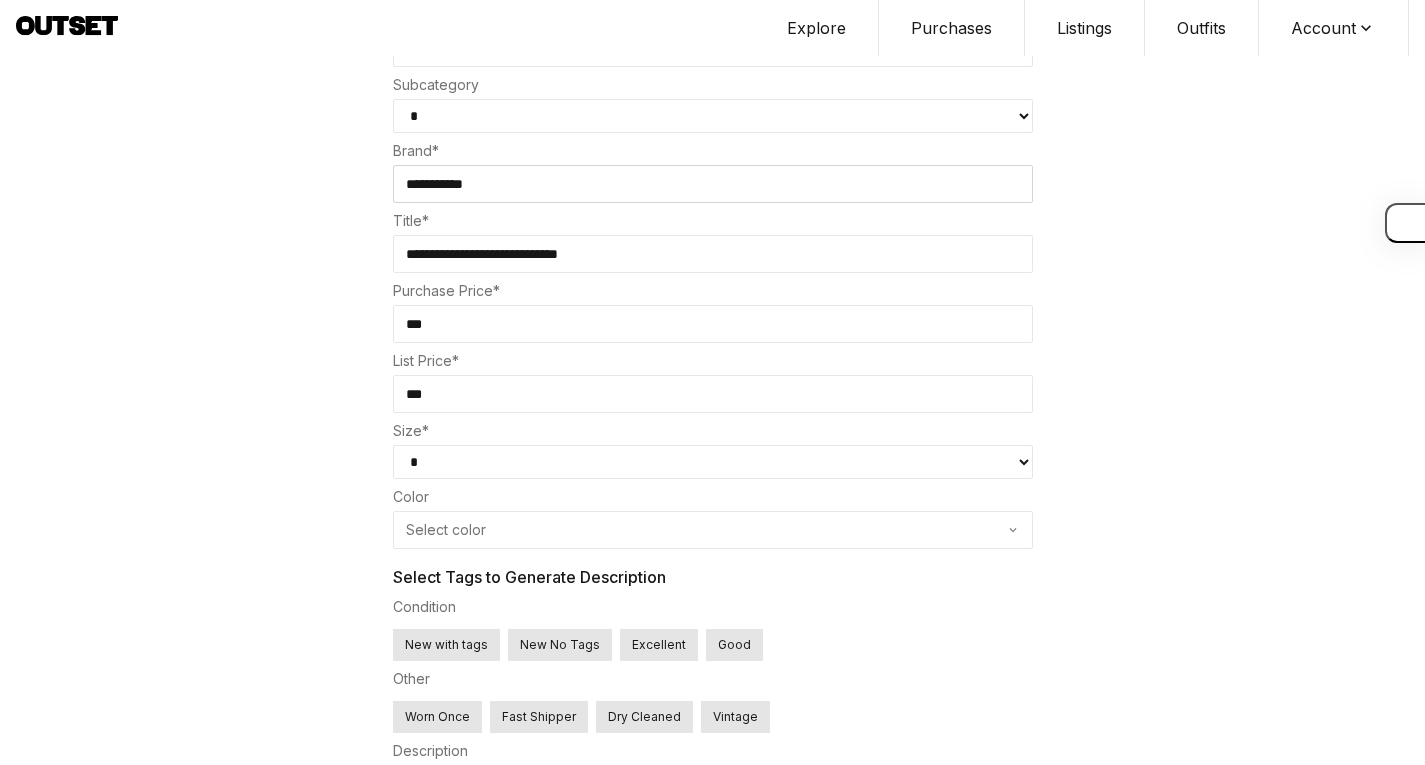 scroll, scrollTop: 825, scrollLeft: 0, axis: vertical 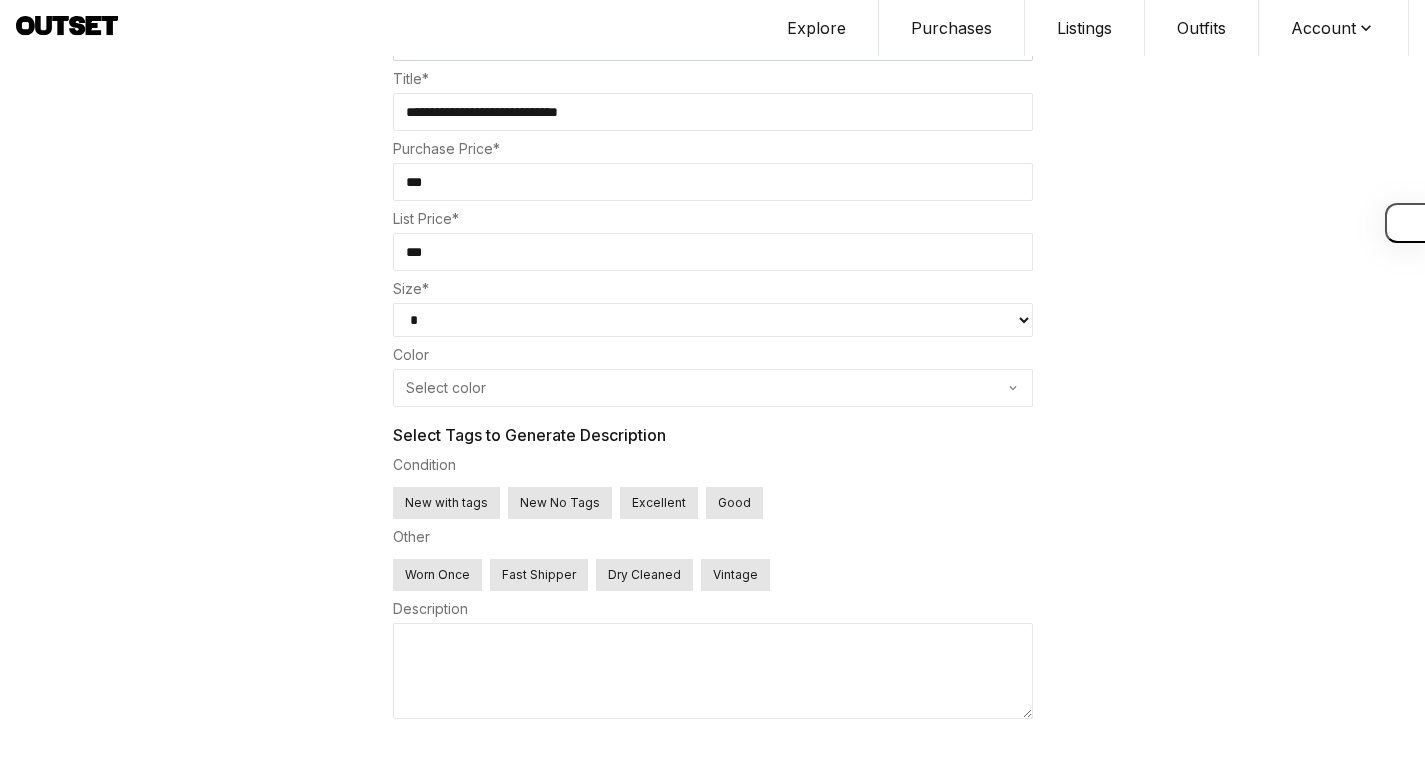 click on "New No Tags" at bounding box center [560, 503] 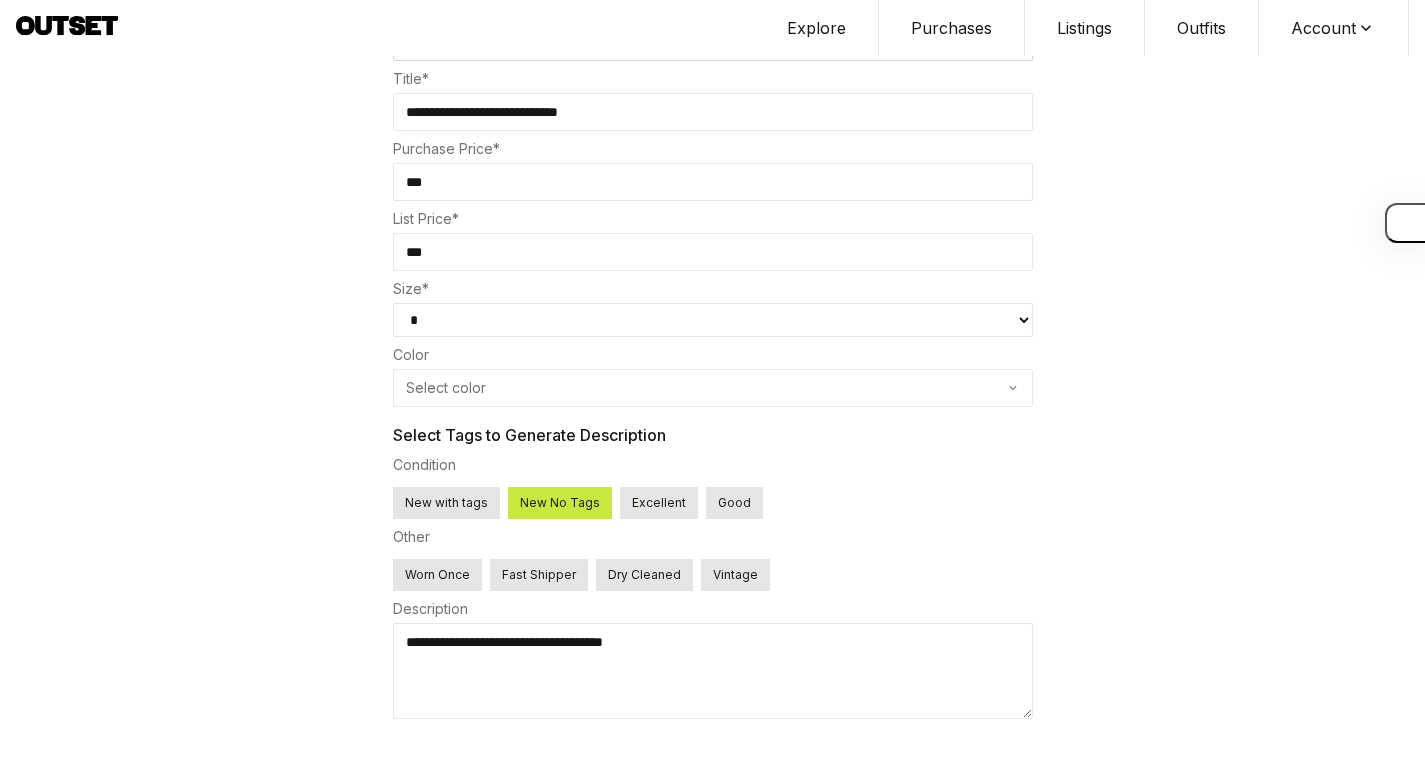 click on "Worn Once" at bounding box center (437, 575) 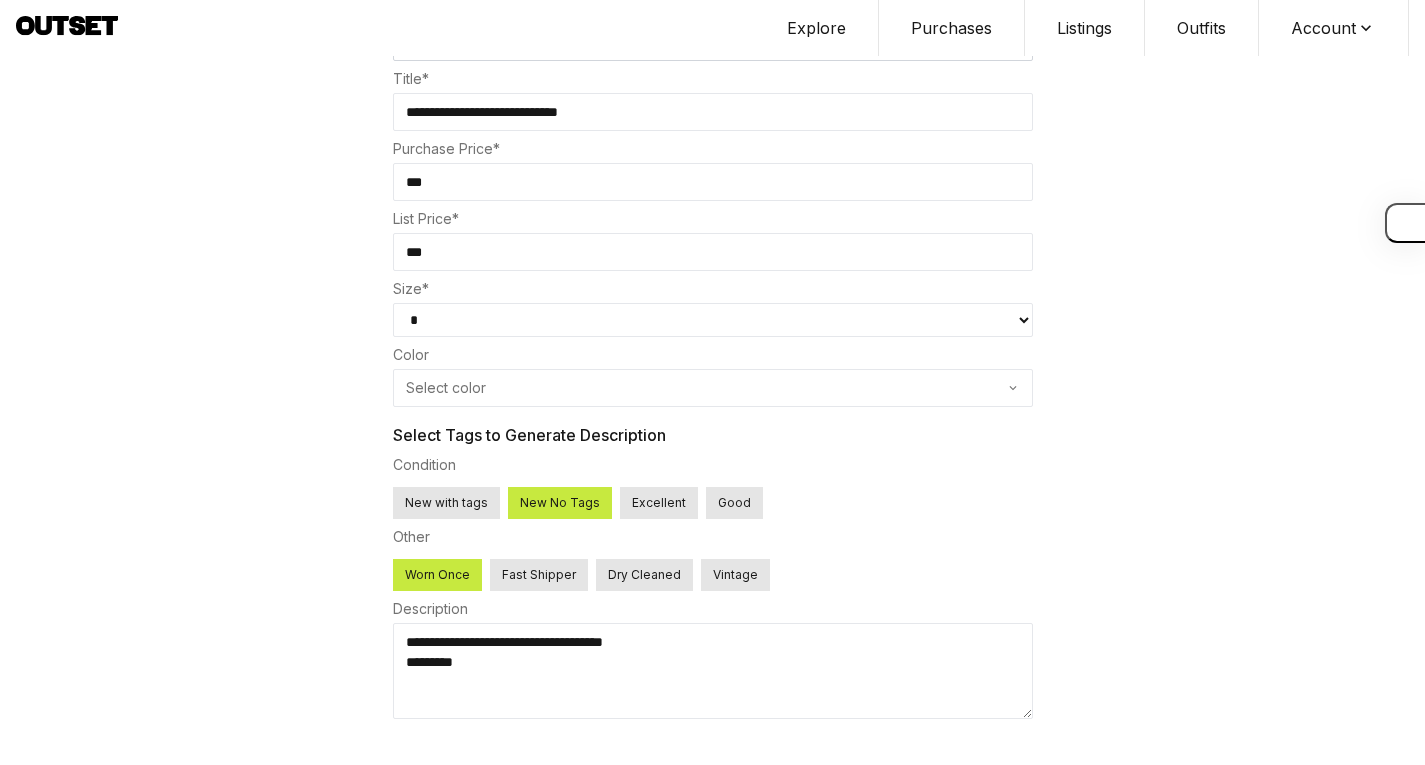 click on "Fast Shipper" at bounding box center (539, 575) 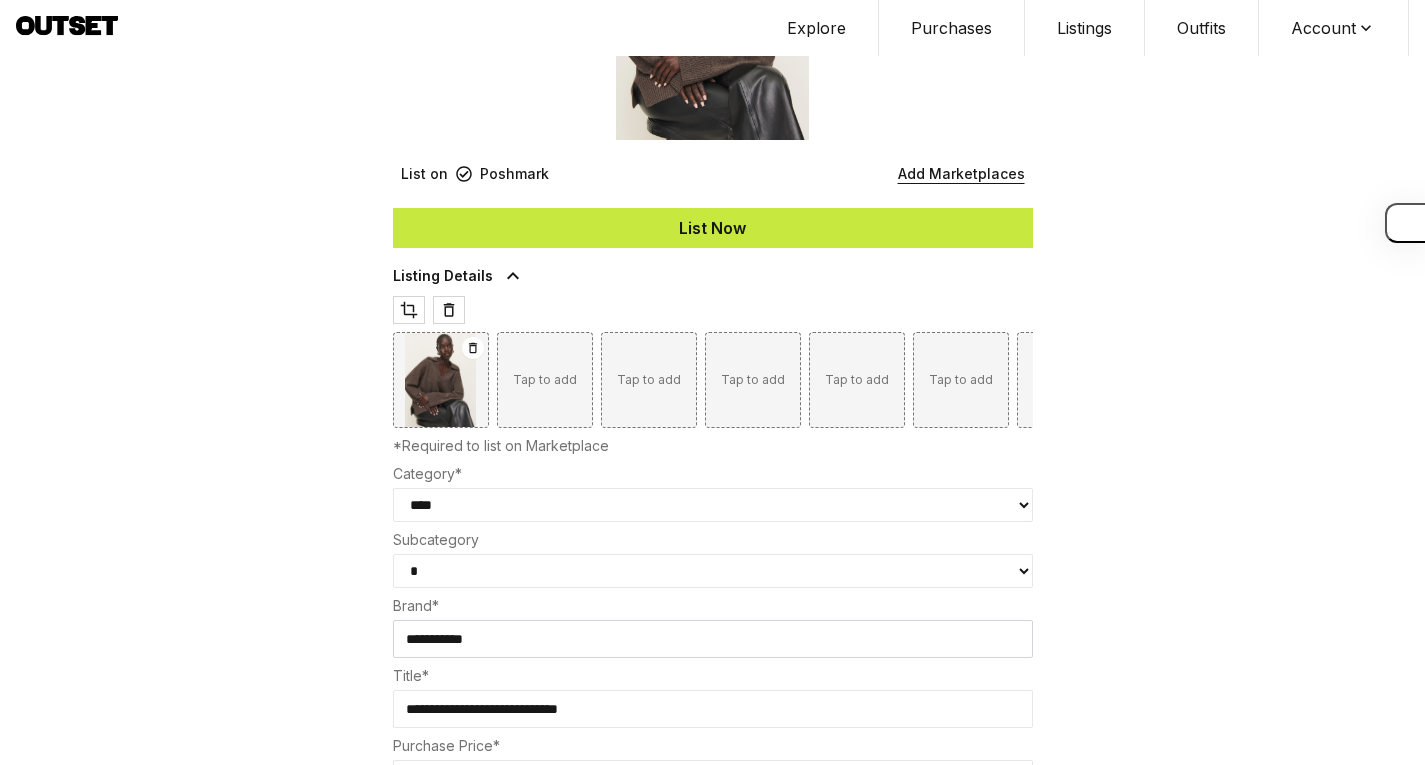 scroll, scrollTop: 225, scrollLeft: 0, axis: vertical 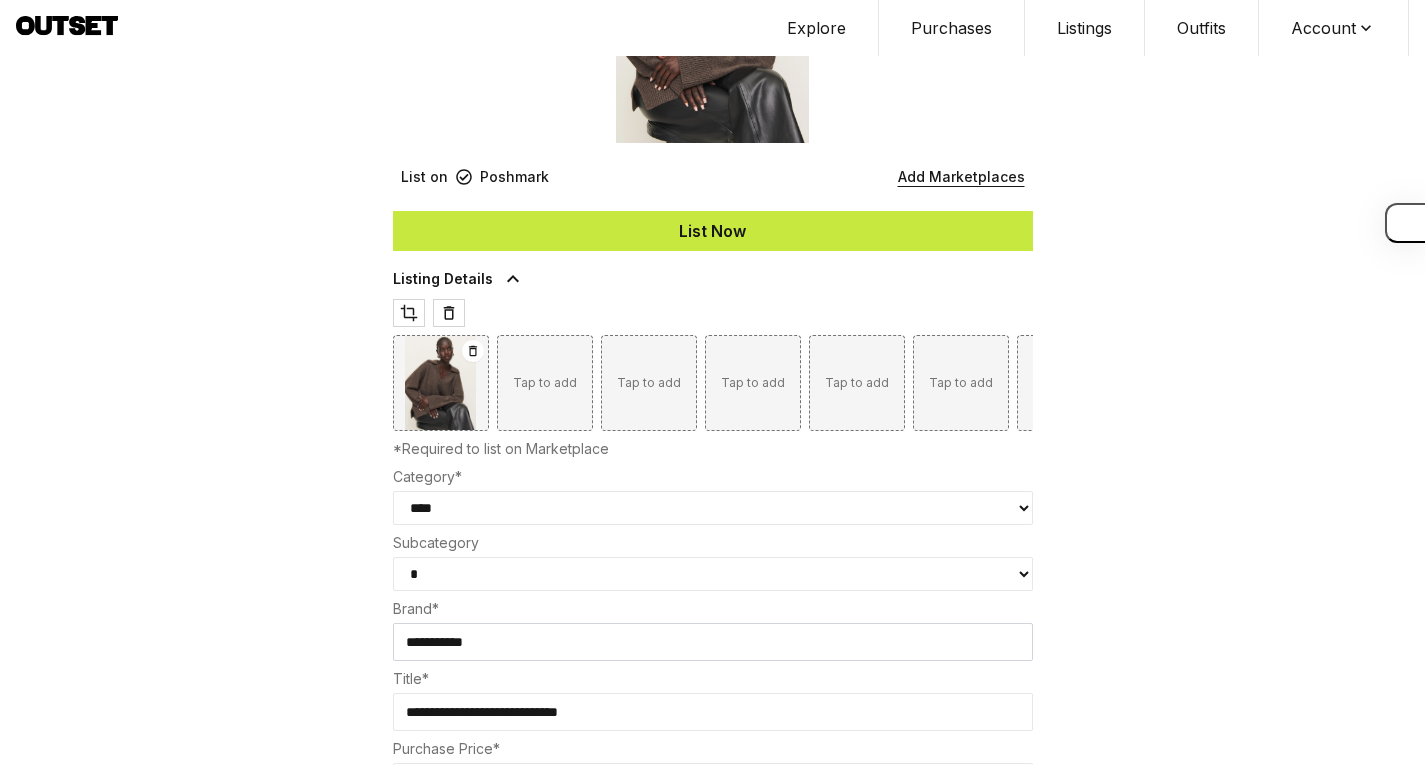click on "List Now" at bounding box center (713, 231) 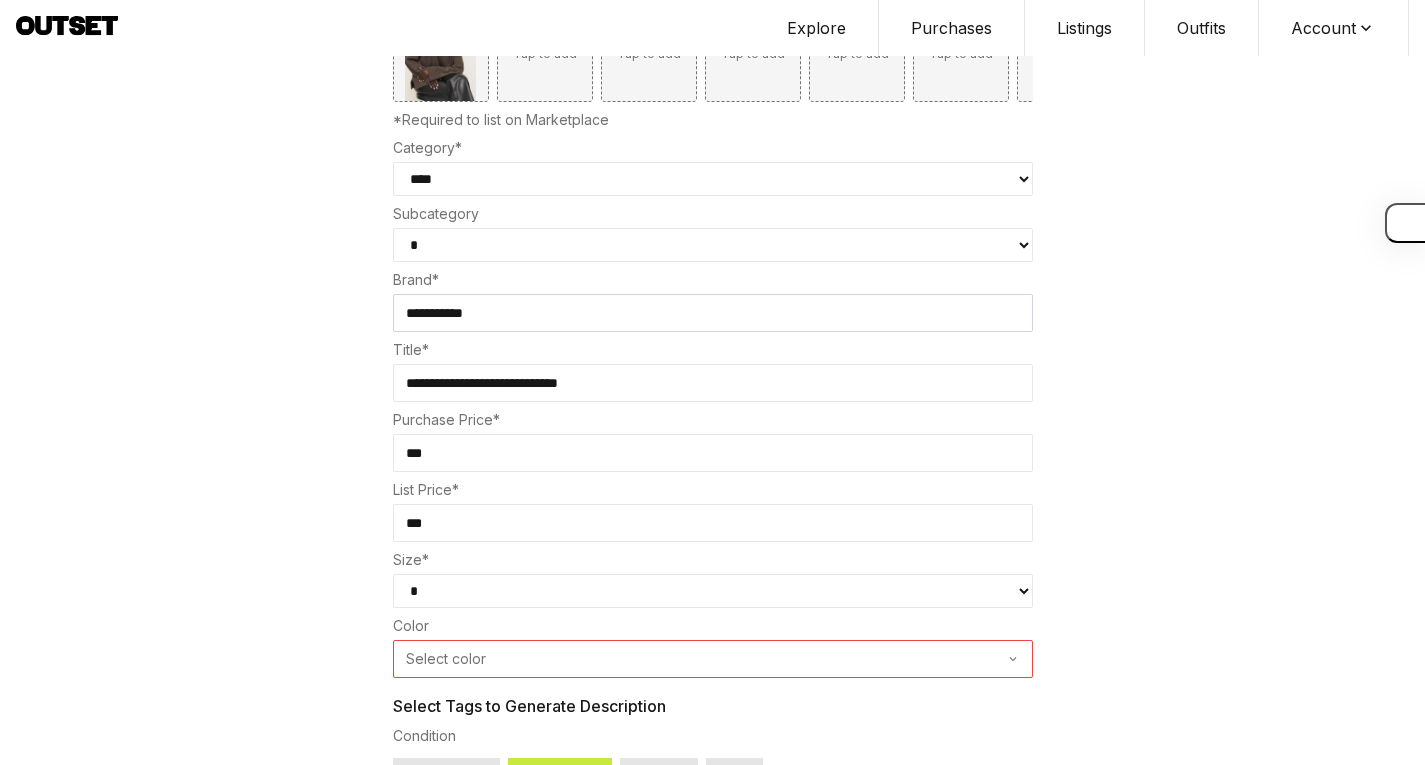 scroll, scrollTop: 631, scrollLeft: 0, axis: vertical 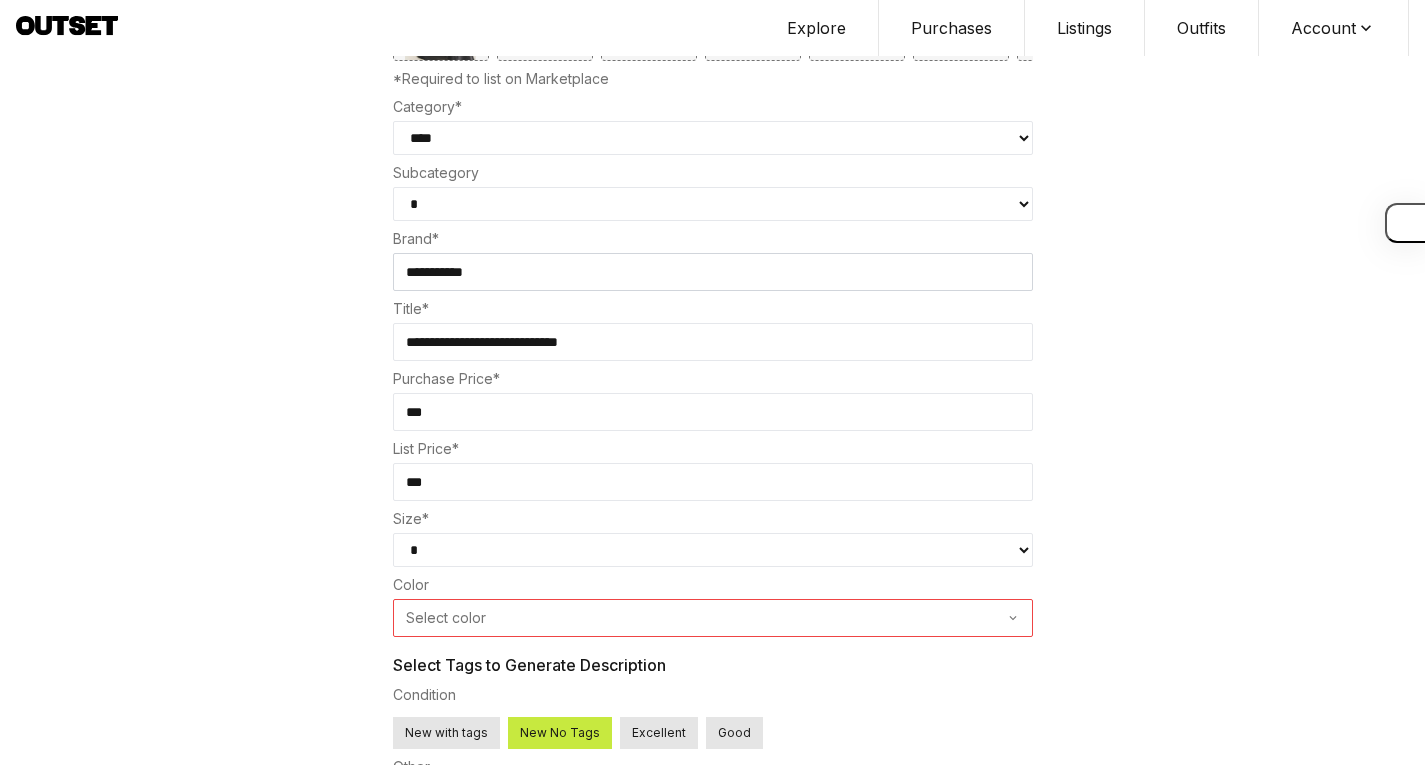 click on "Select color" at bounding box center [713, 618] 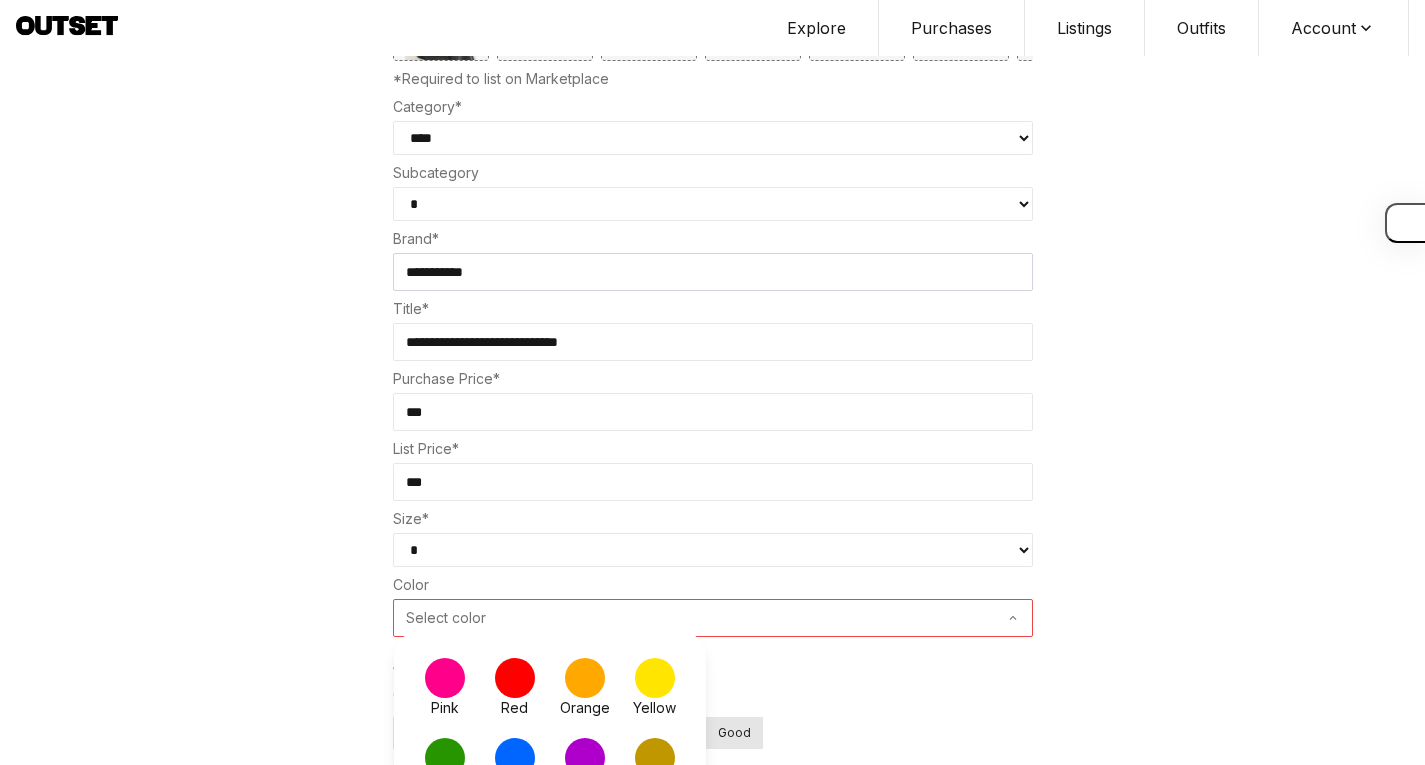 scroll, scrollTop: 874, scrollLeft: 0, axis: vertical 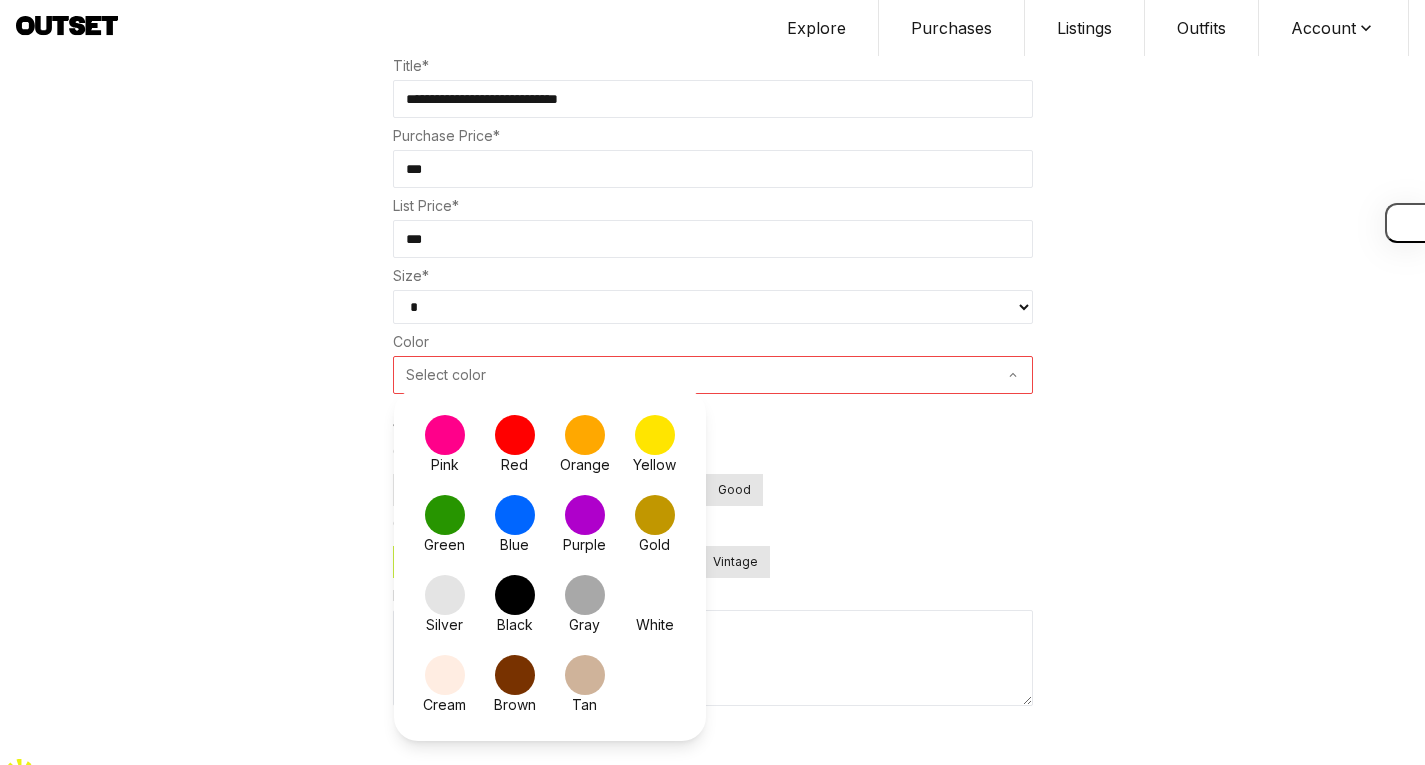 click at bounding box center [515, 675] 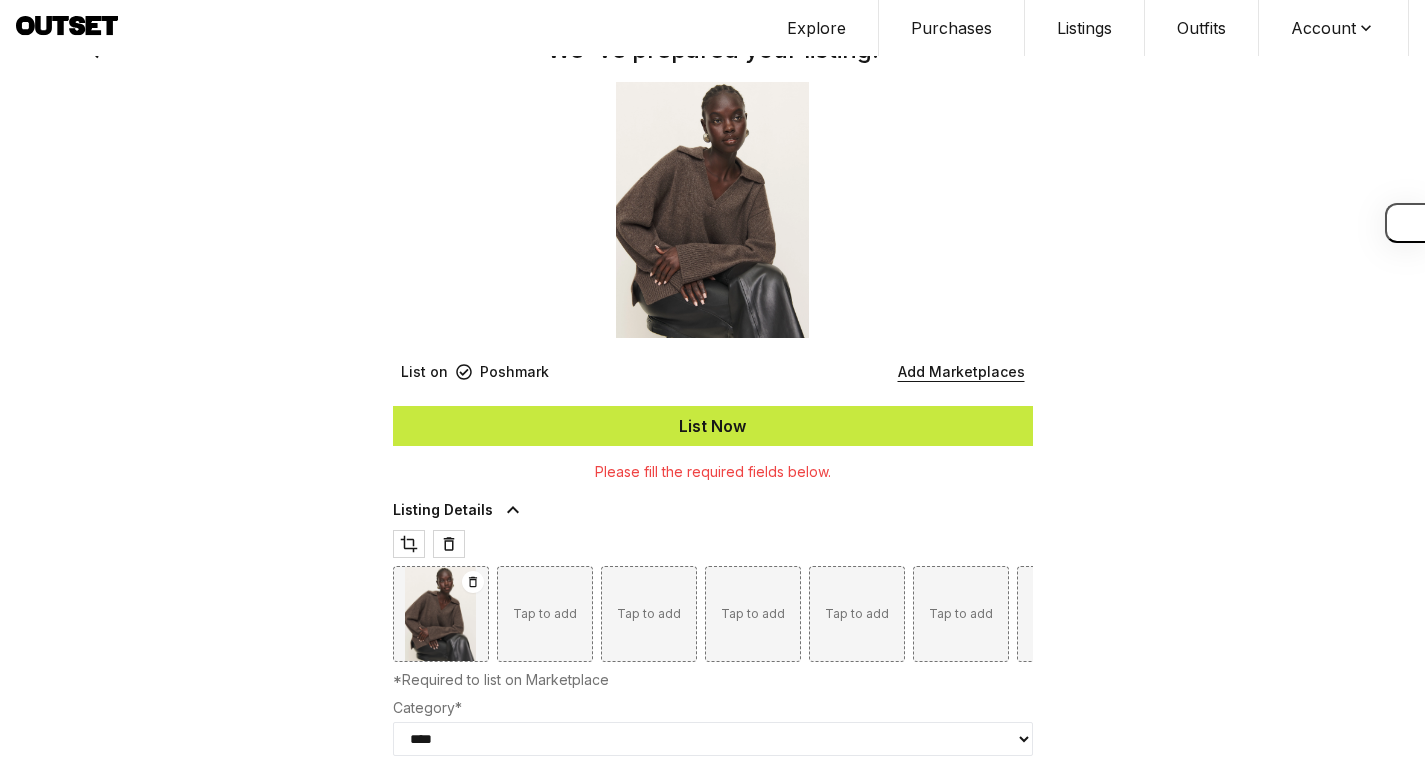 scroll, scrollTop: 10, scrollLeft: 0, axis: vertical 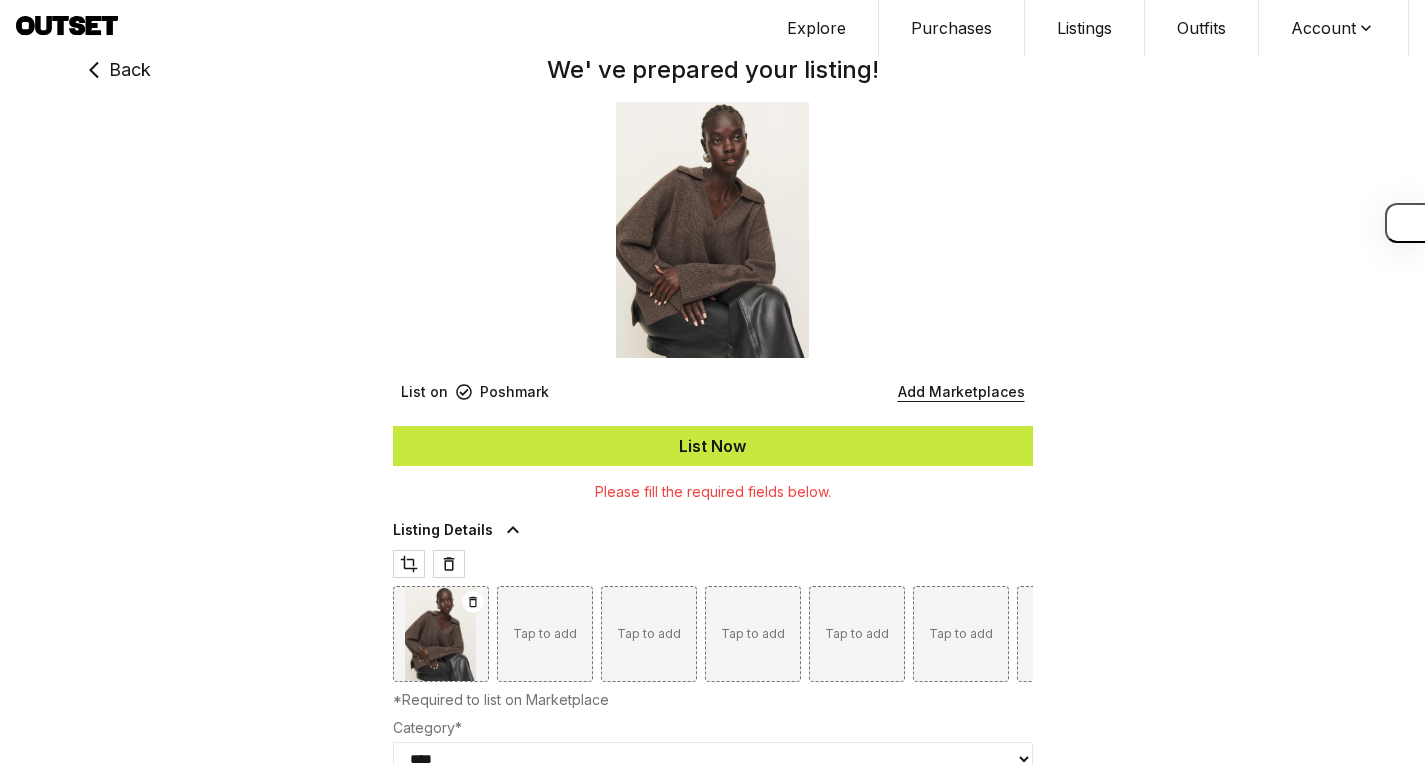 click on "List Now" at bounding box center [713, 446] 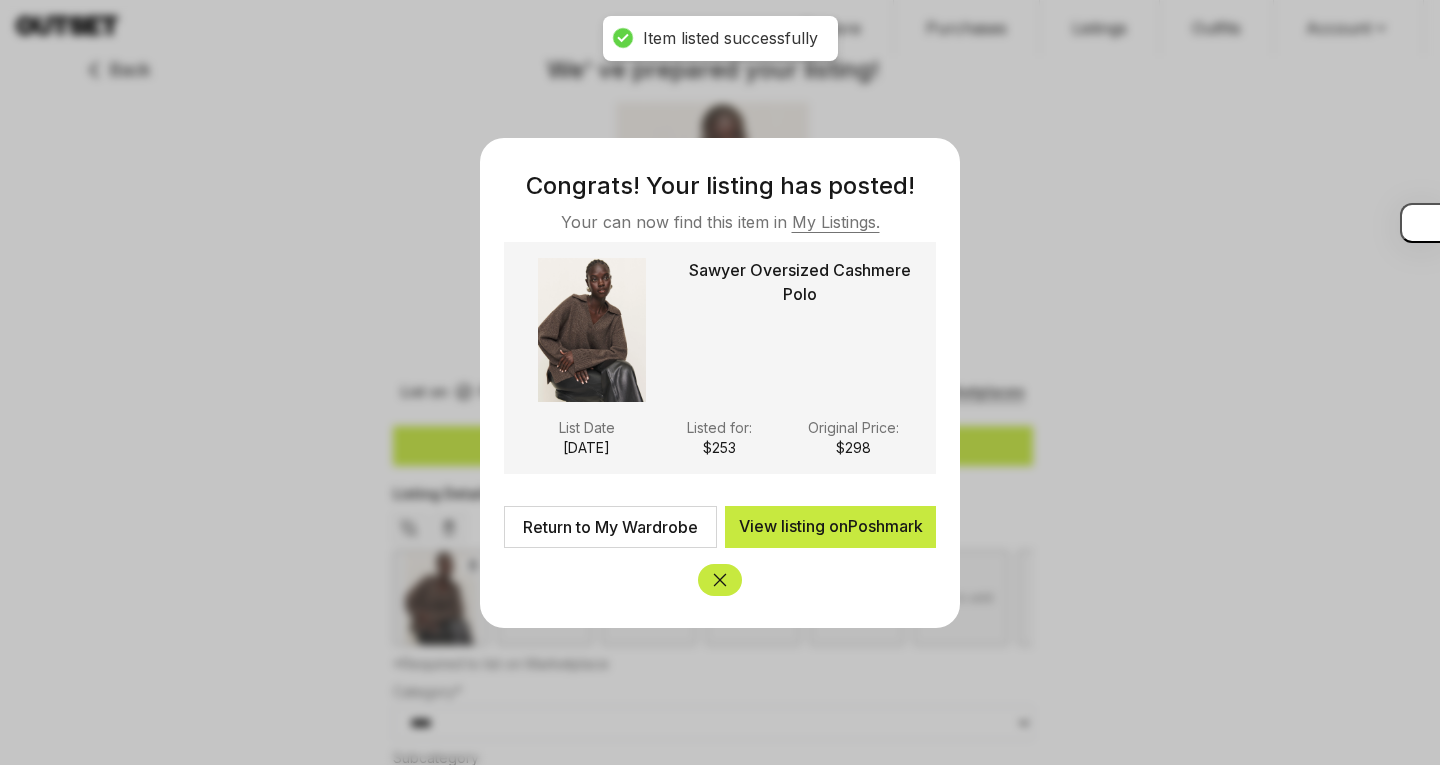 click on "Return to My Wardrobe" at bounding box center (610, 527) 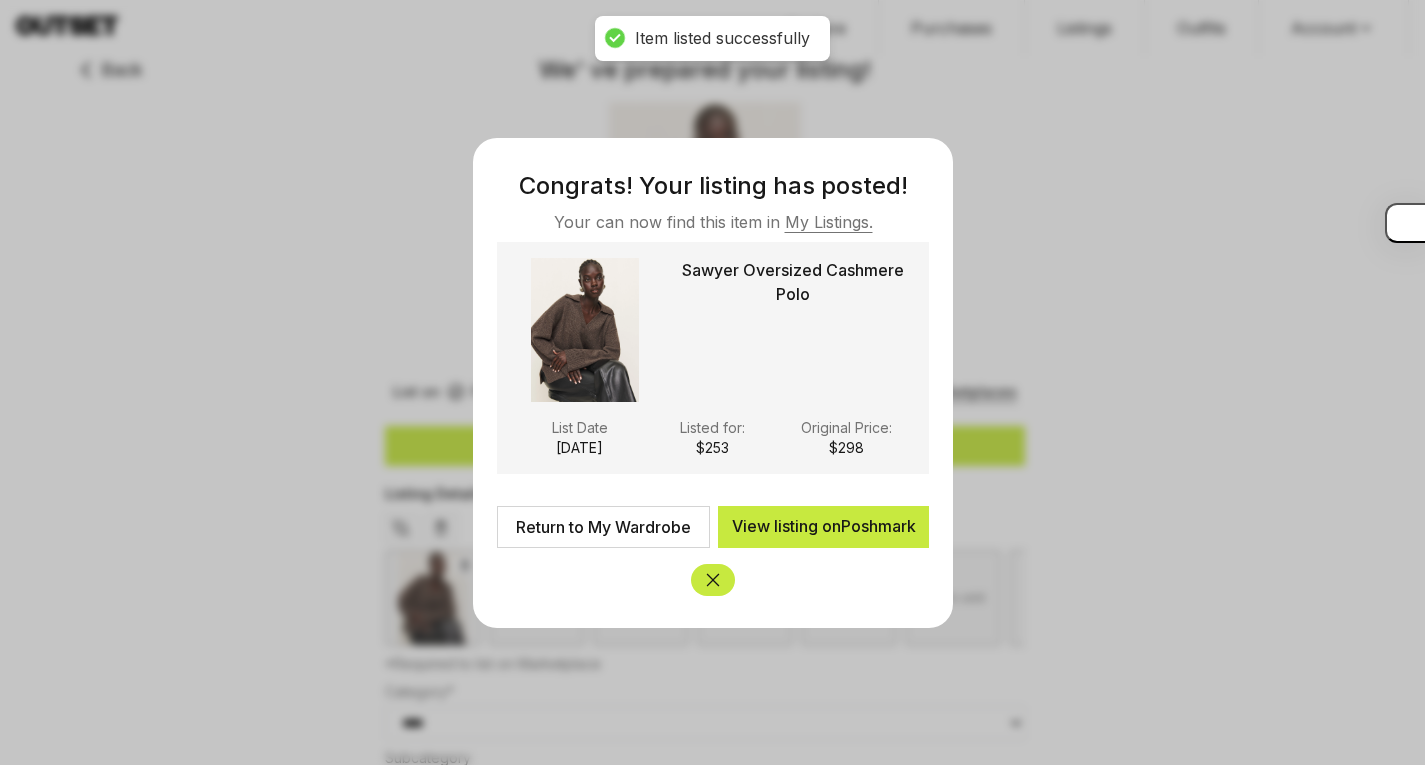 type 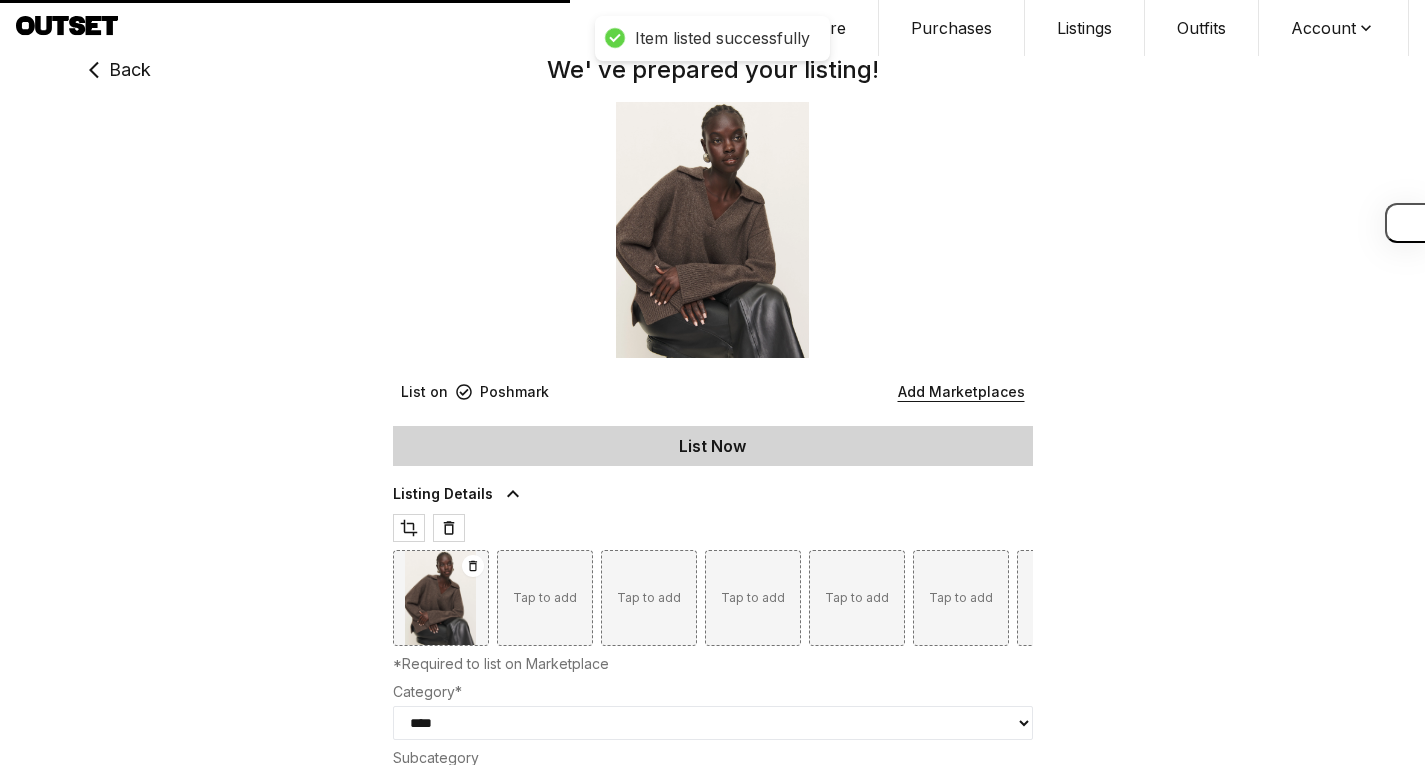 type on "***" 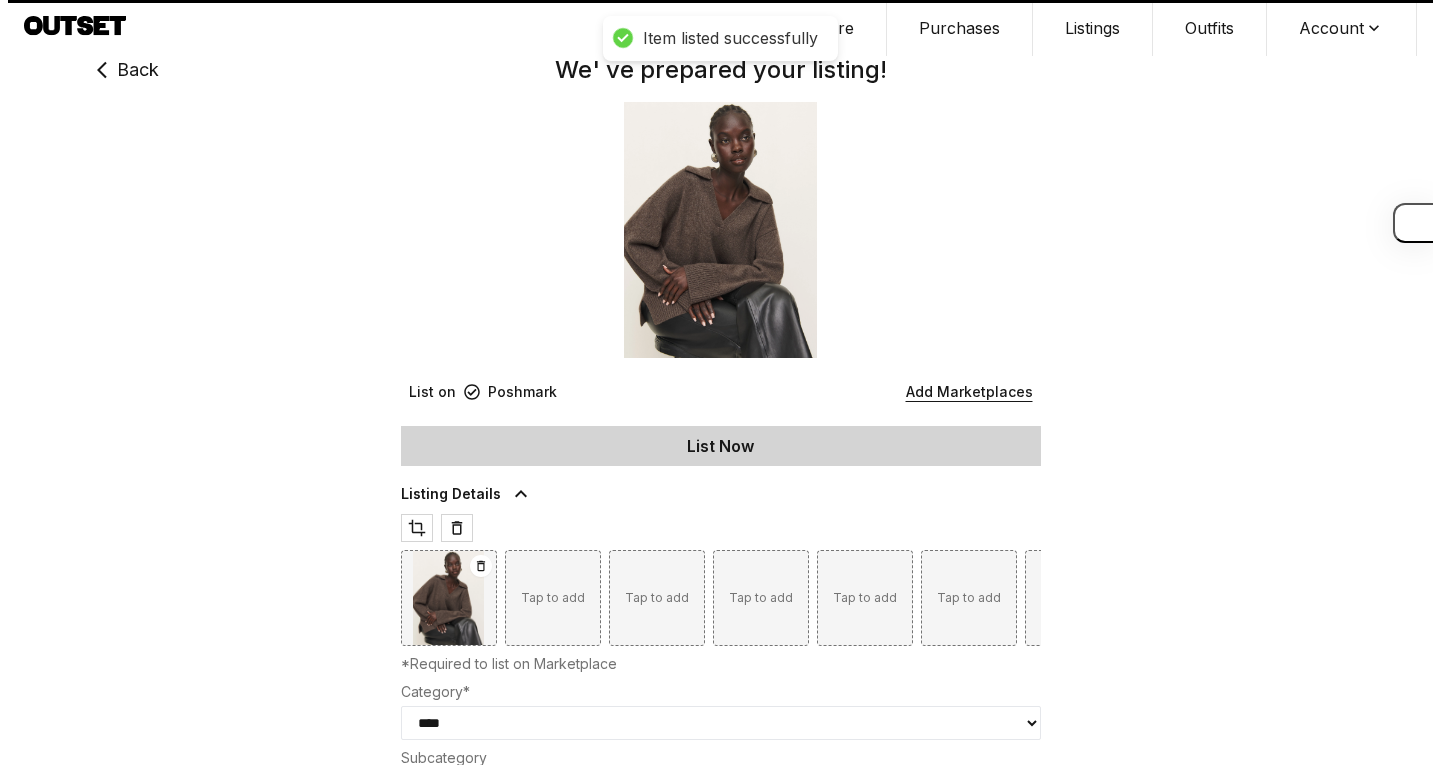 scroll, scrollTop: 0, scrollLeft: 0, axis: both 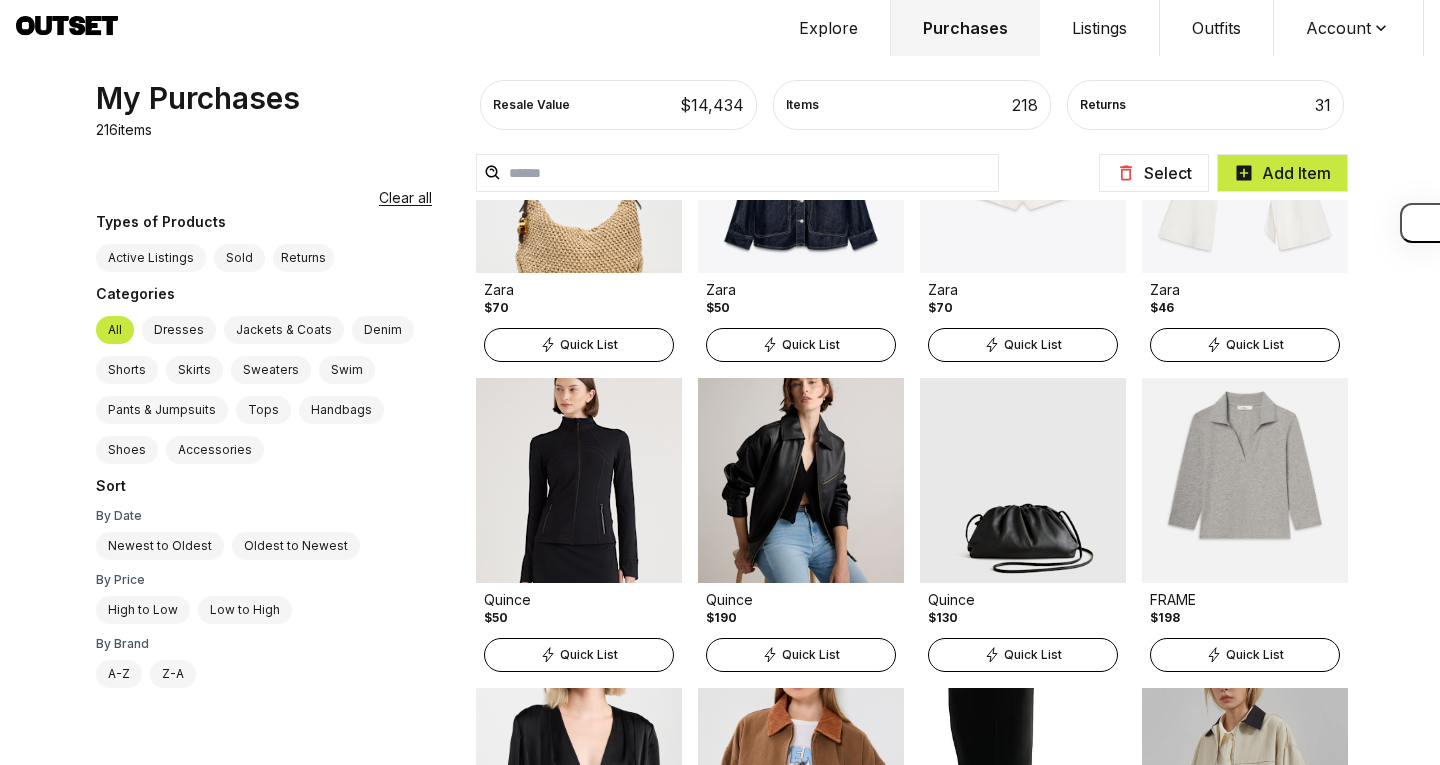 click on "Quick List" at bounding box center [811, 655] 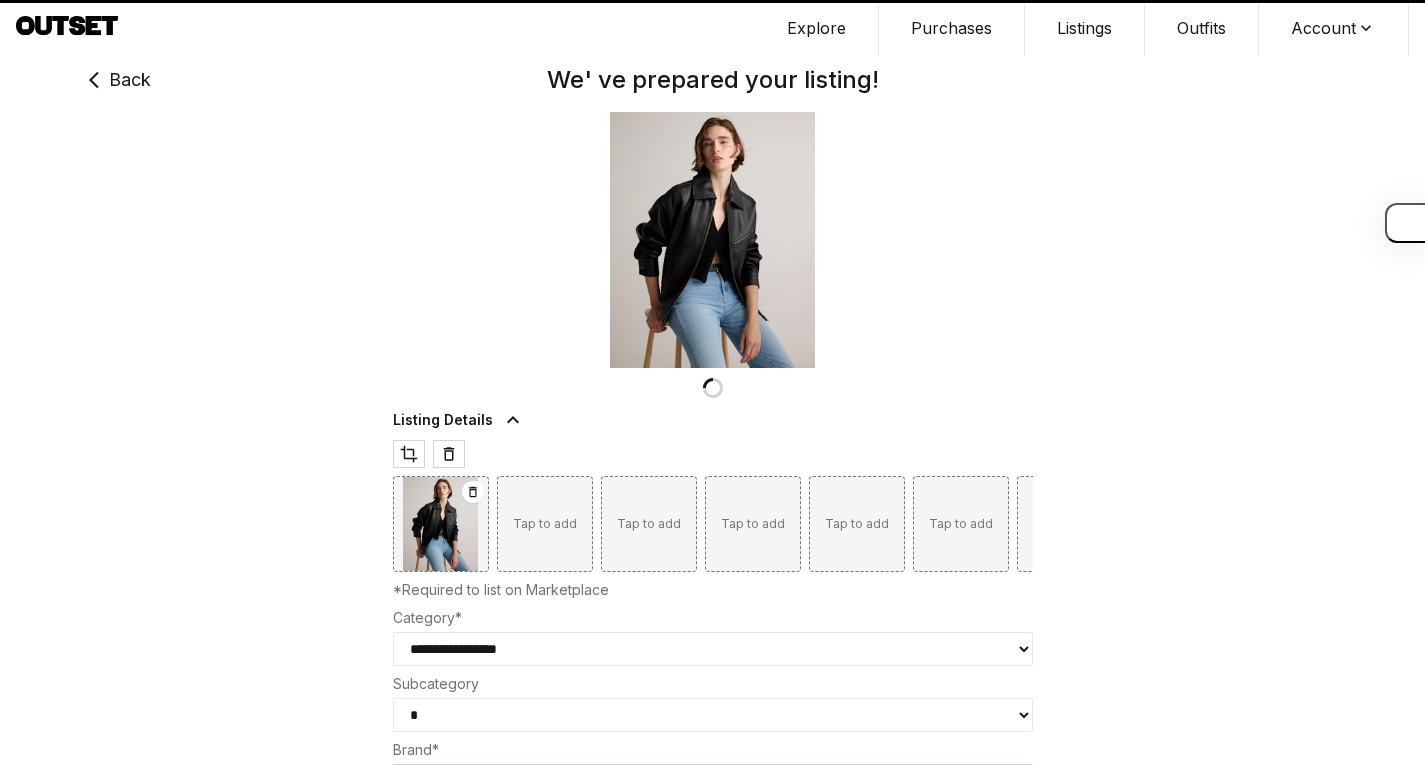type on "***" 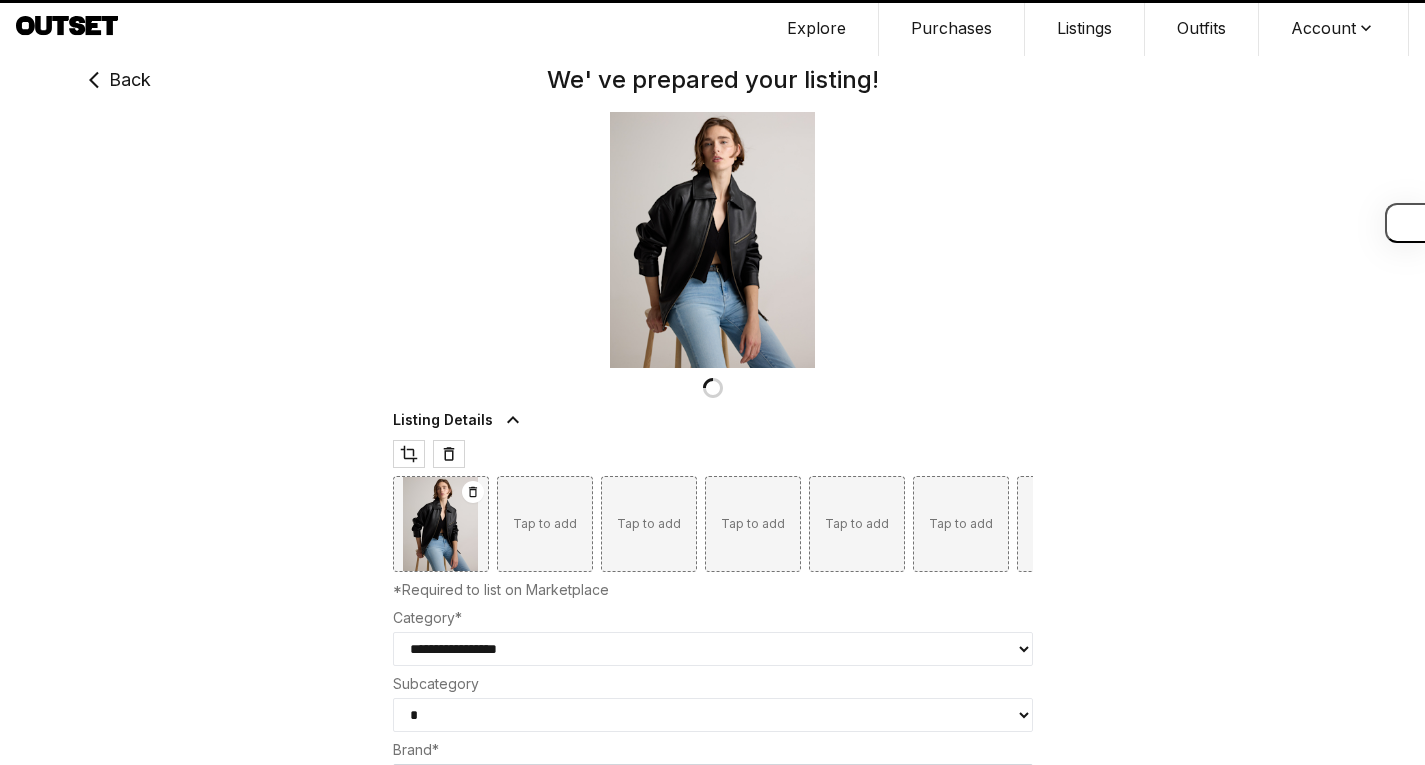 select on "**********" 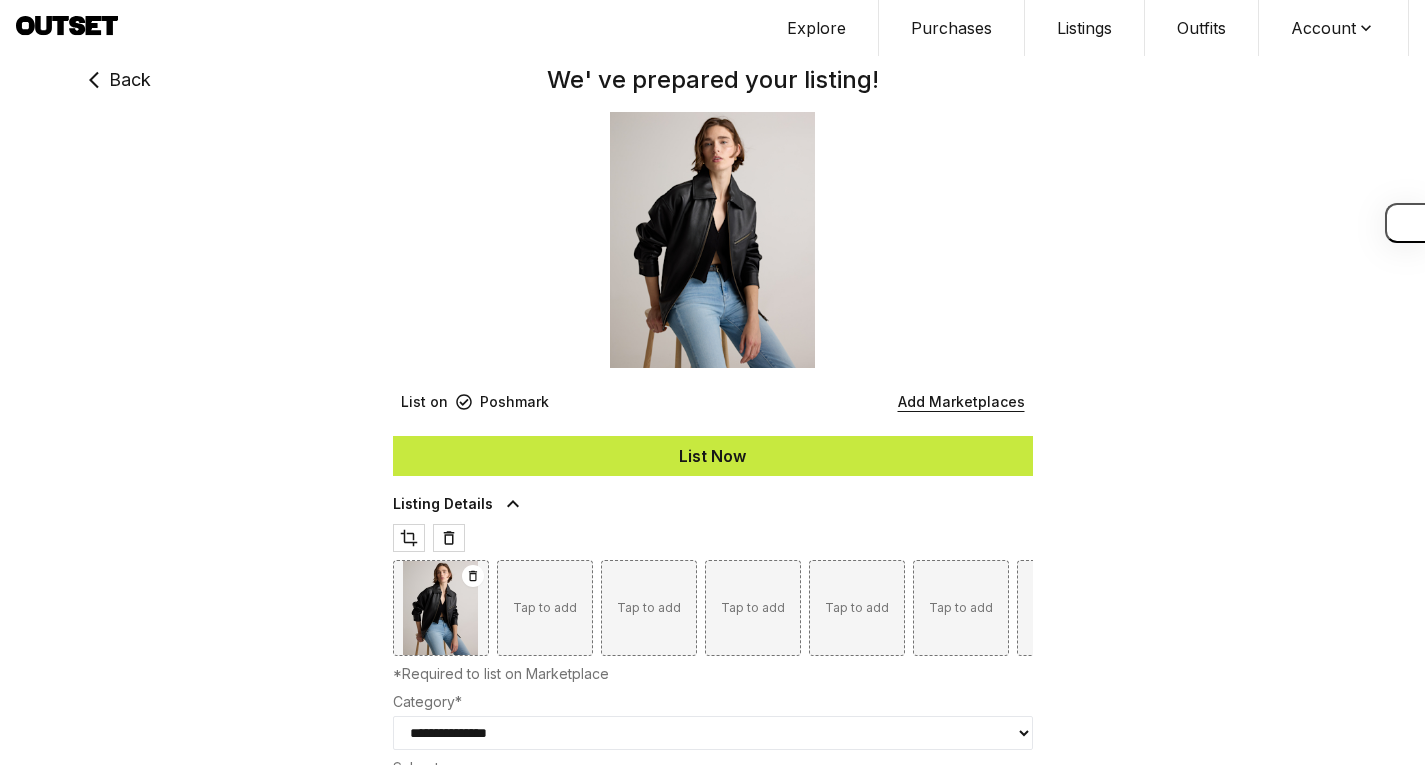 type on "***" 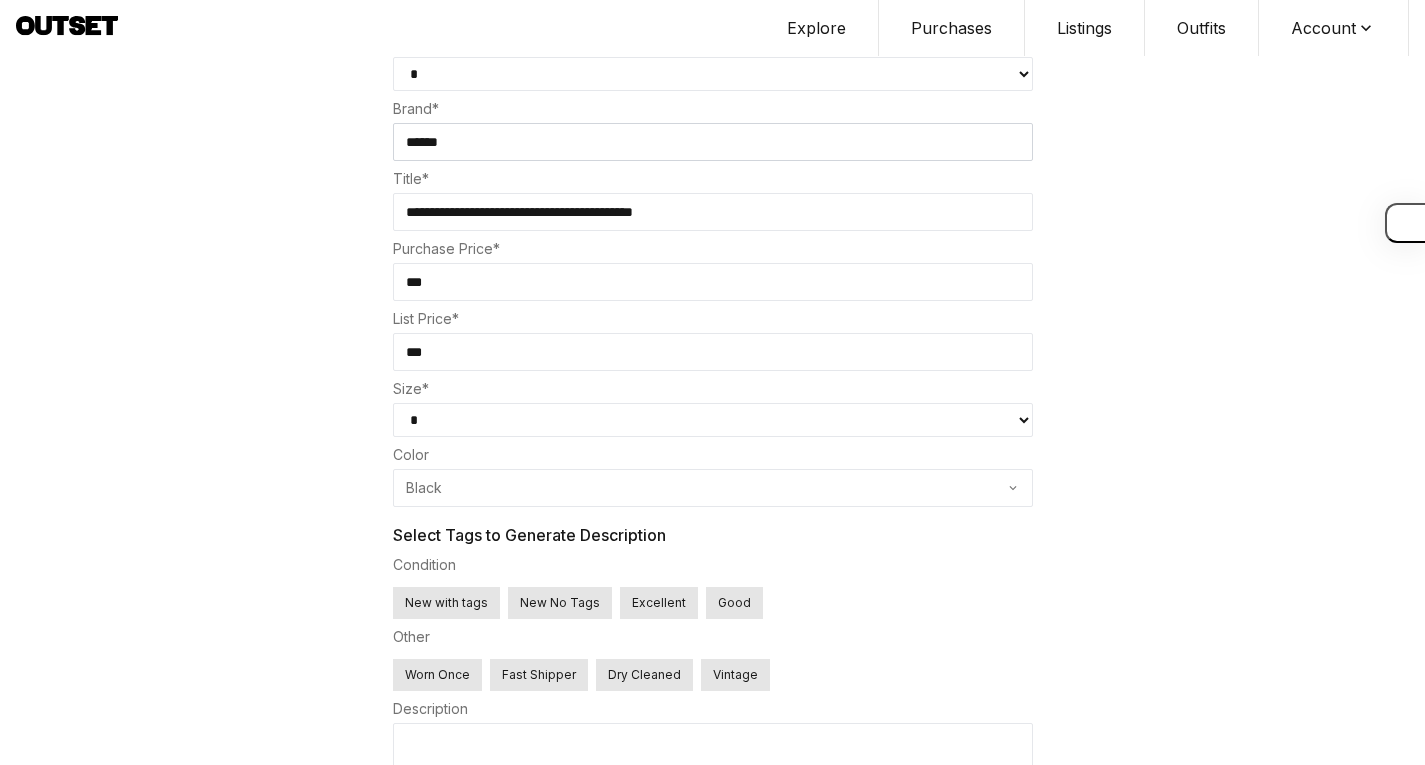scroll, scrollTop: 825, scrollLeft: 0, axis: vertical 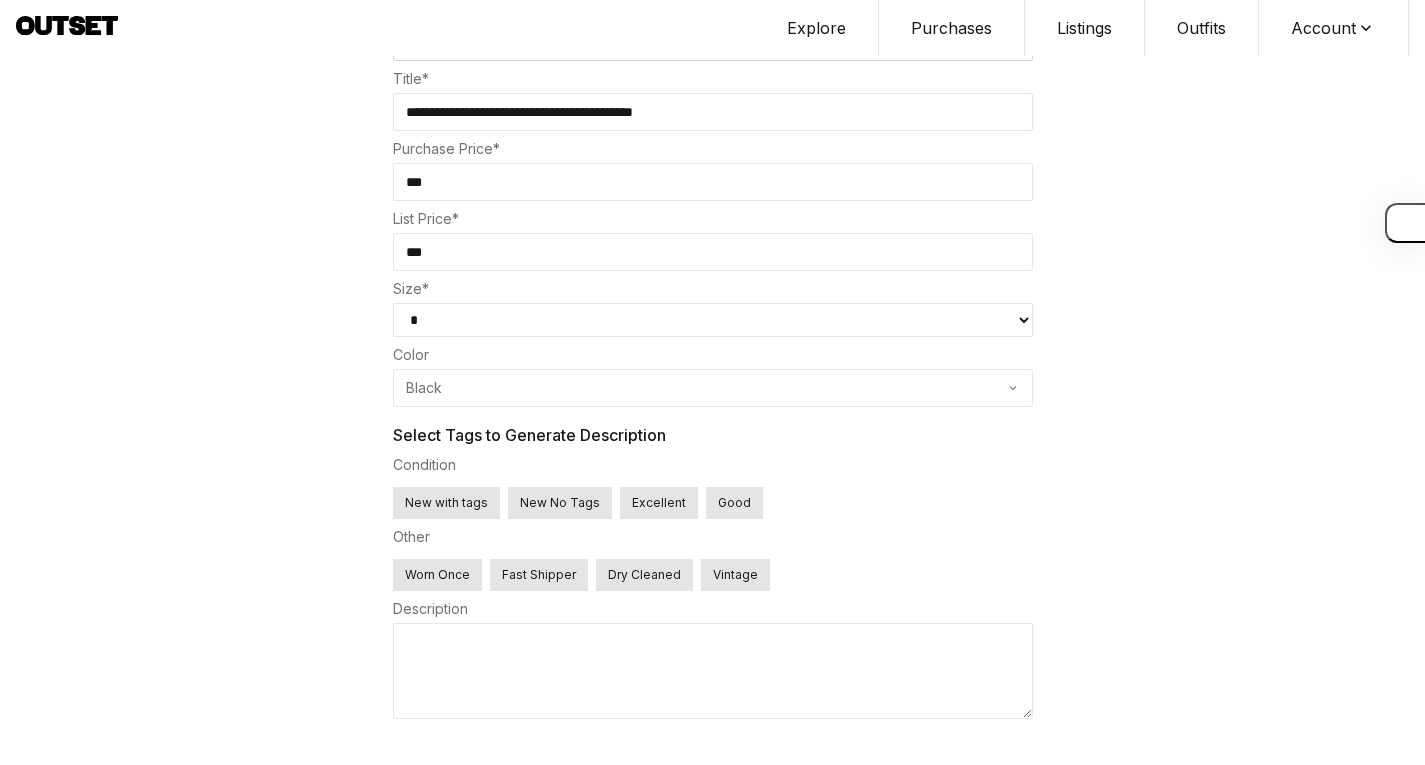 click on "New with tags" at bounding box center [446, 503] 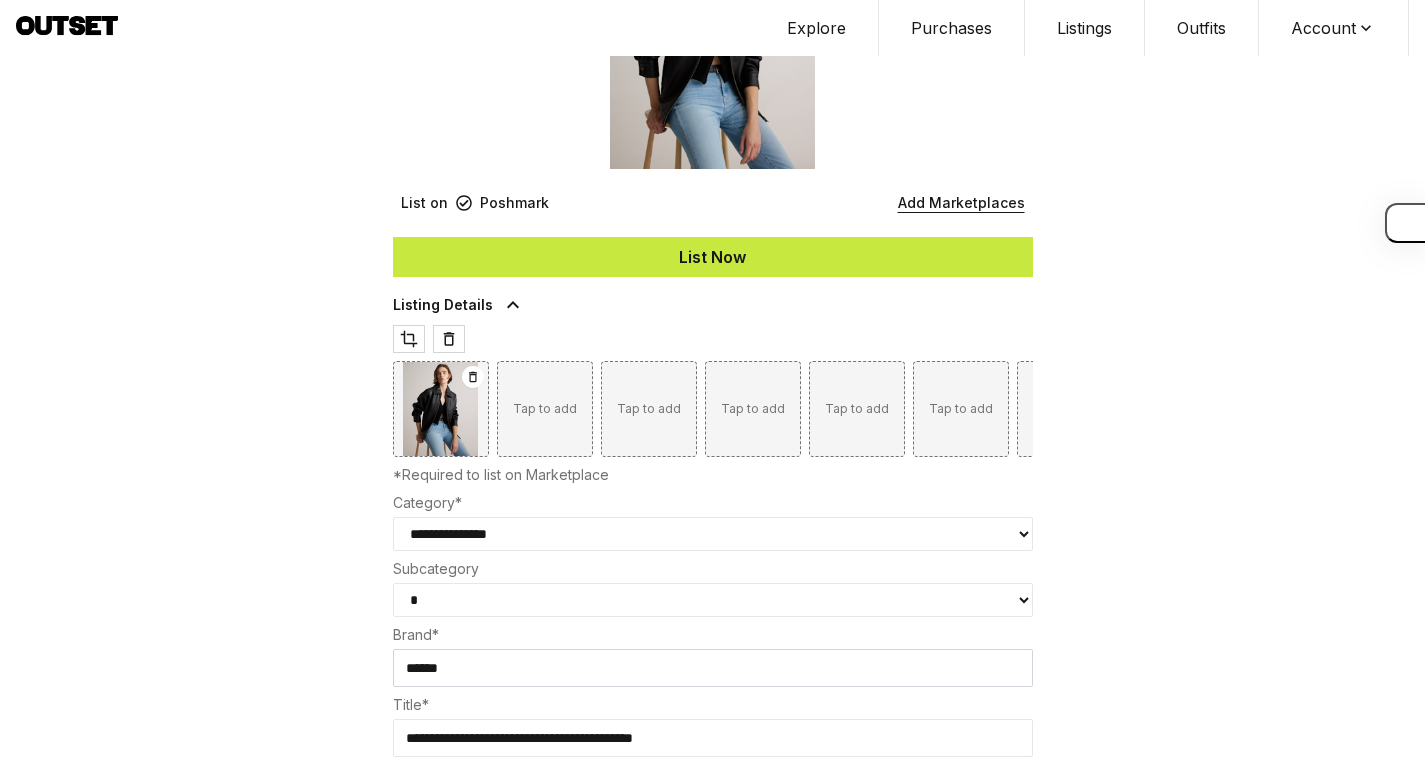 scroll, scrollTop: 193, scrollLeft: 0, axis: vertical 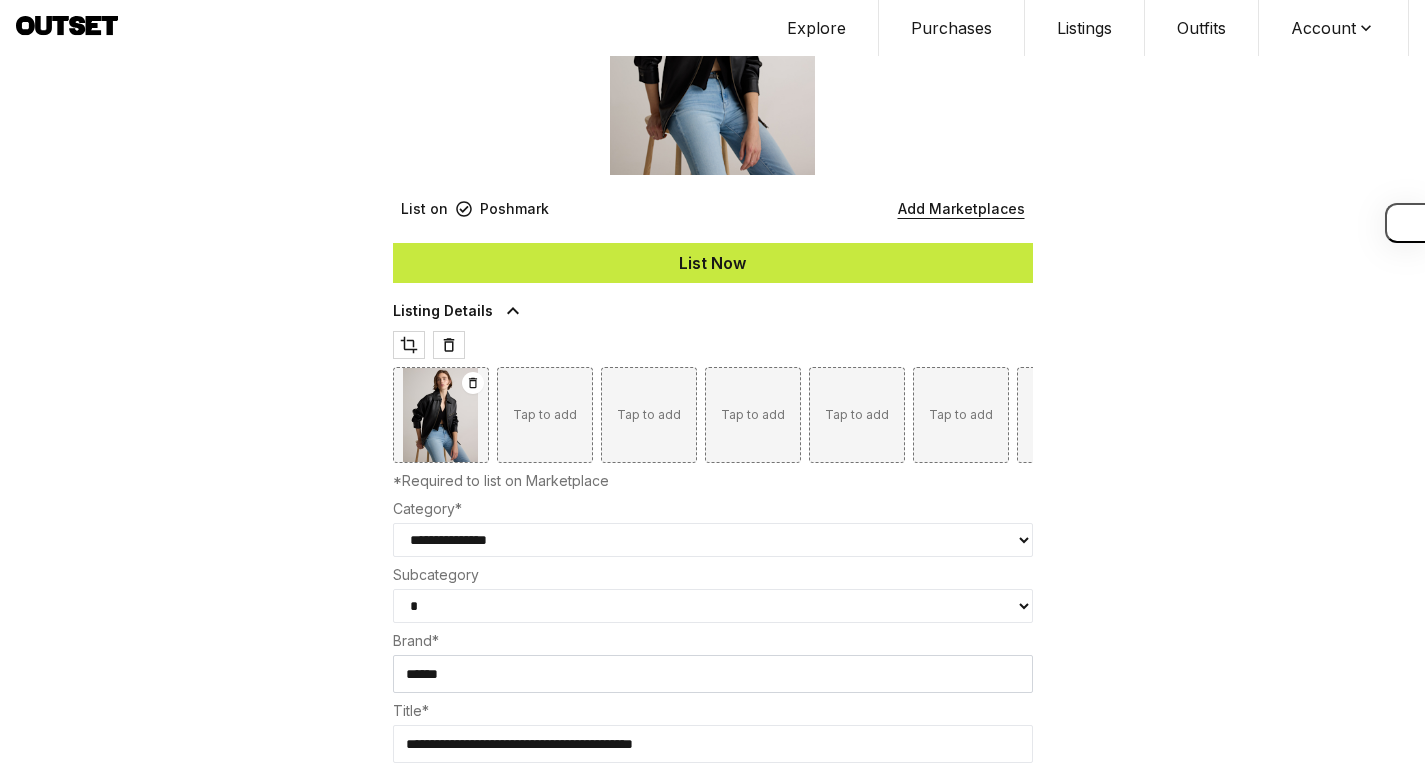 click on "List Now" at bounding box center (713, 263) 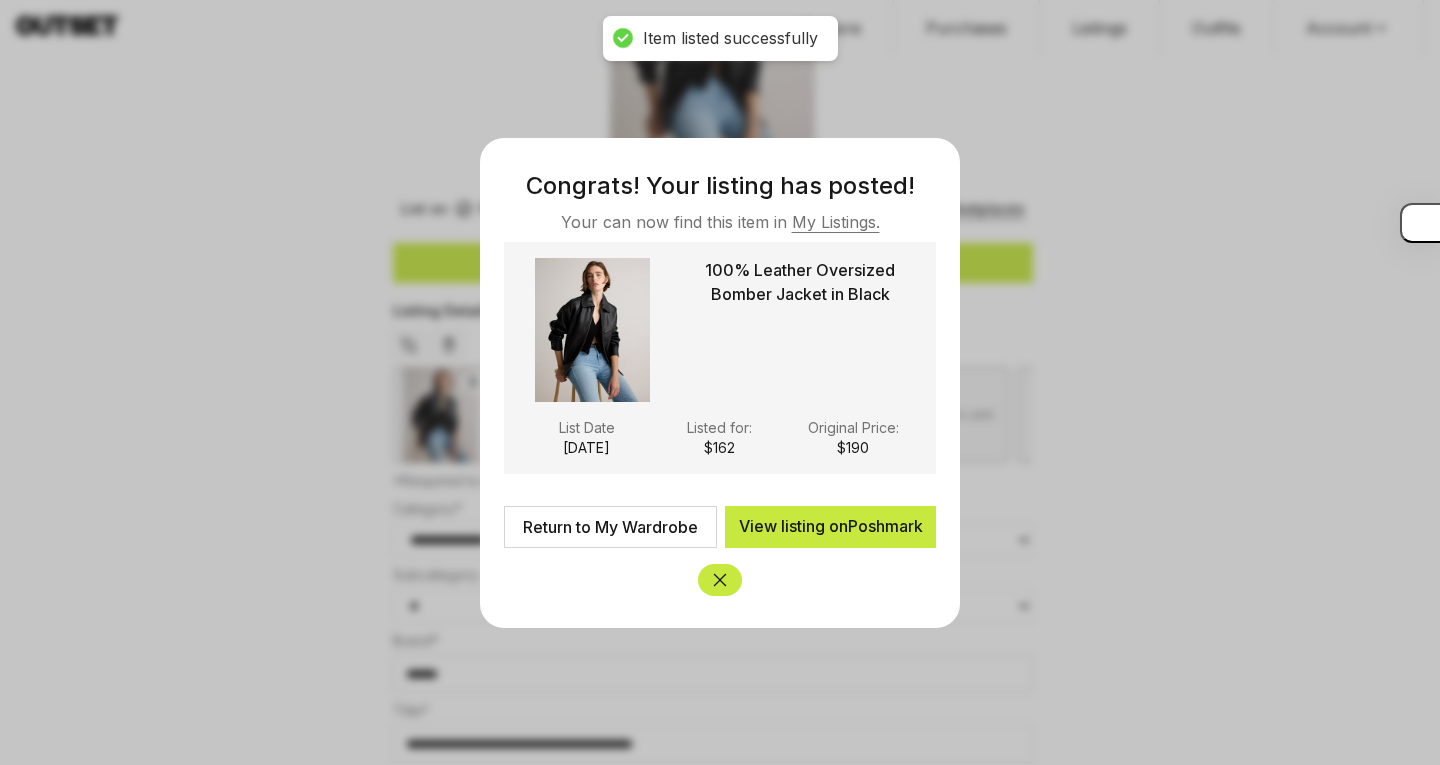 click on "Return to My Wardrobe" at bounding box center [610, 527] 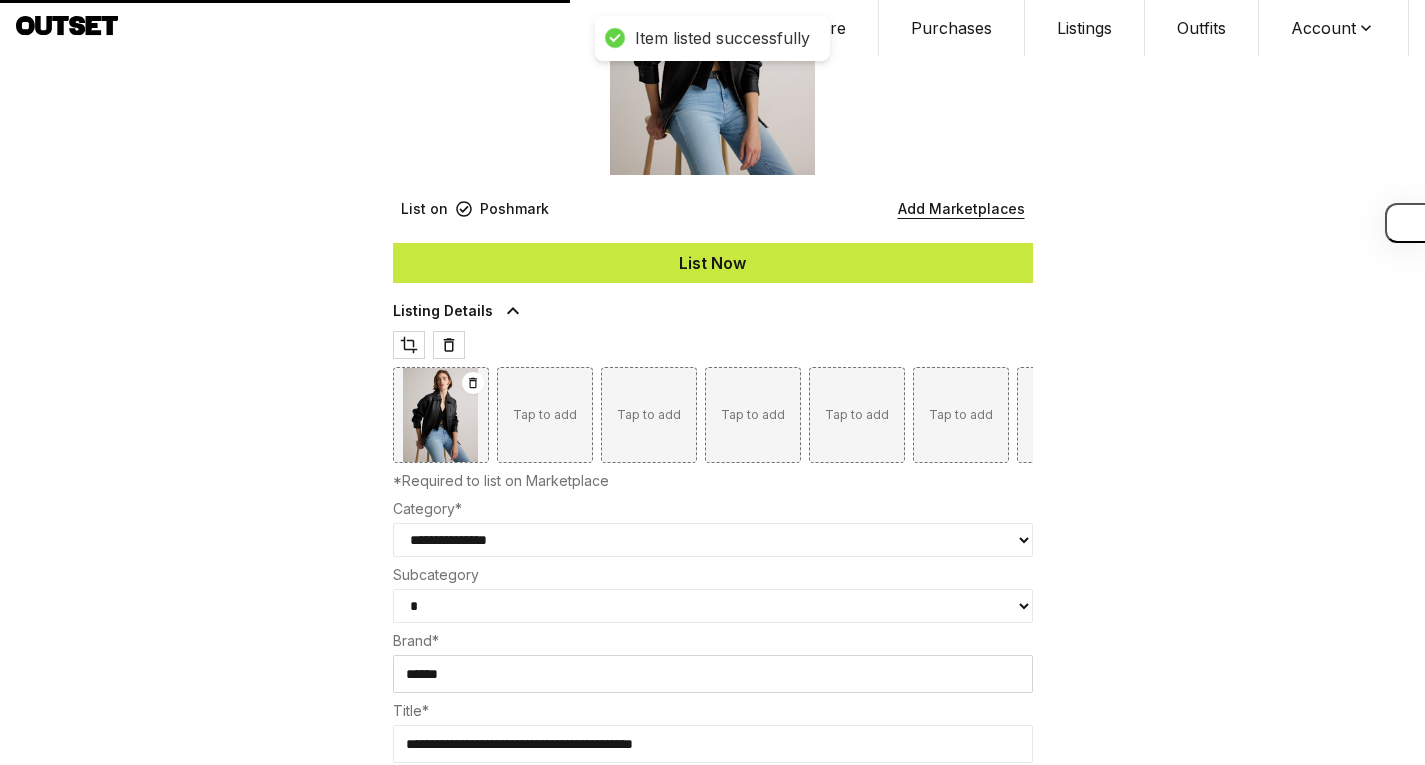 type 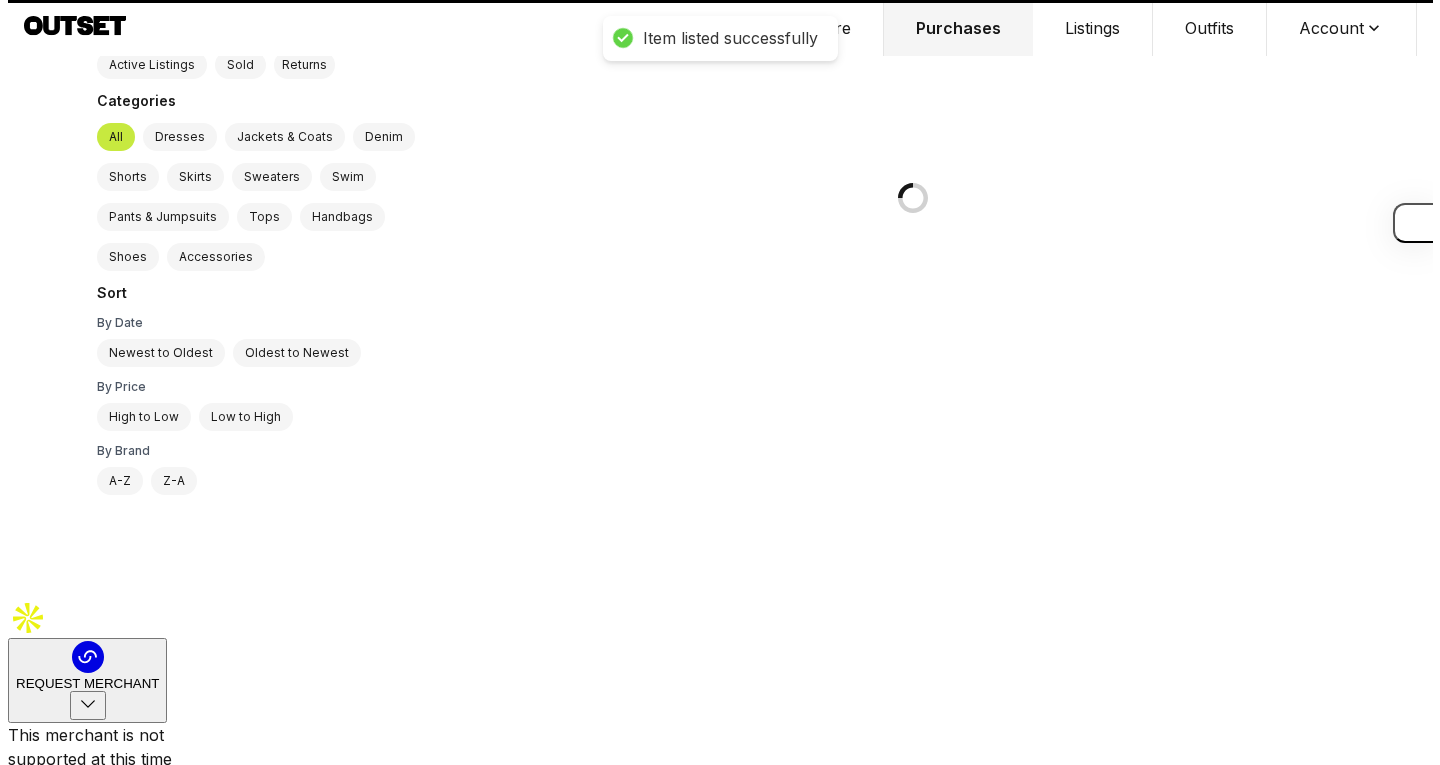 scroll, scrollTop: 0, scrollLeft: 0, axis: both 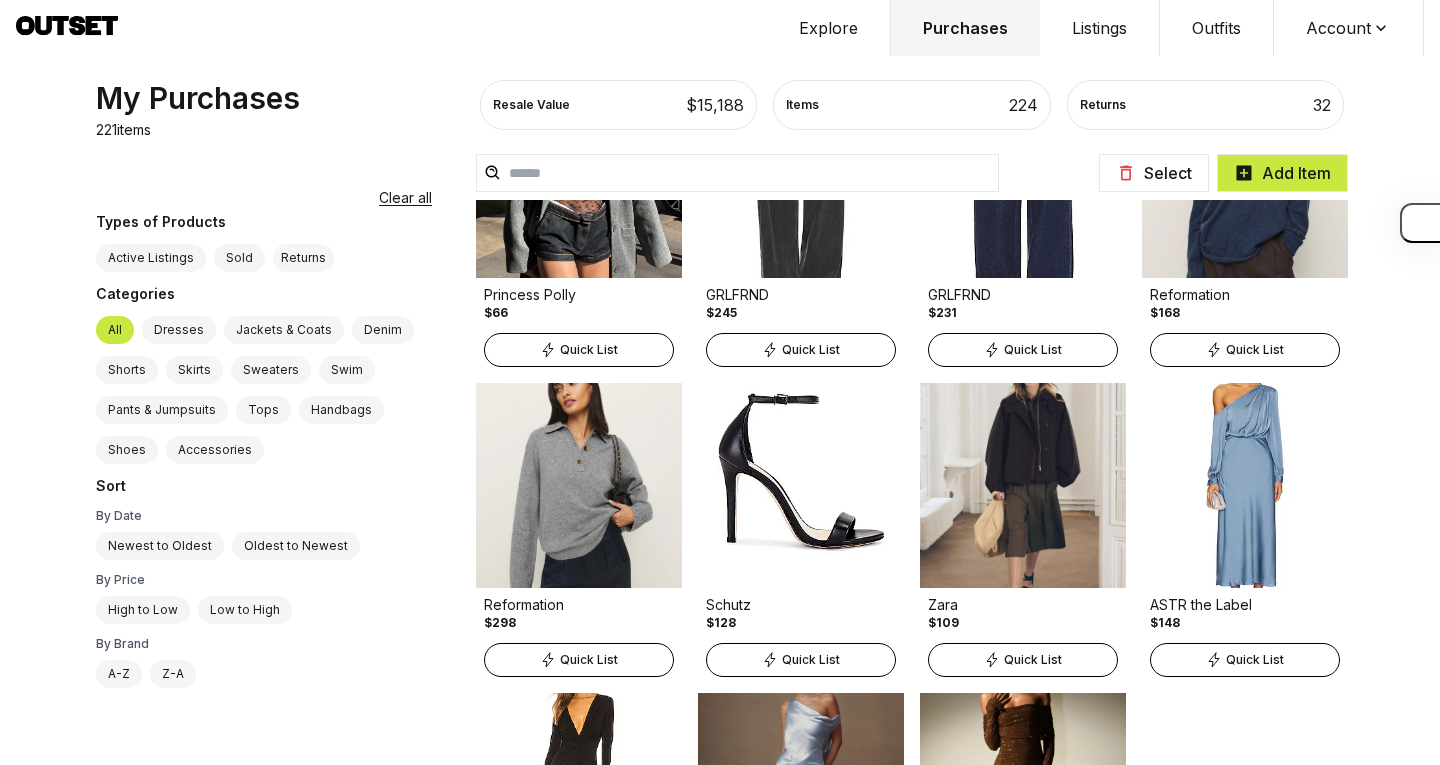 click on "Quick List" at bounding box center [579, 660] 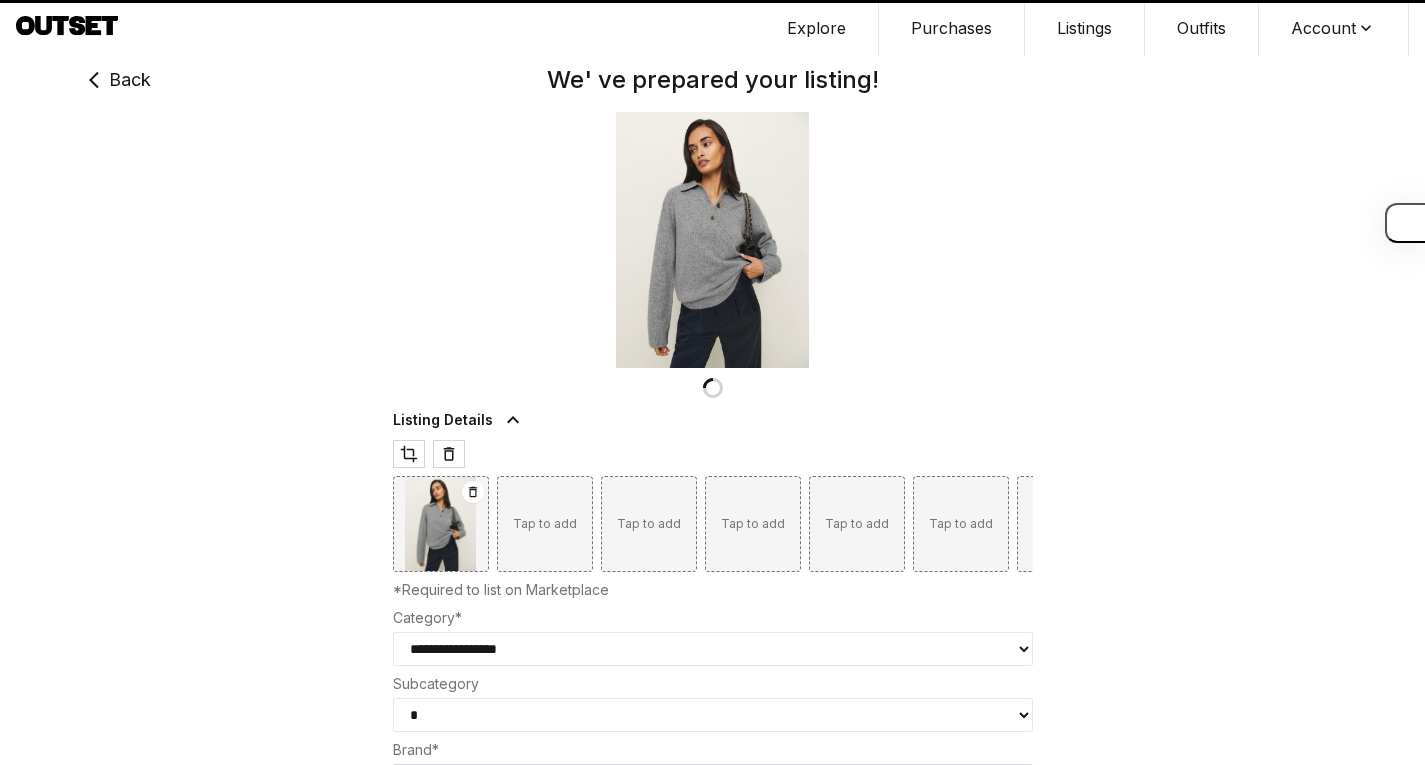 type on "***" 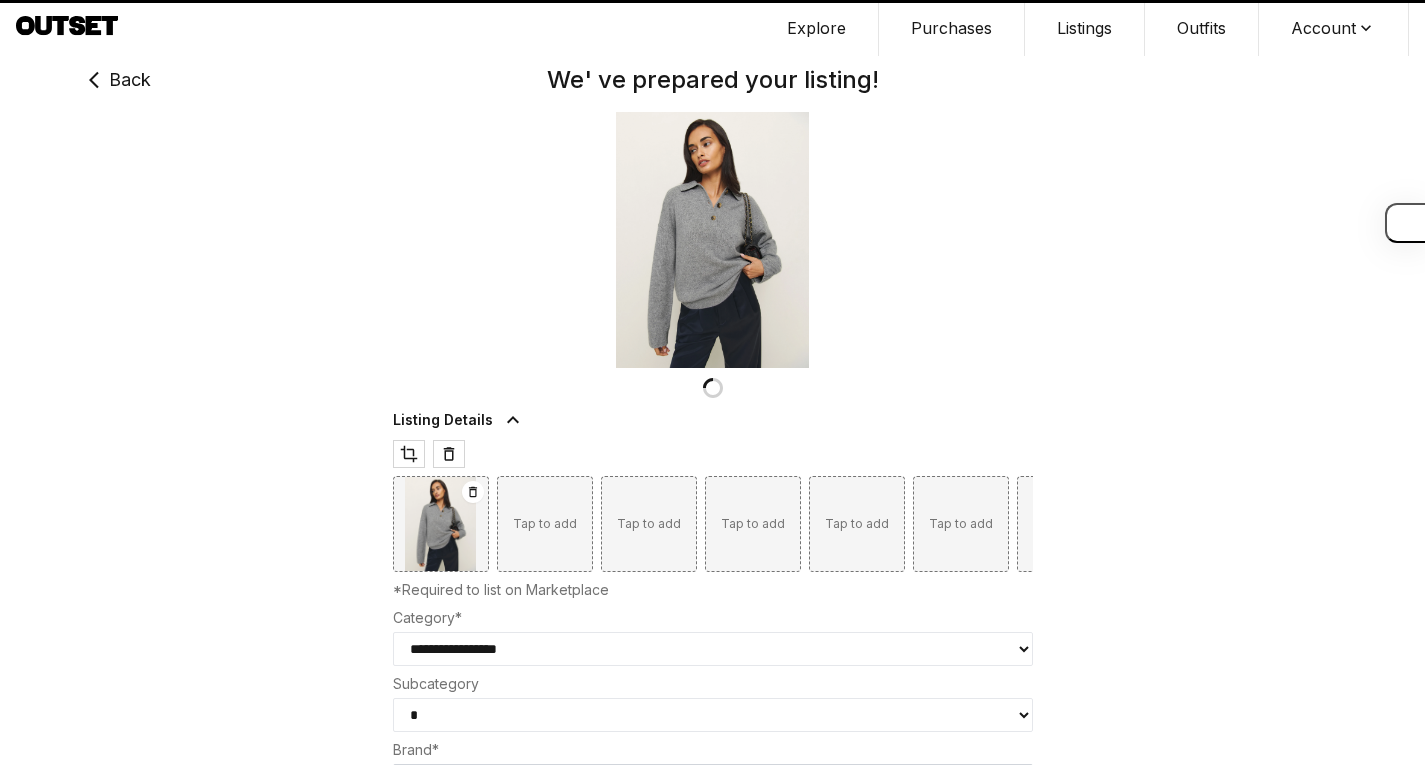 select on "********" 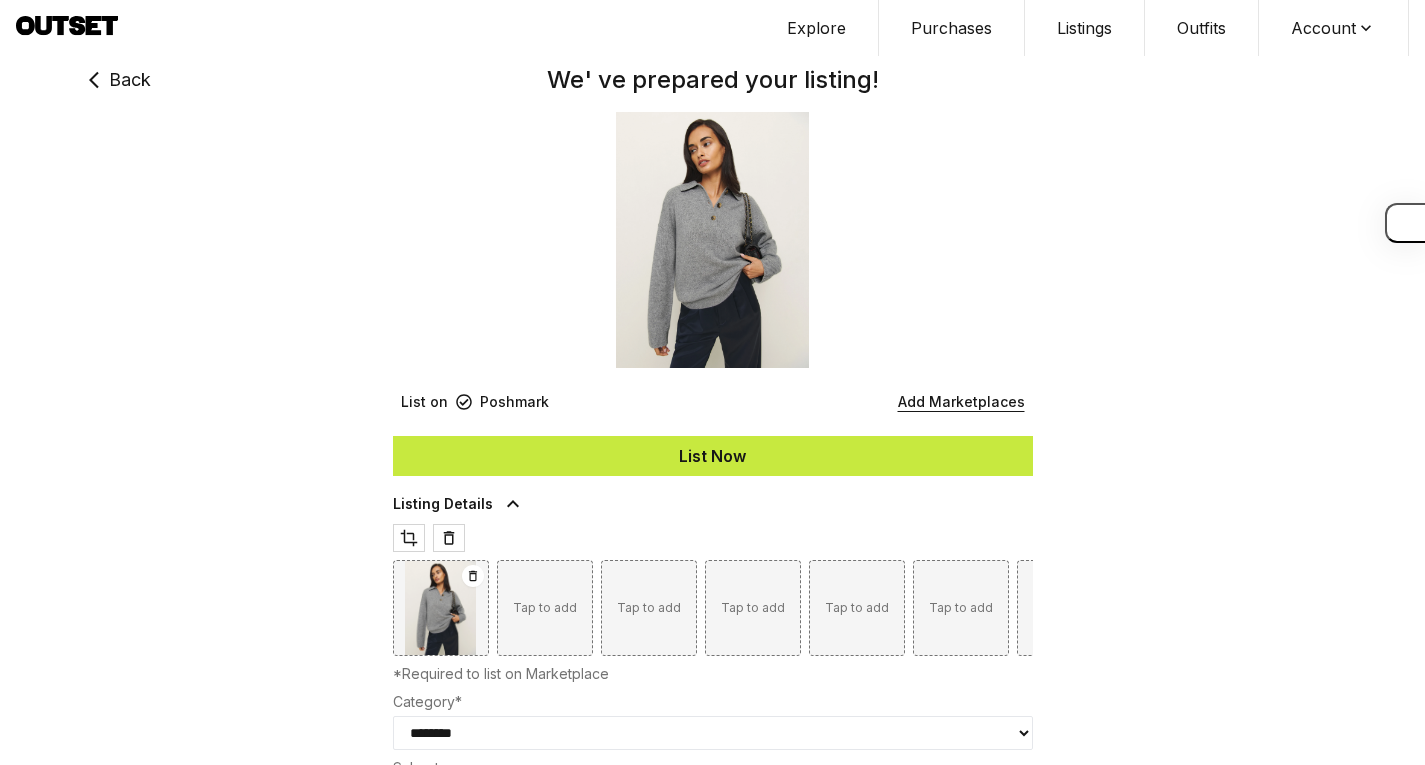 type on "***" 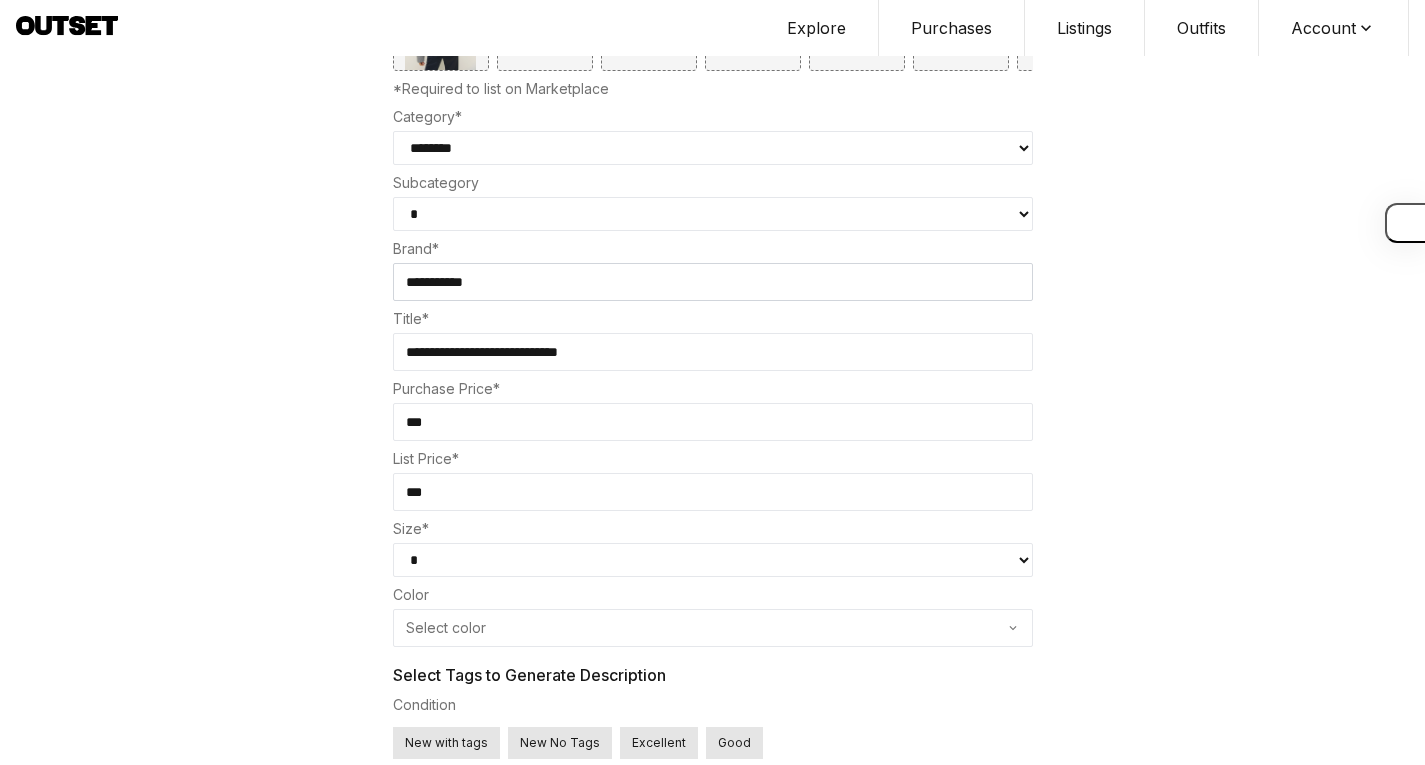 scroll, scrollTop: 825, scrollLeft: 0, axis: vertical 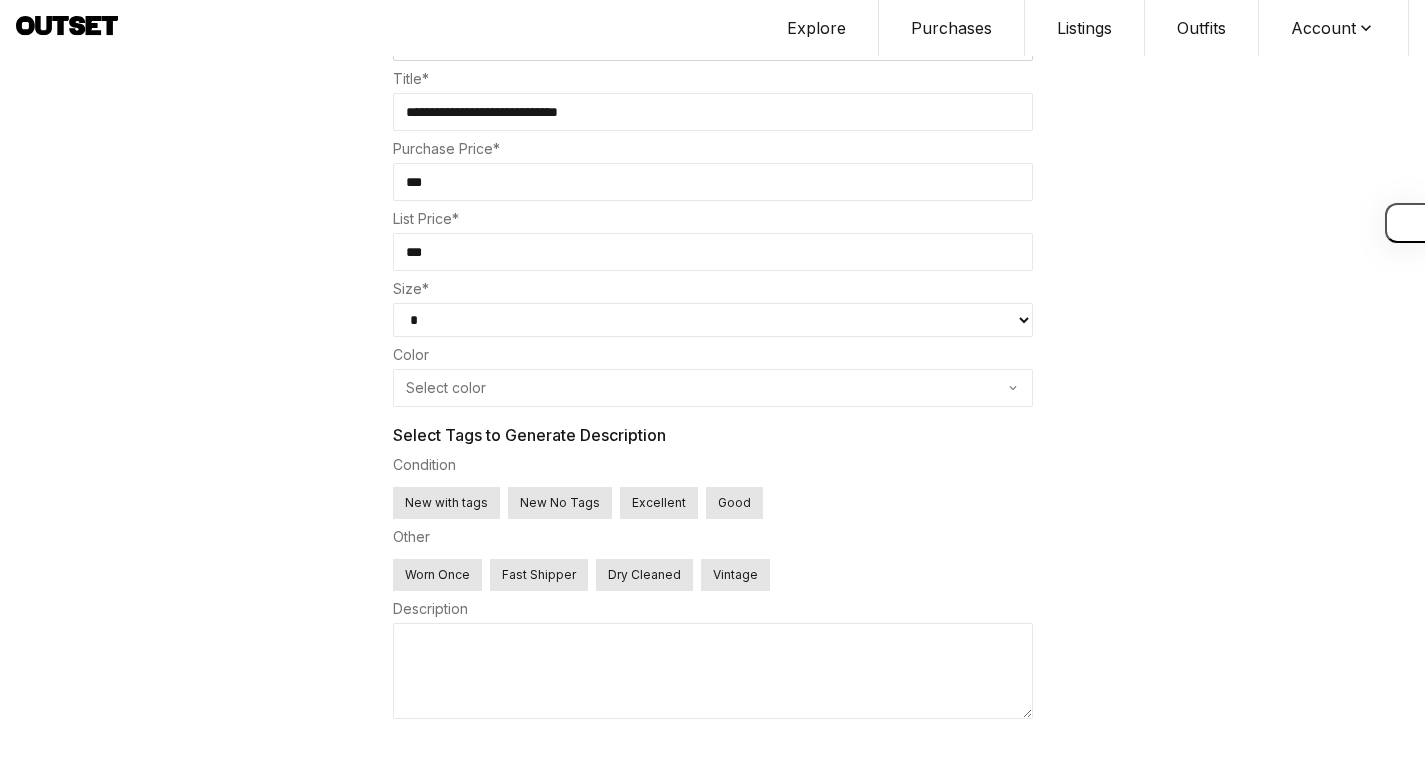 click on "Excellent" at bounding box center [659, 503] 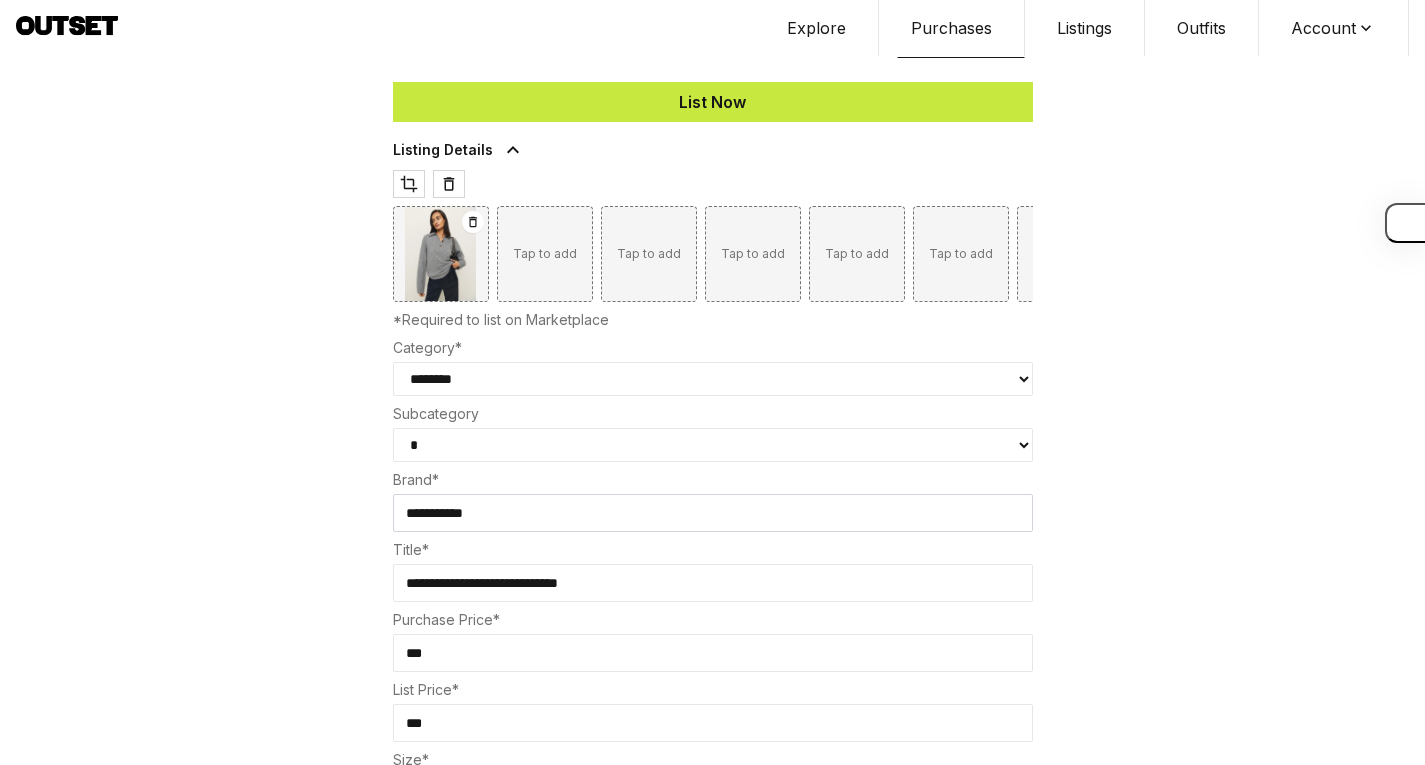 scroll, scrollTop: 353, scrollLeft: 0, axis: vertical 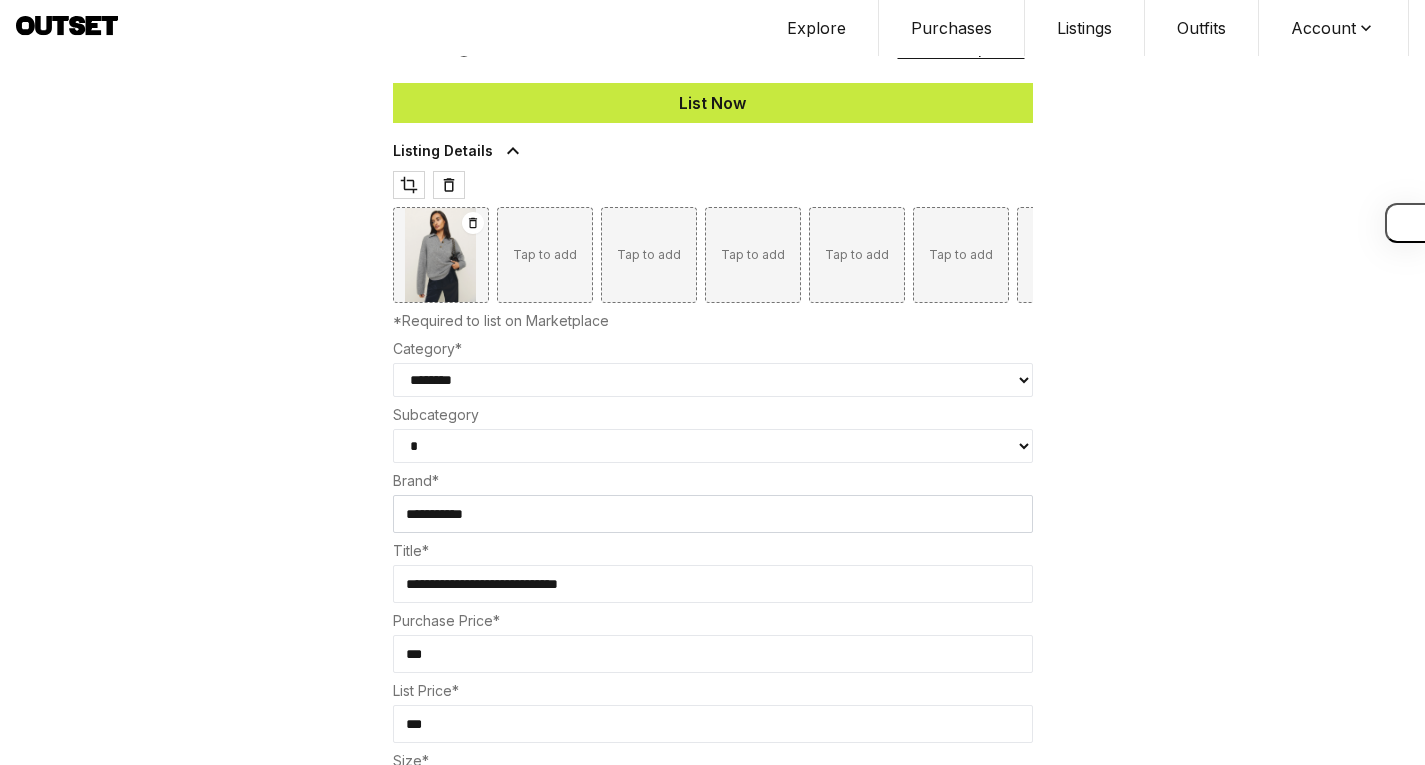 click on "List Now" at bounding box center (713, 103) 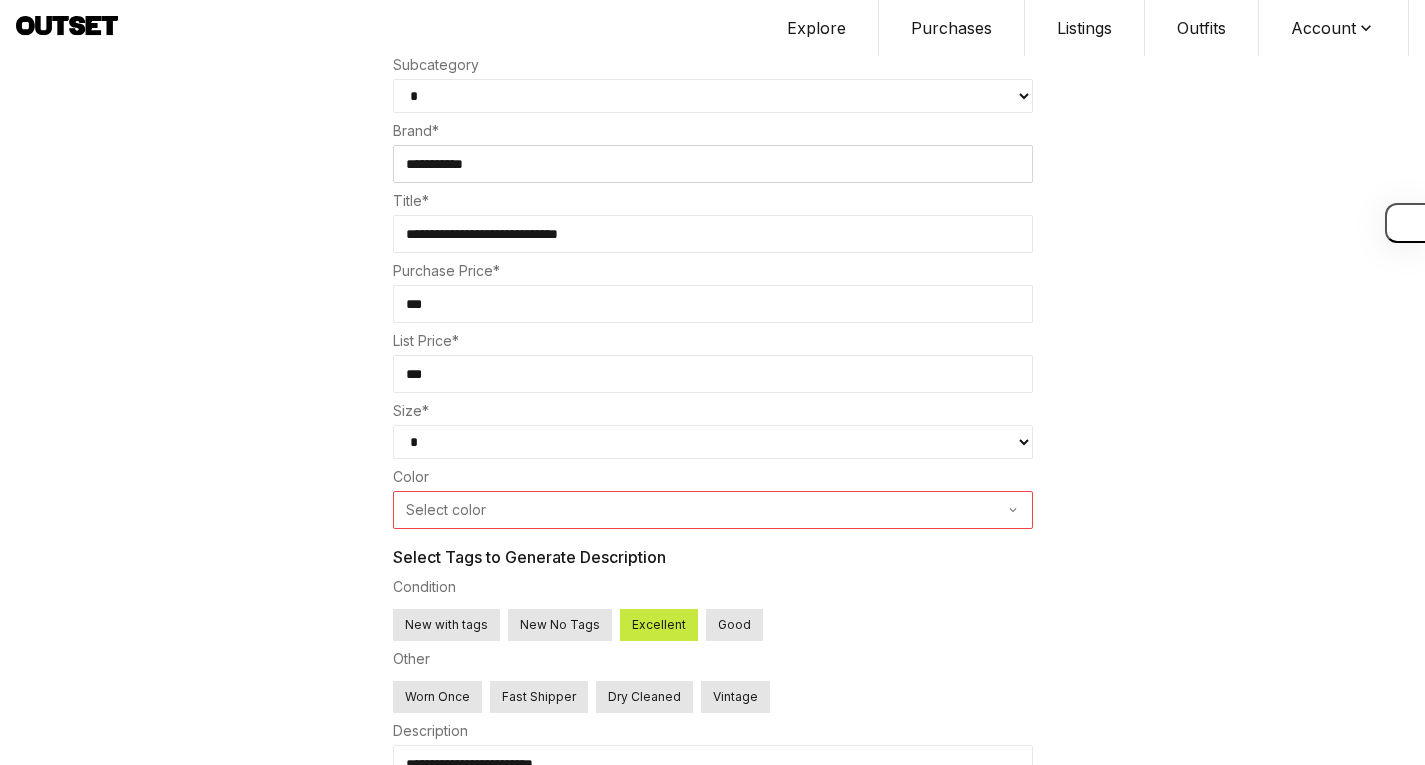 scroll, scrollTop: 740, scrollLeft: 0, axis: vertical 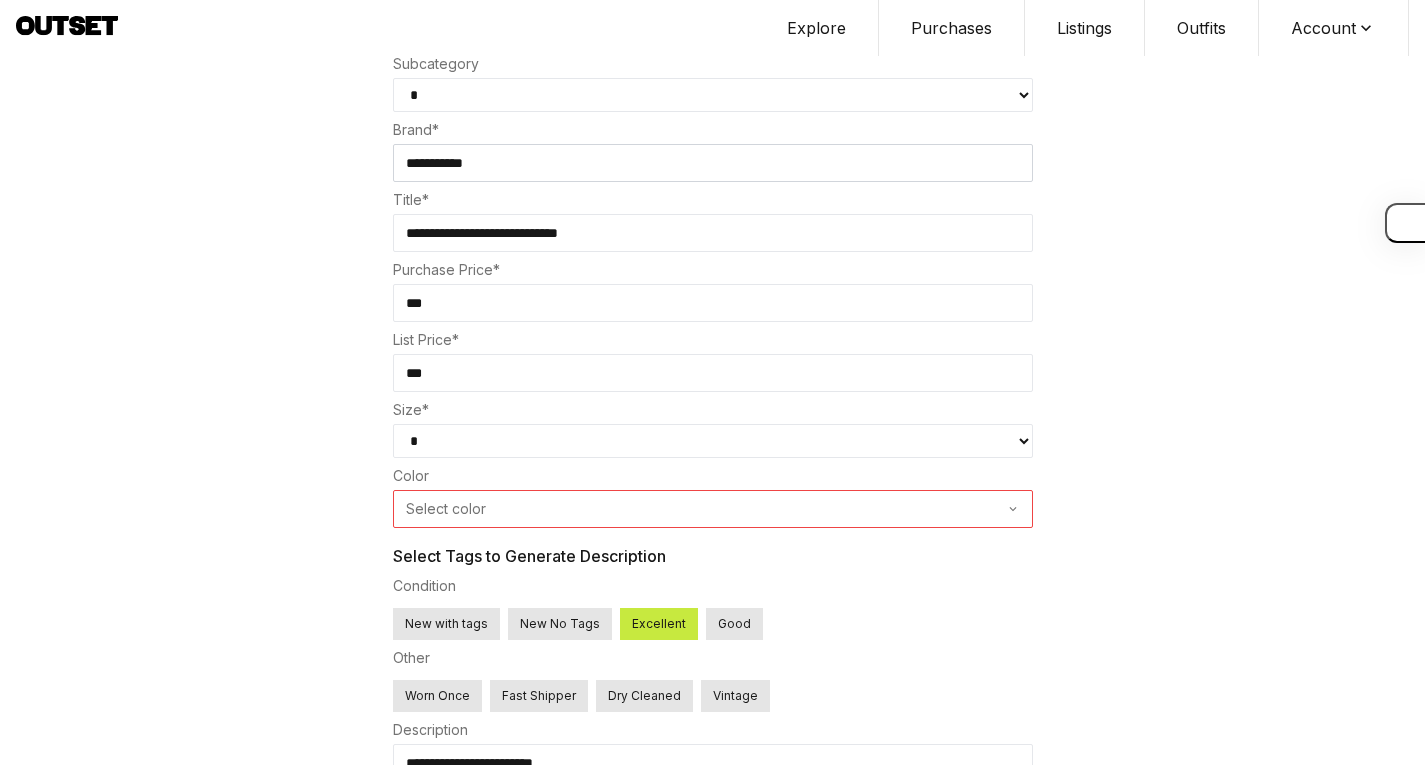 click on "Select color" at bounding box center [713, 509] 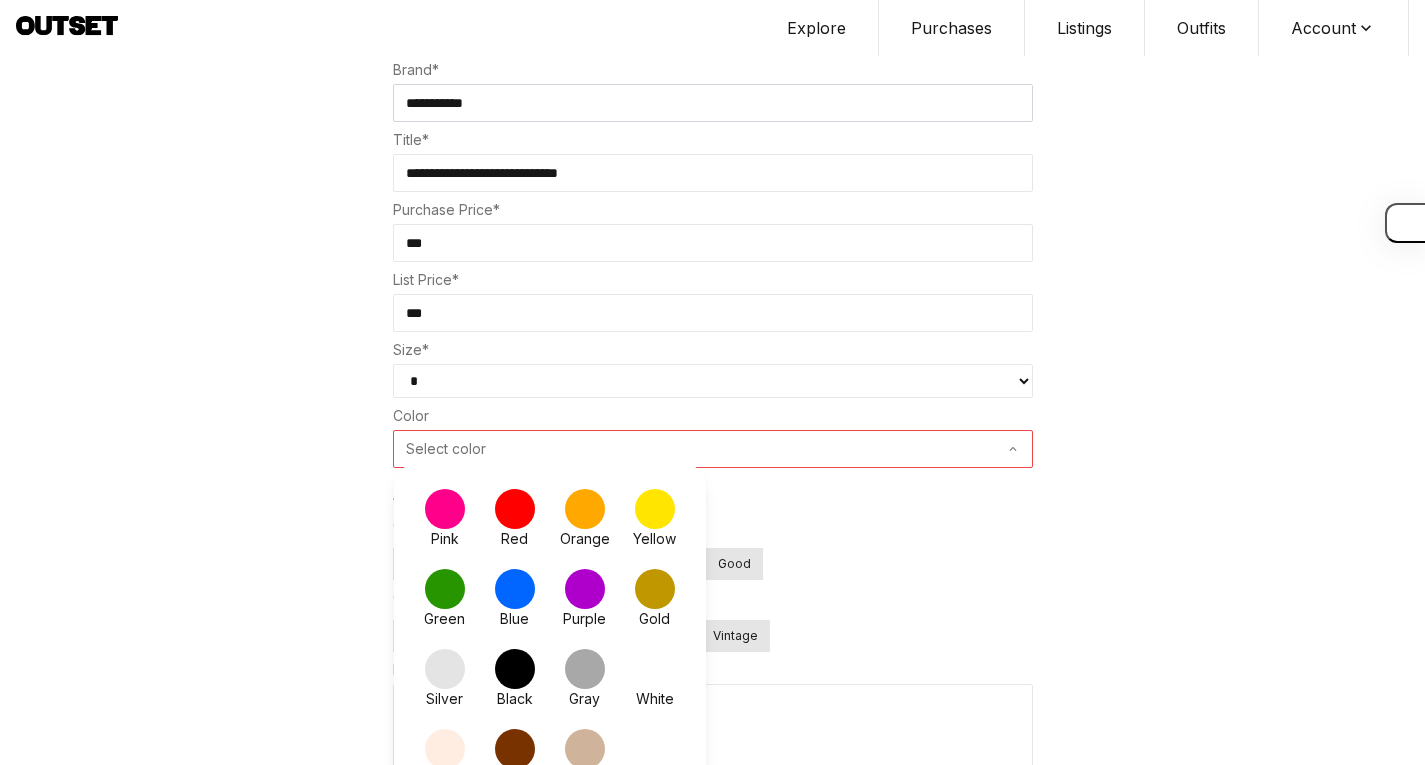 scroll, scrollTop: 801, scrollLeft: 0, axis: vertical 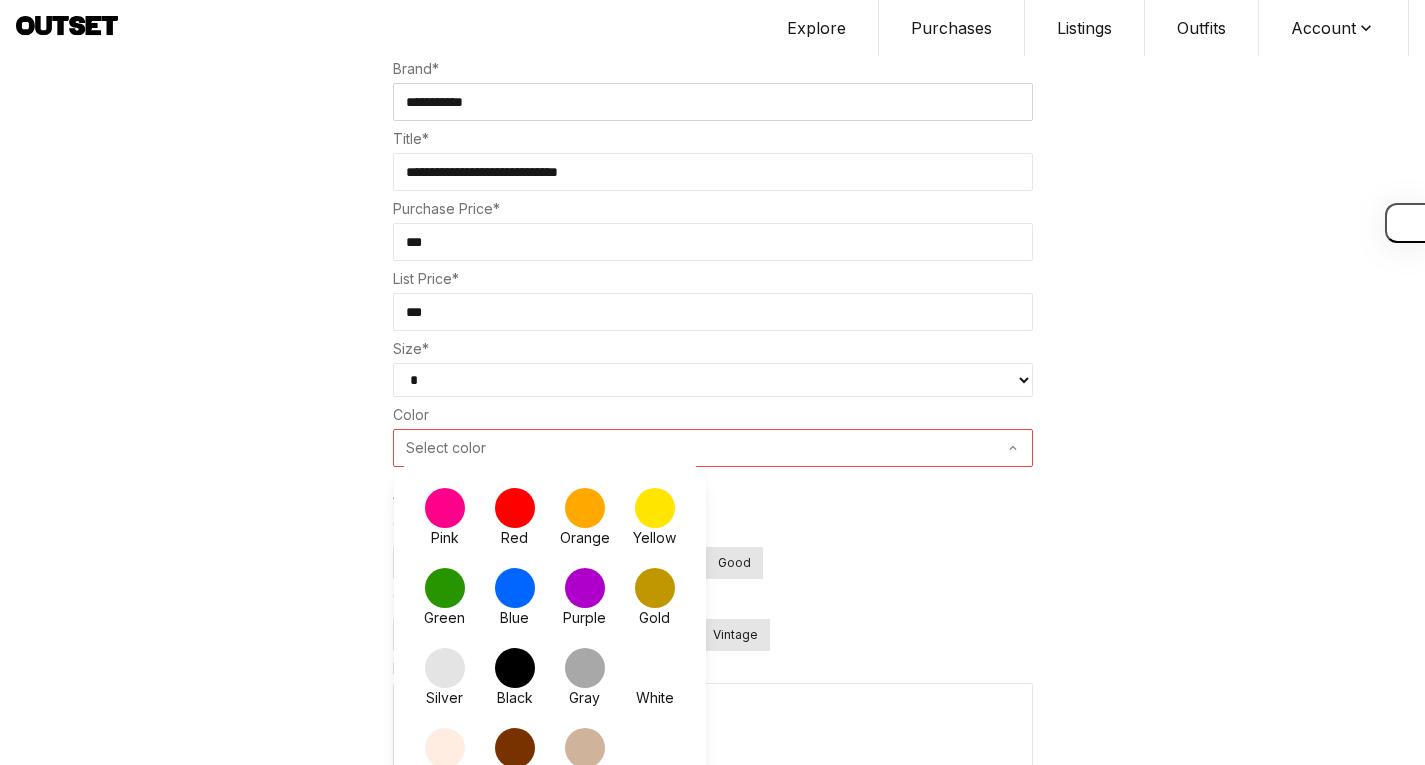 click at bounding box center (585, 668) 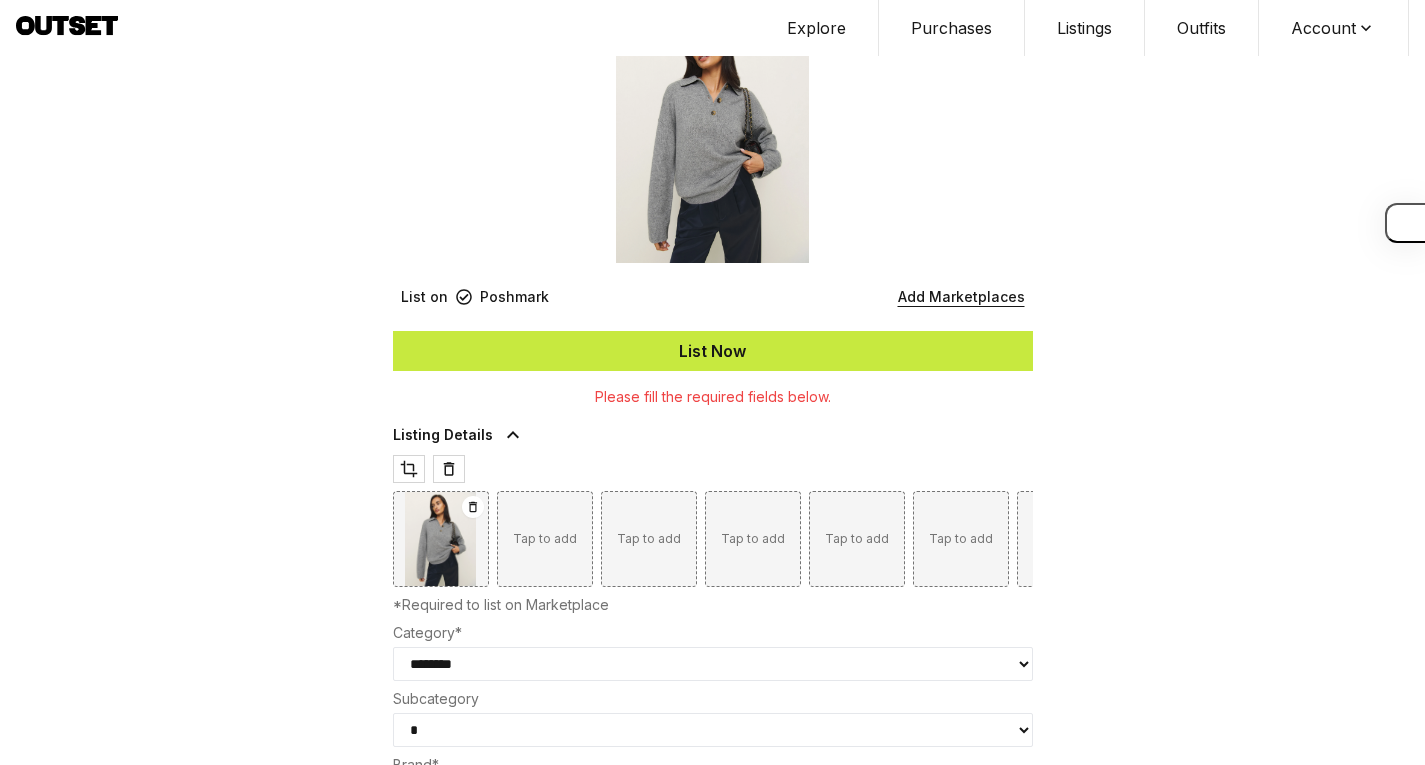 scroll, scrollTop: 30, scrollLeft: 0, axis: vertical 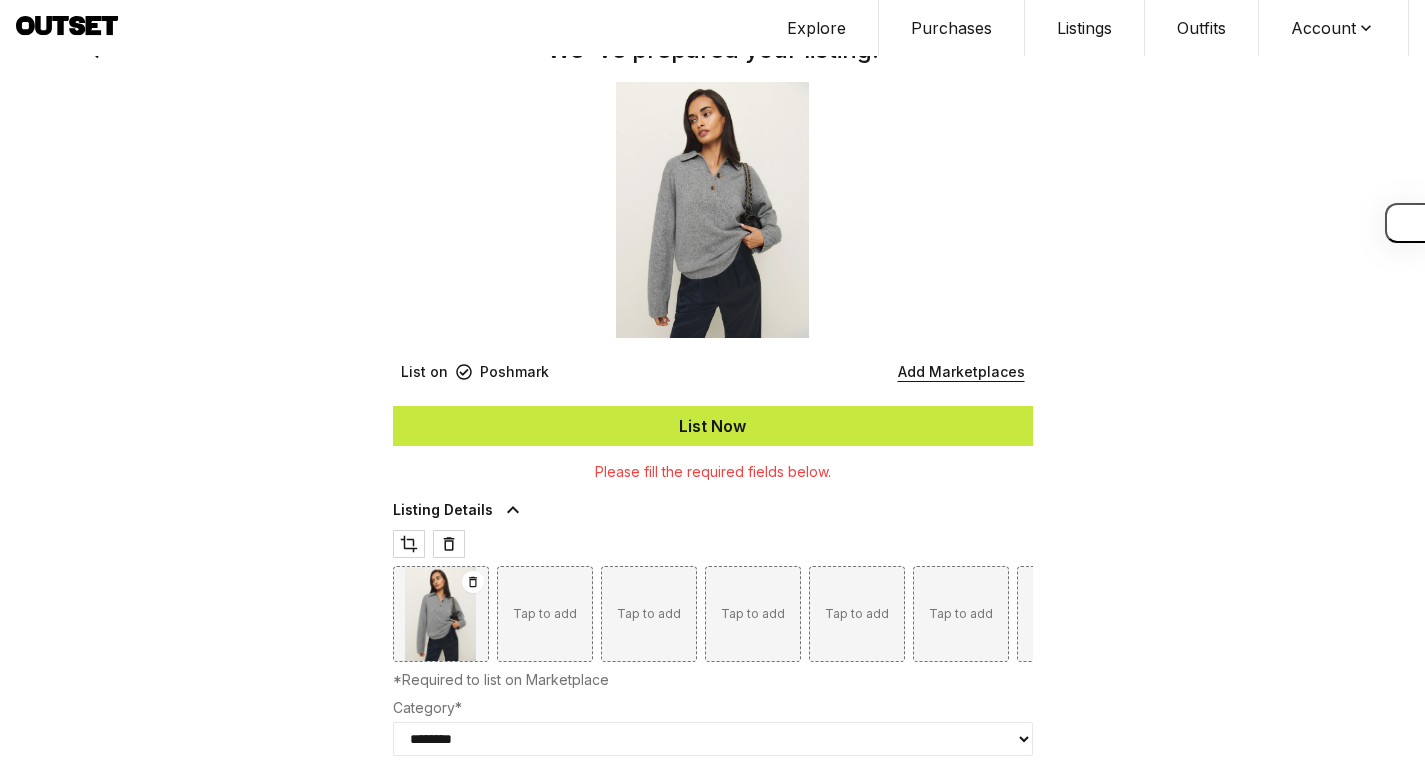 click on "List Now" at bounding box center [713, 426] 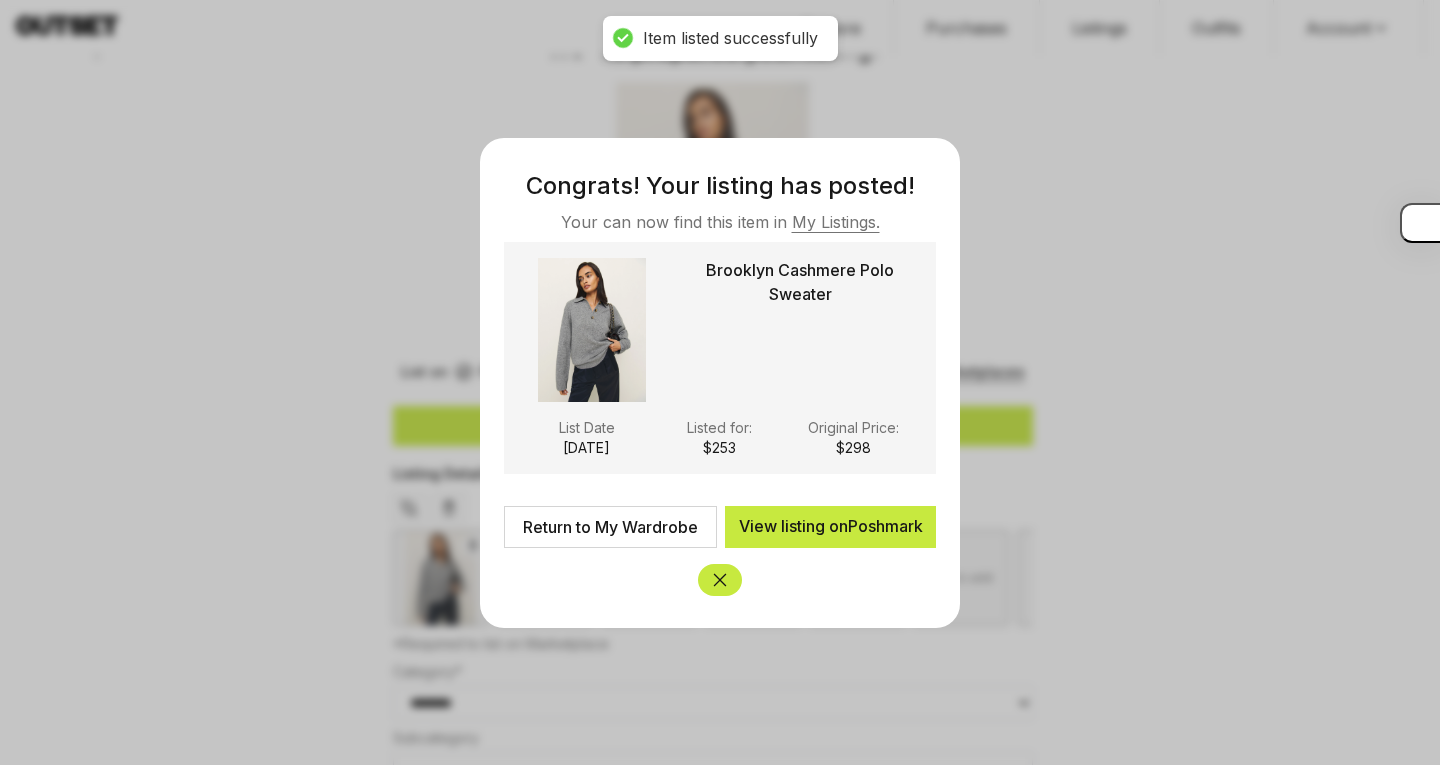 click on "Return to My Wardrobe" at bounding box center [610, 527] 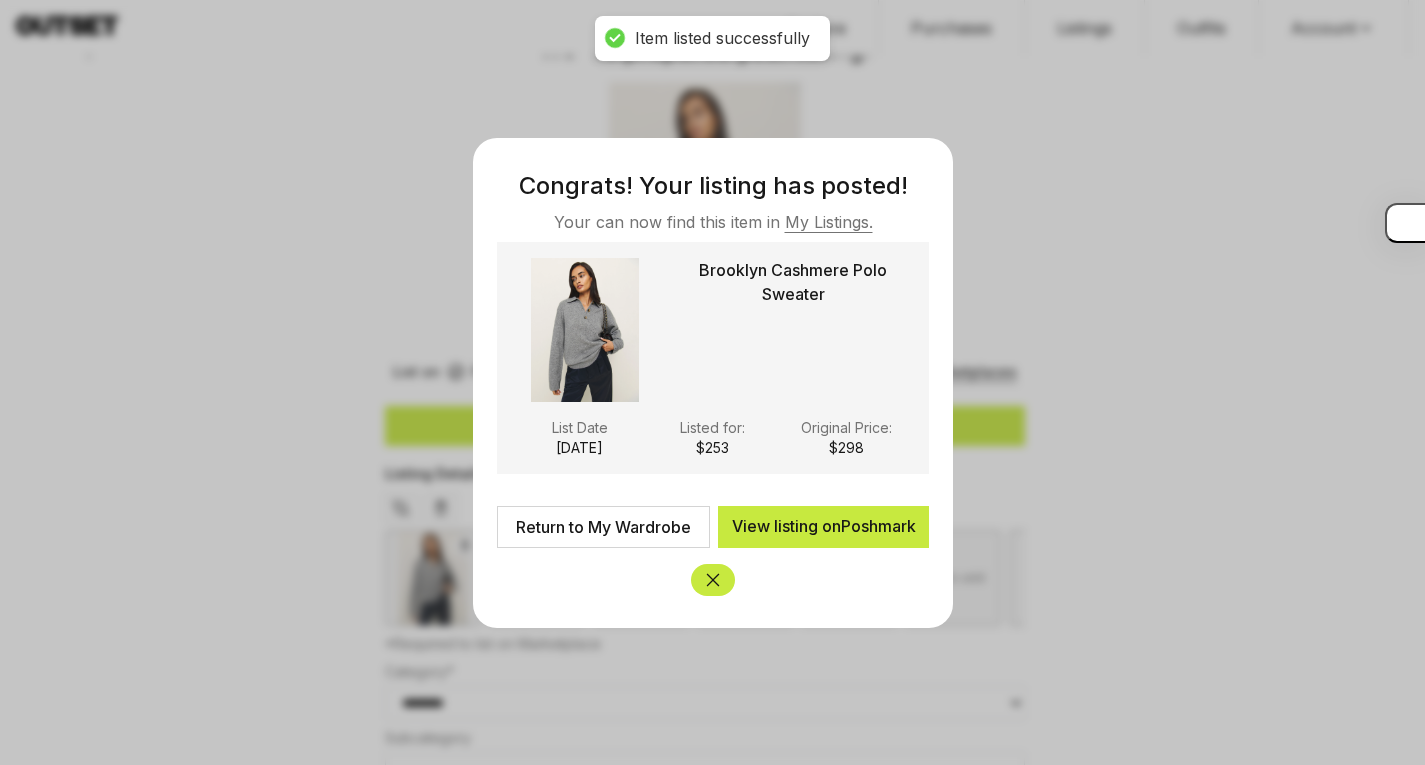 type on "***" 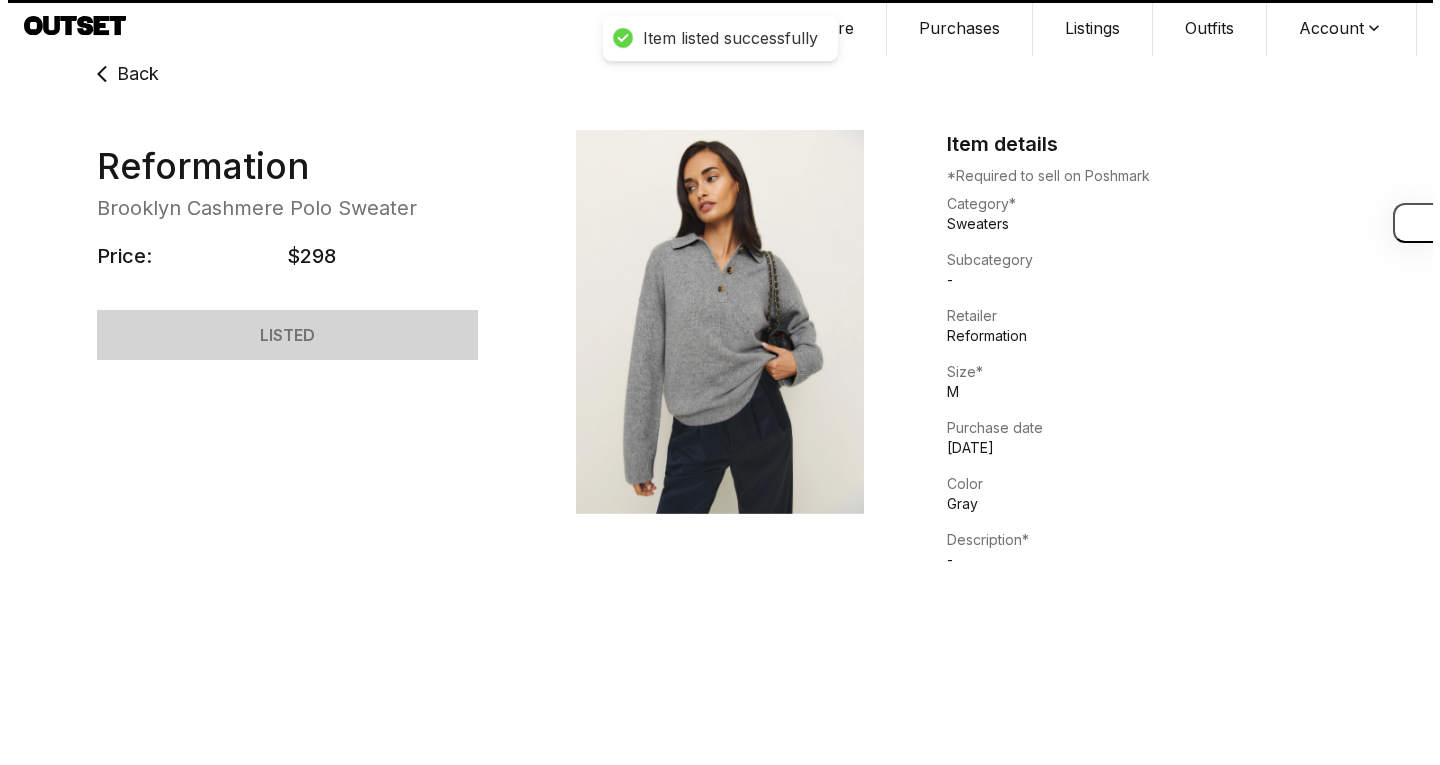 scroll, scrollTop: 0, scrollLeft: 0, axis: both 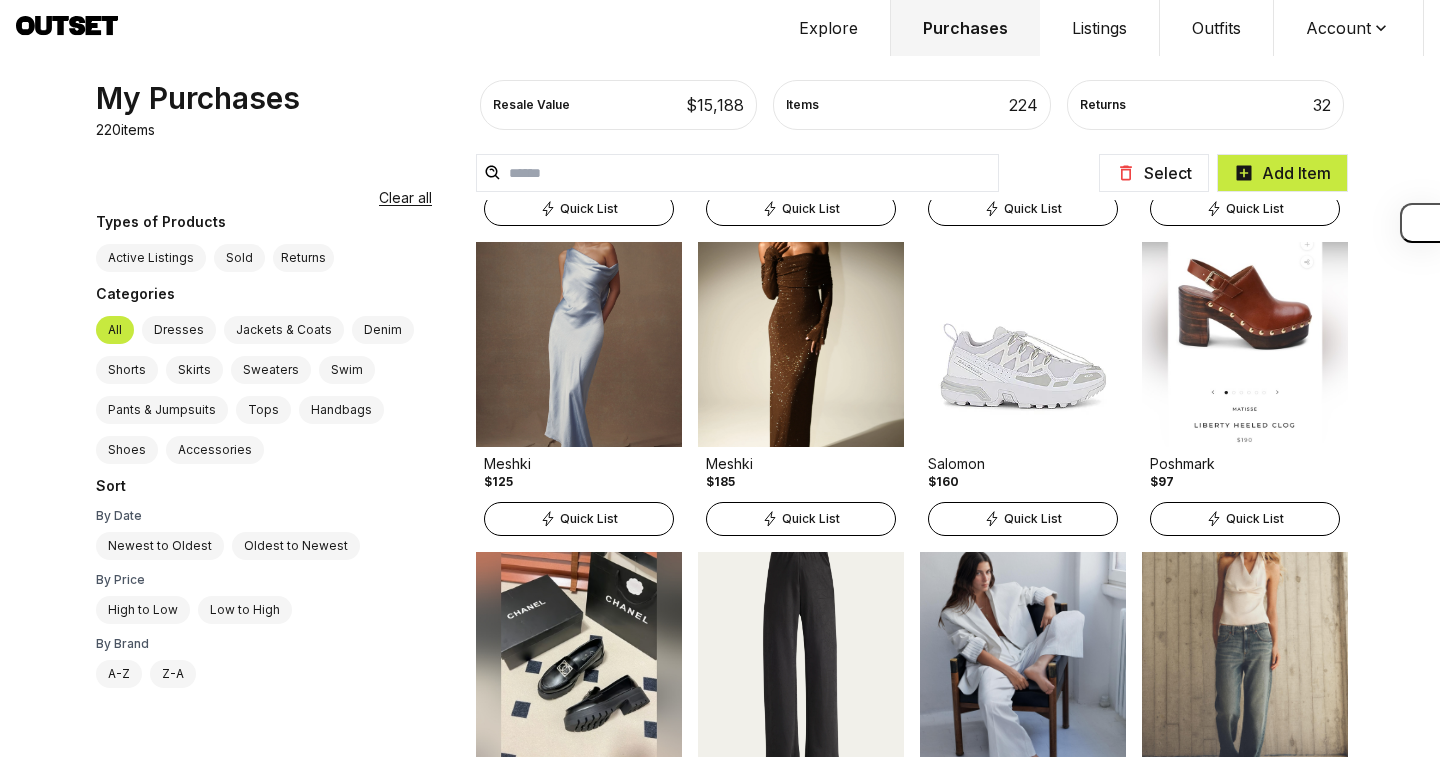 click 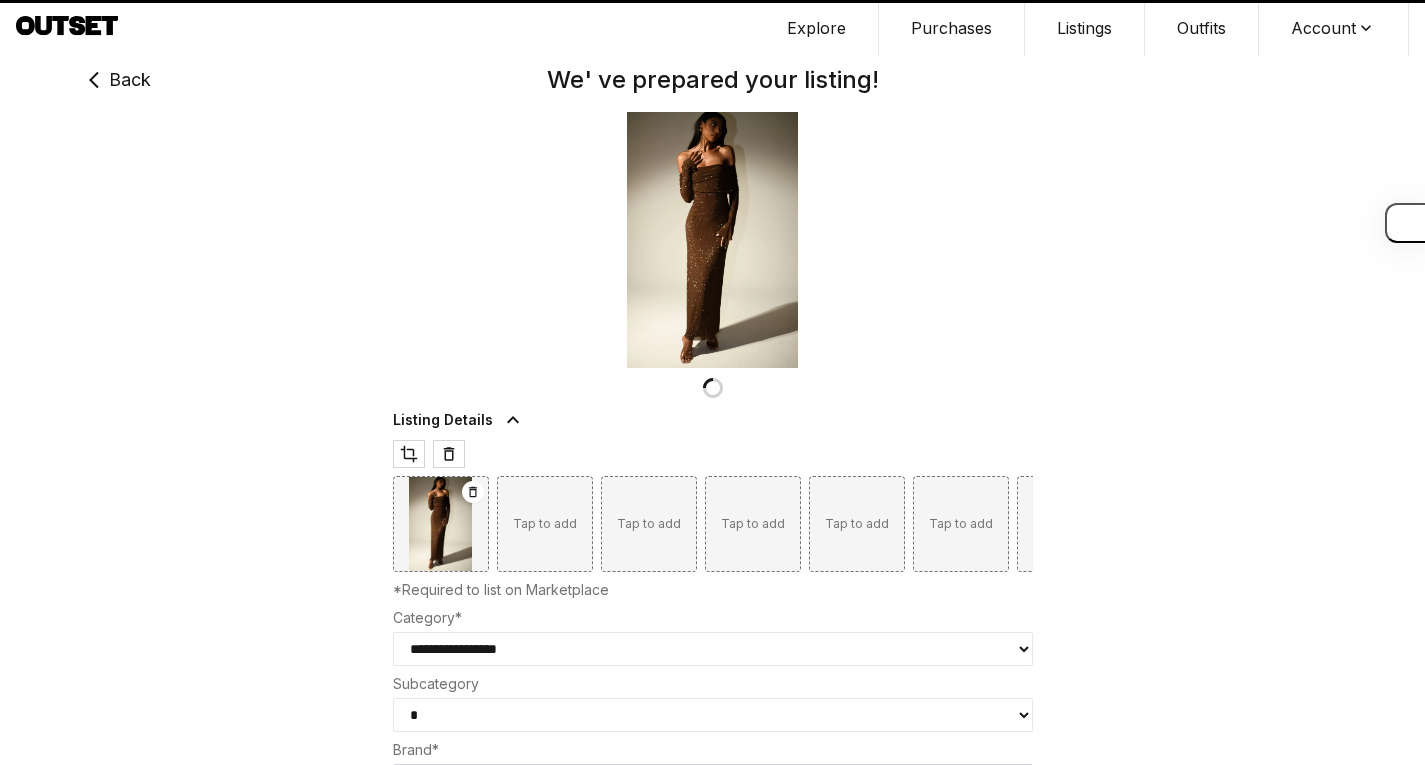 type on "***" 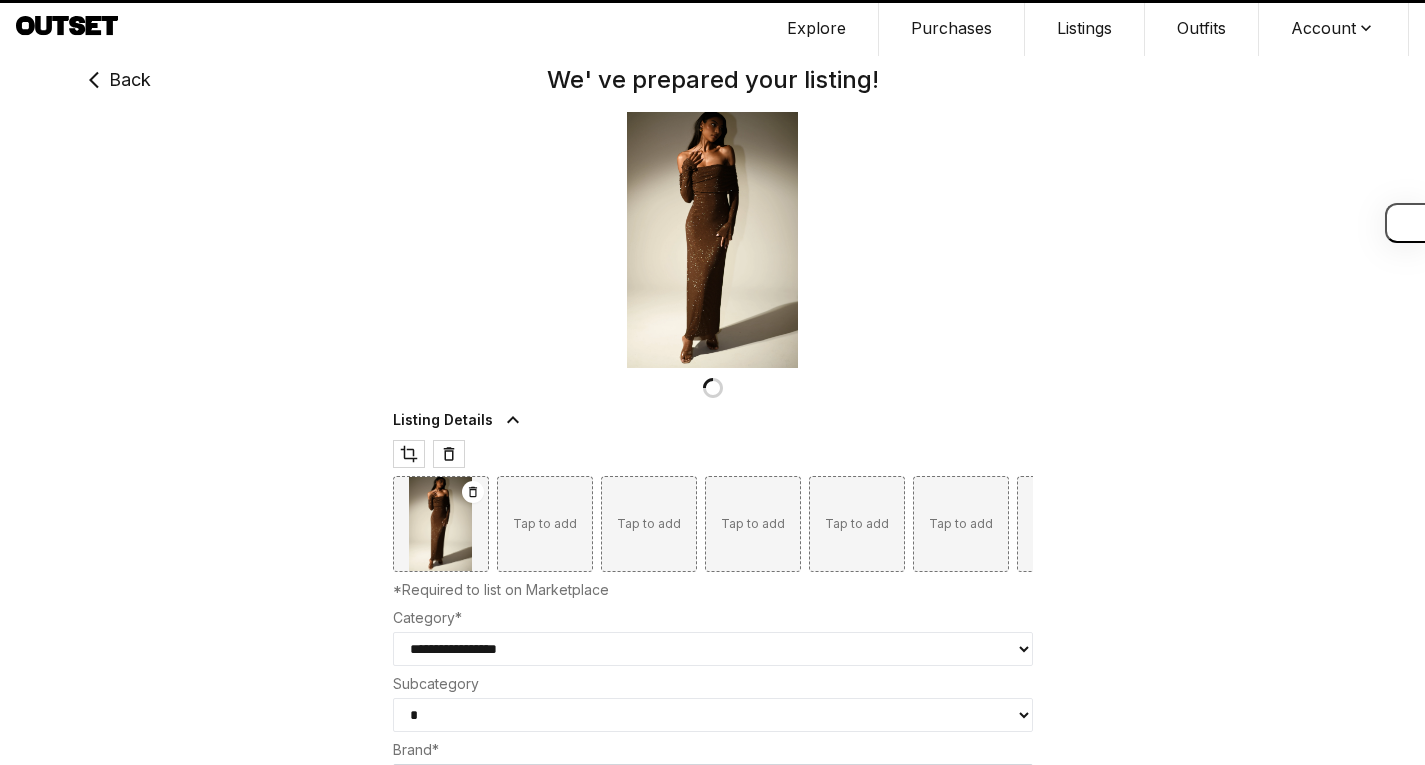 type 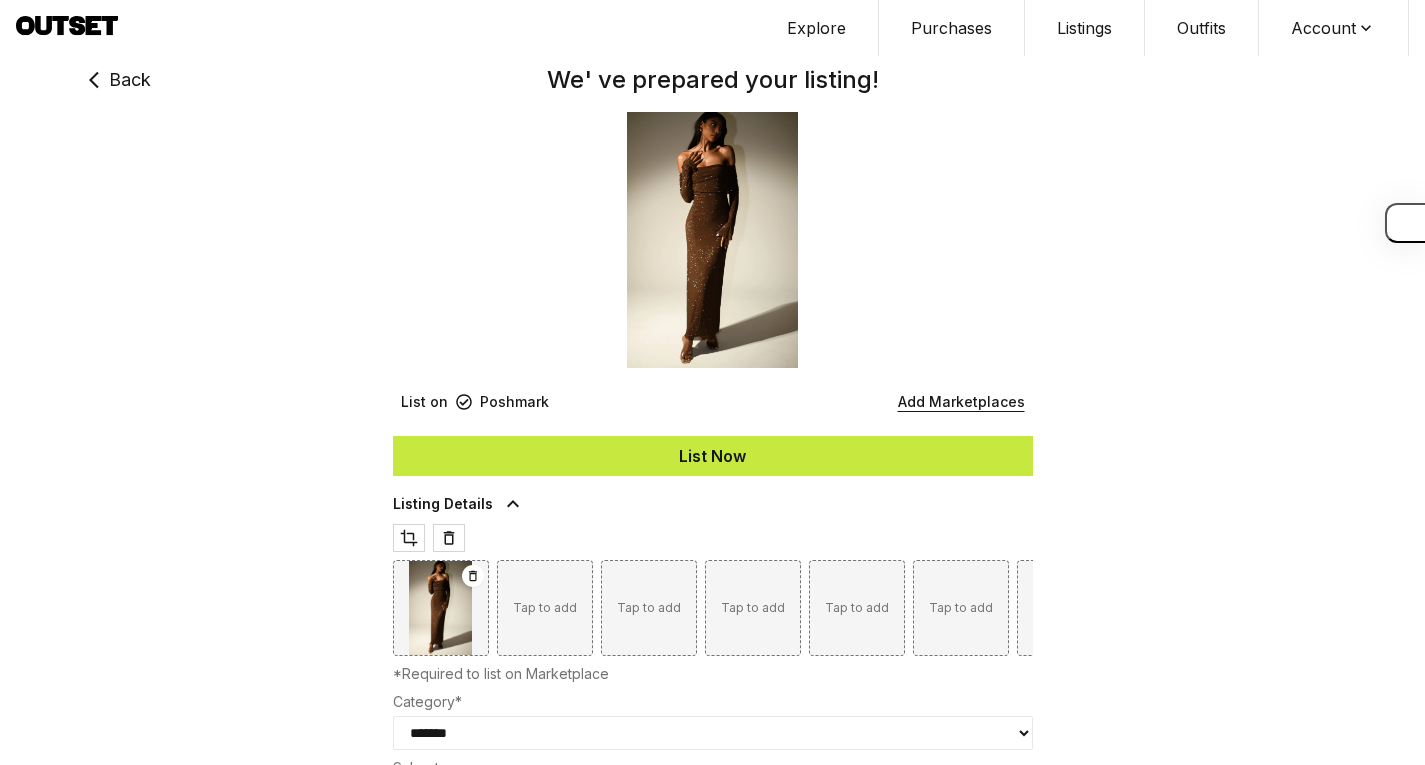 type on "***" 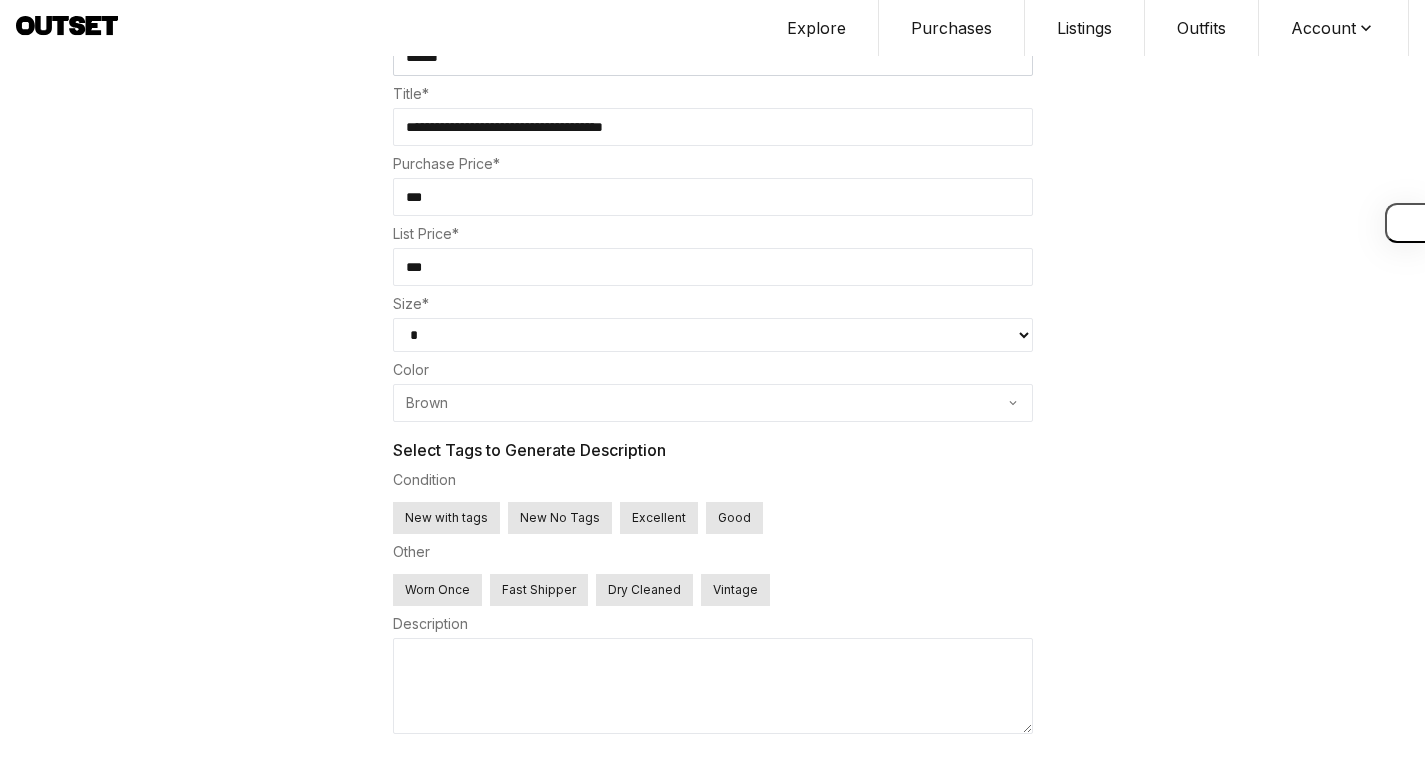 scroll, scrollTop: 825, scrollLeft: 0, axis: vertical 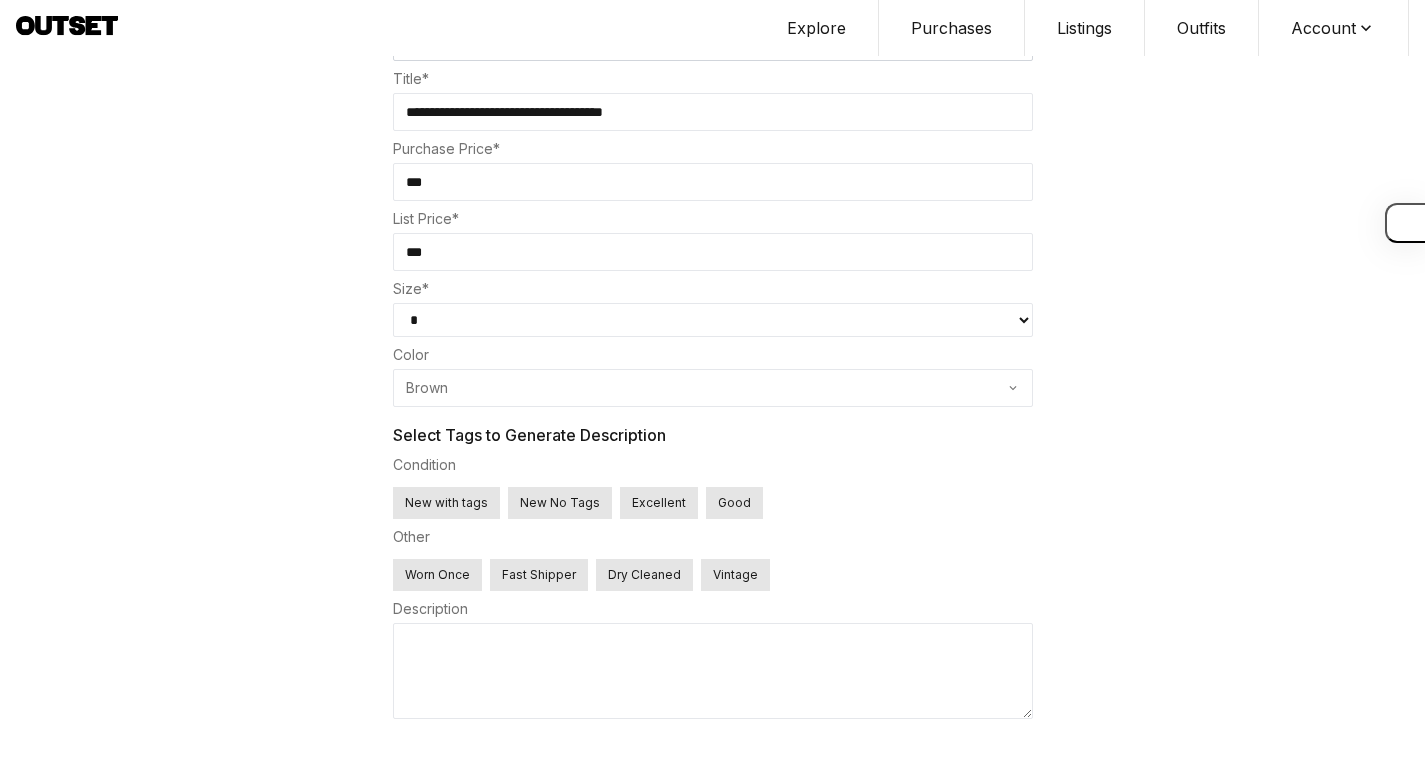 click on "New with tags" at bounding box center (446, 503) 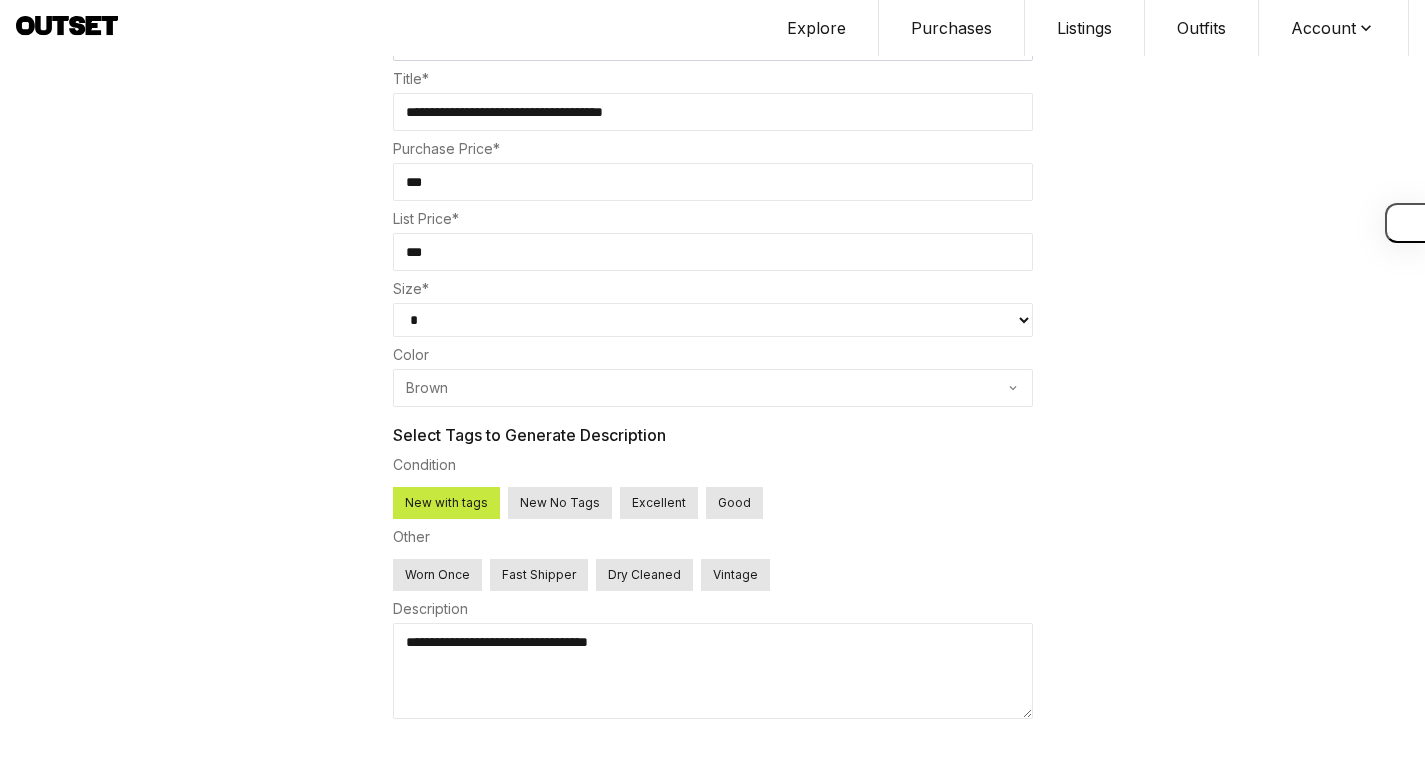 type on "**********" 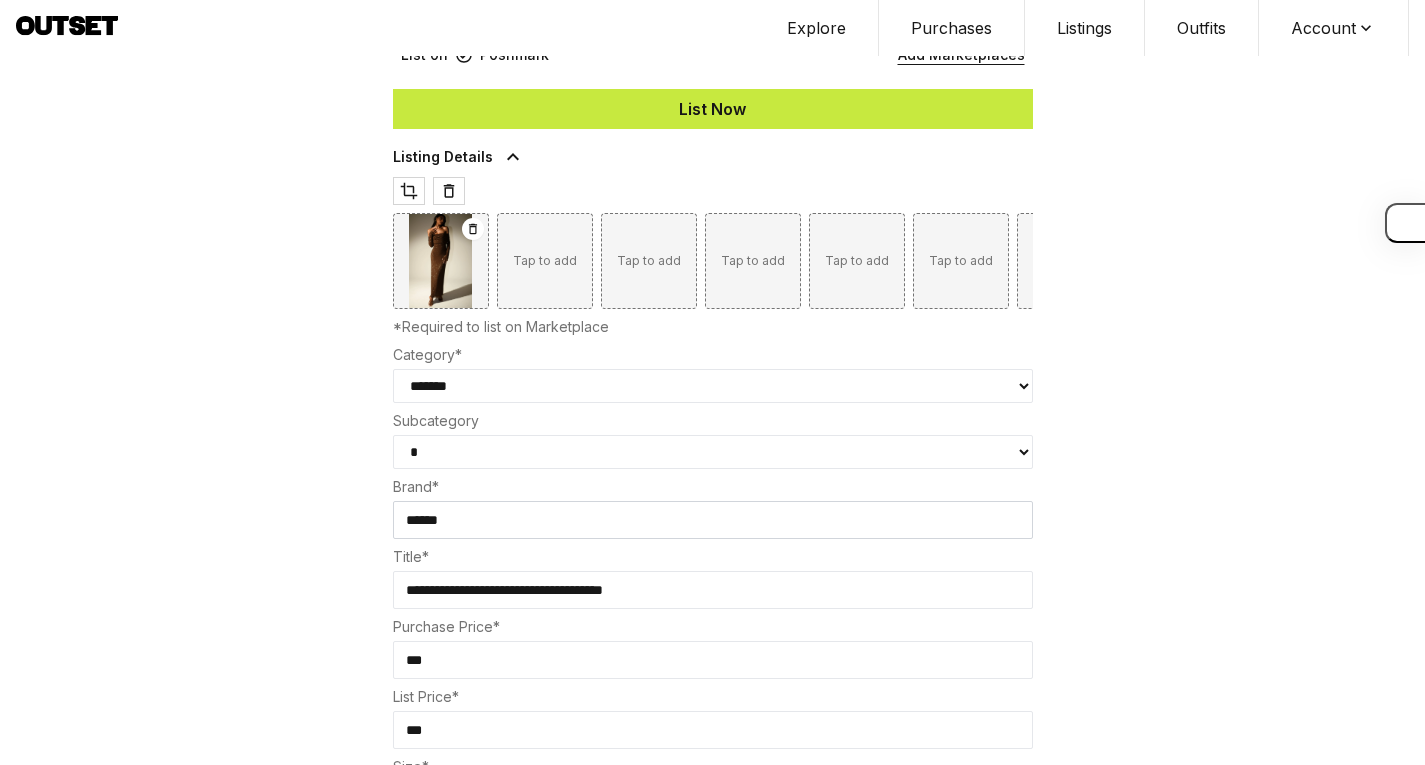scroll, scrollTop: 346, scrollLeft: 0, axis: vertical 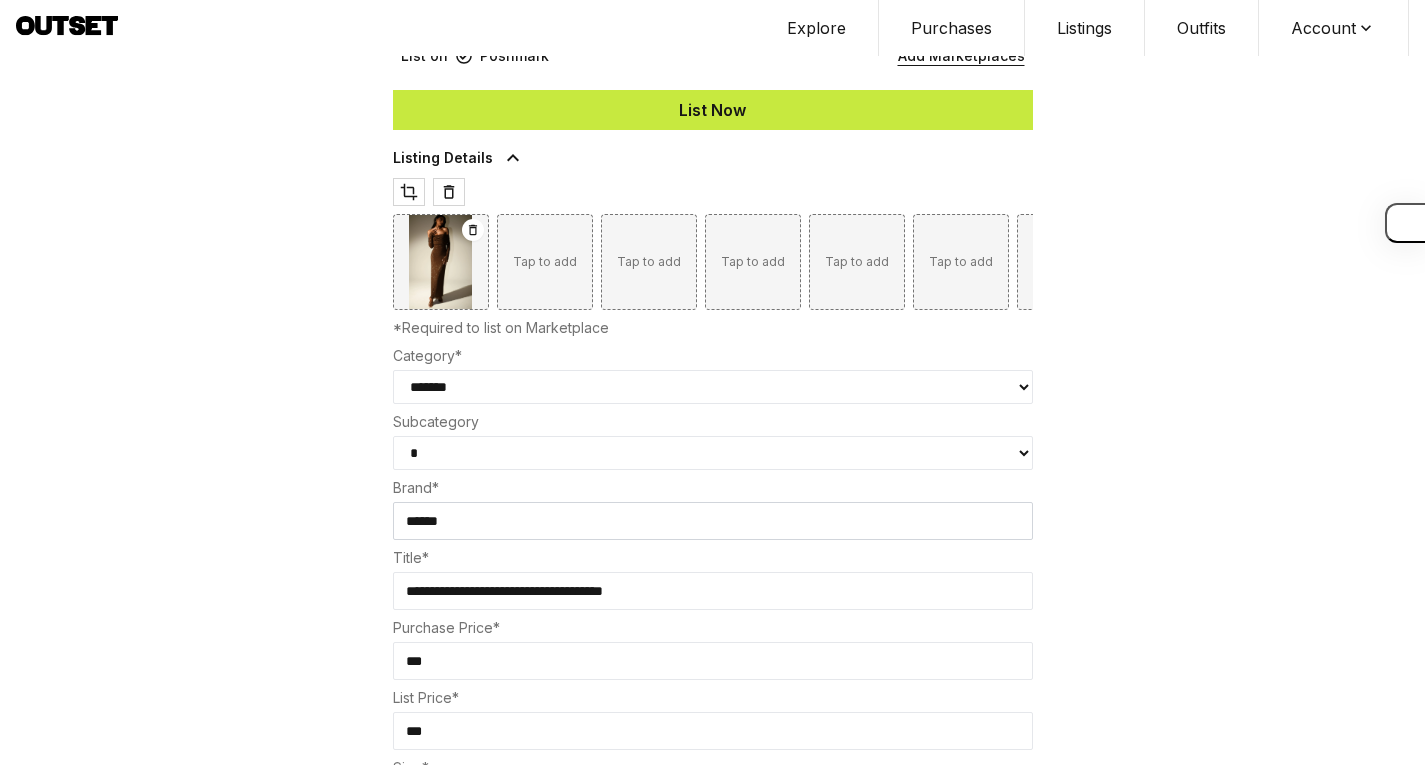 click on "List Now" at bounding box center [713, 110] 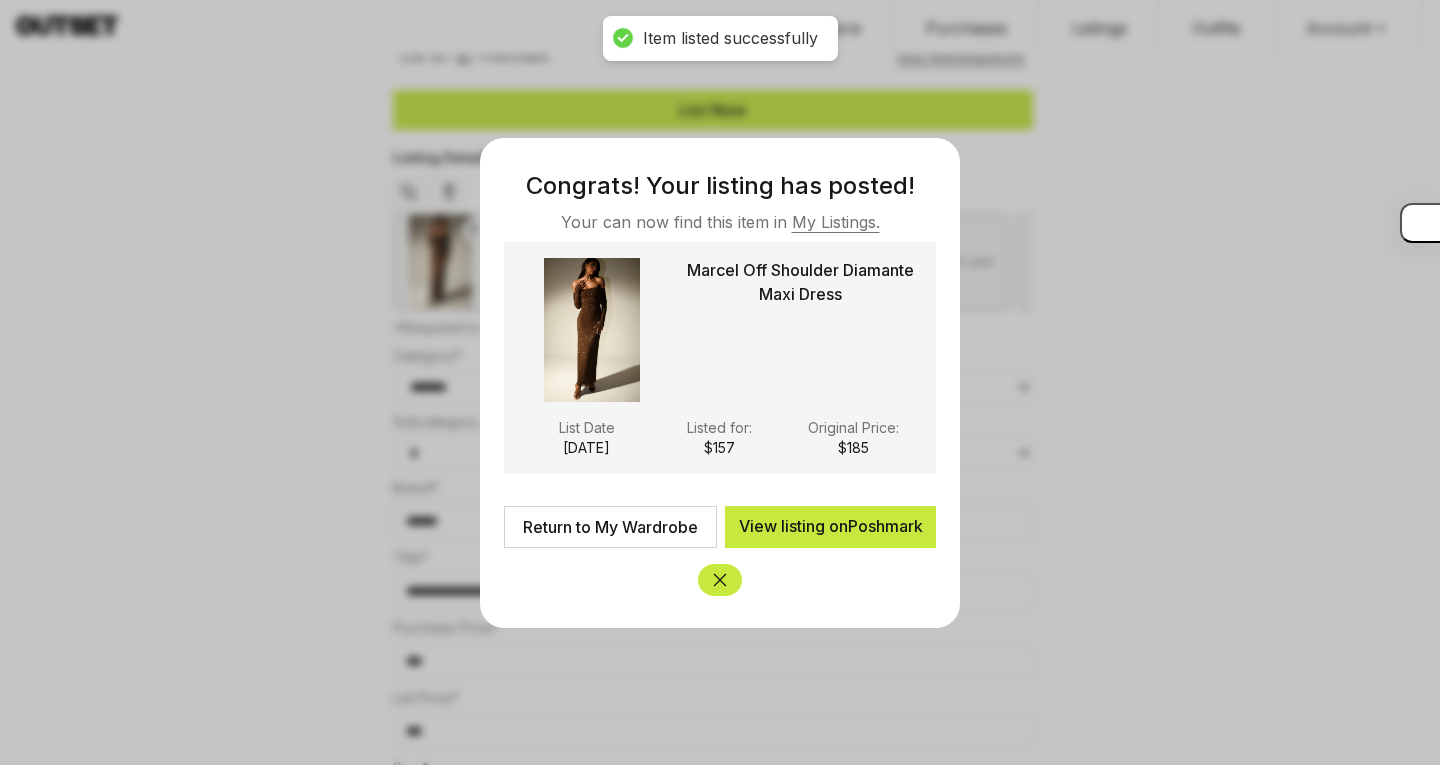 click on "Return to My Wardrobe" at bounding box center [610, 527] 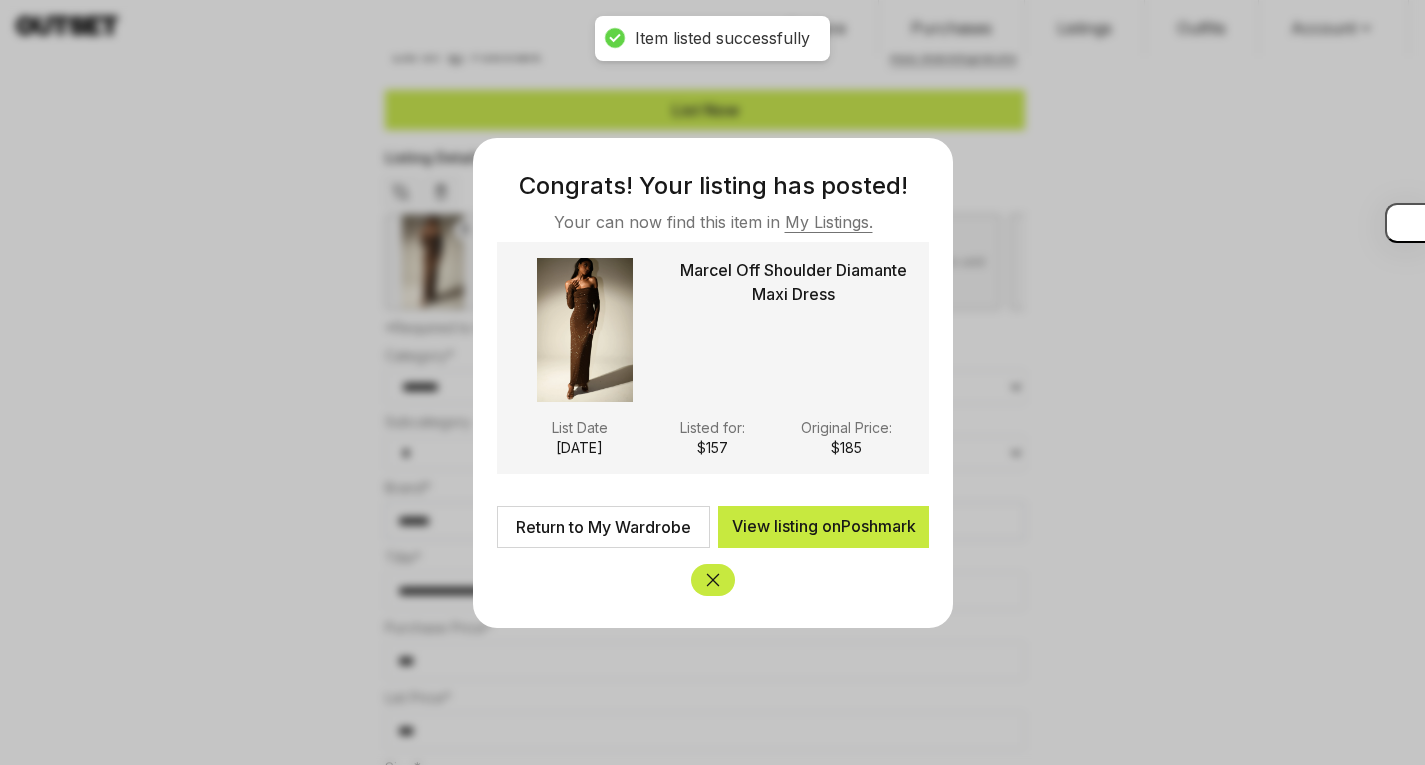 type 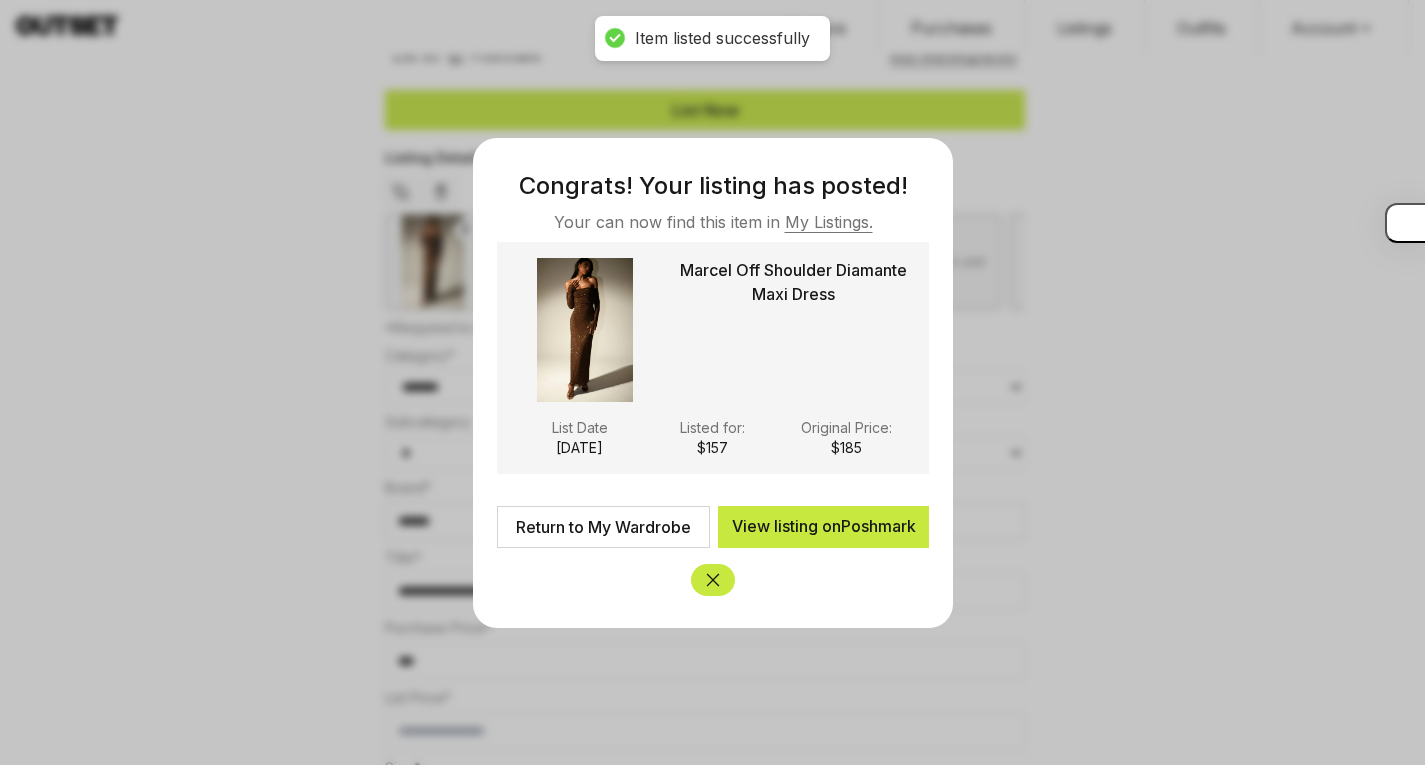type on "***" 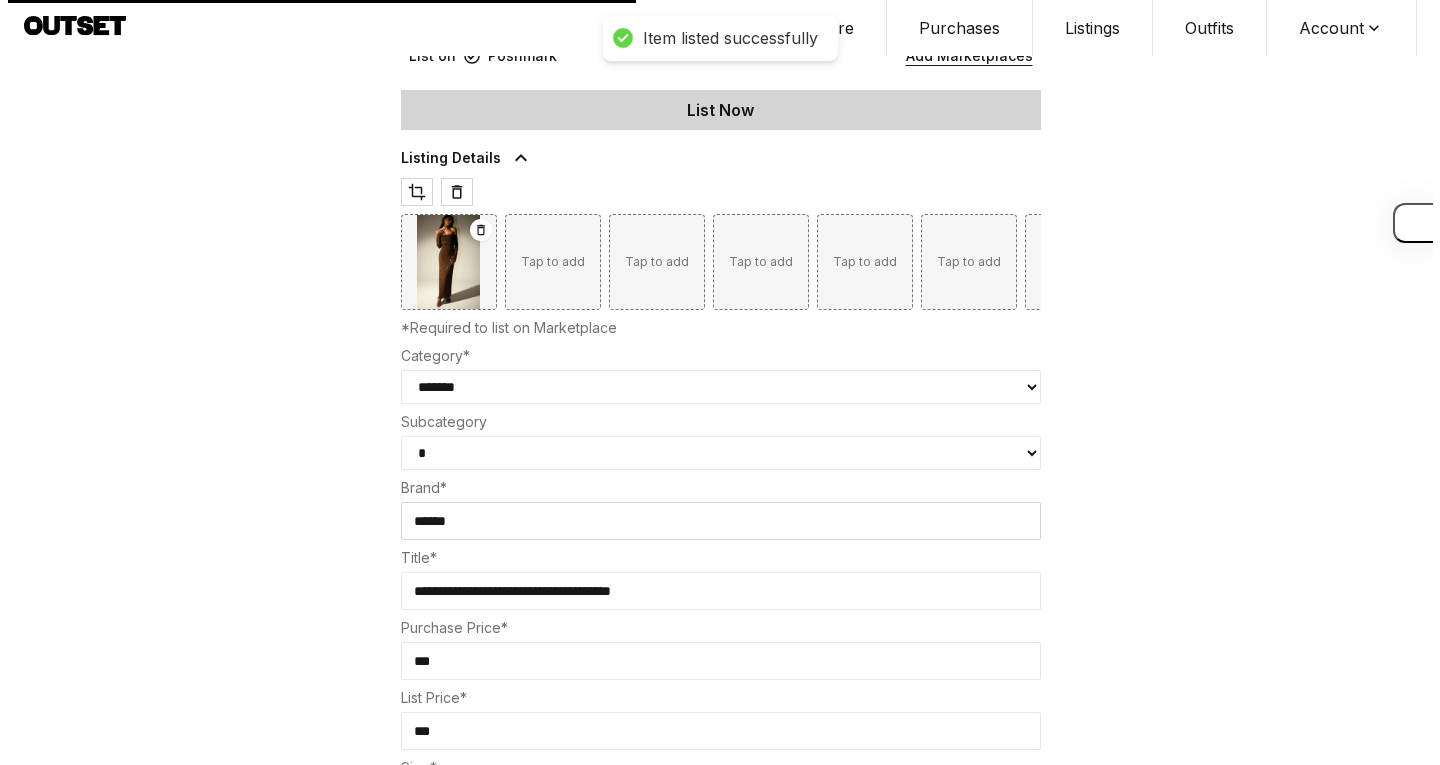 scroll, scrollTop: 0, scrollLeft: 0, axis: both 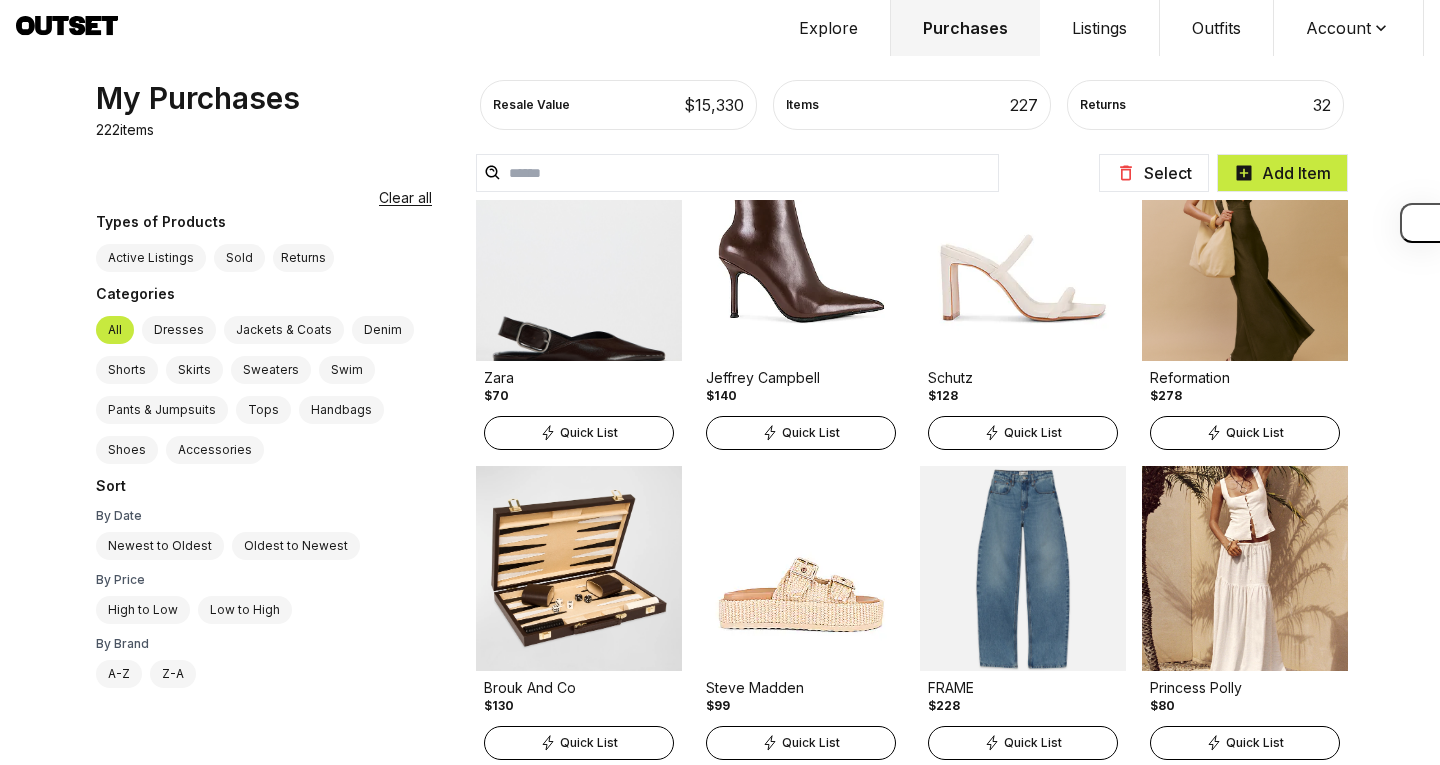 click on "Quick List" at bounding box center (589, 433) 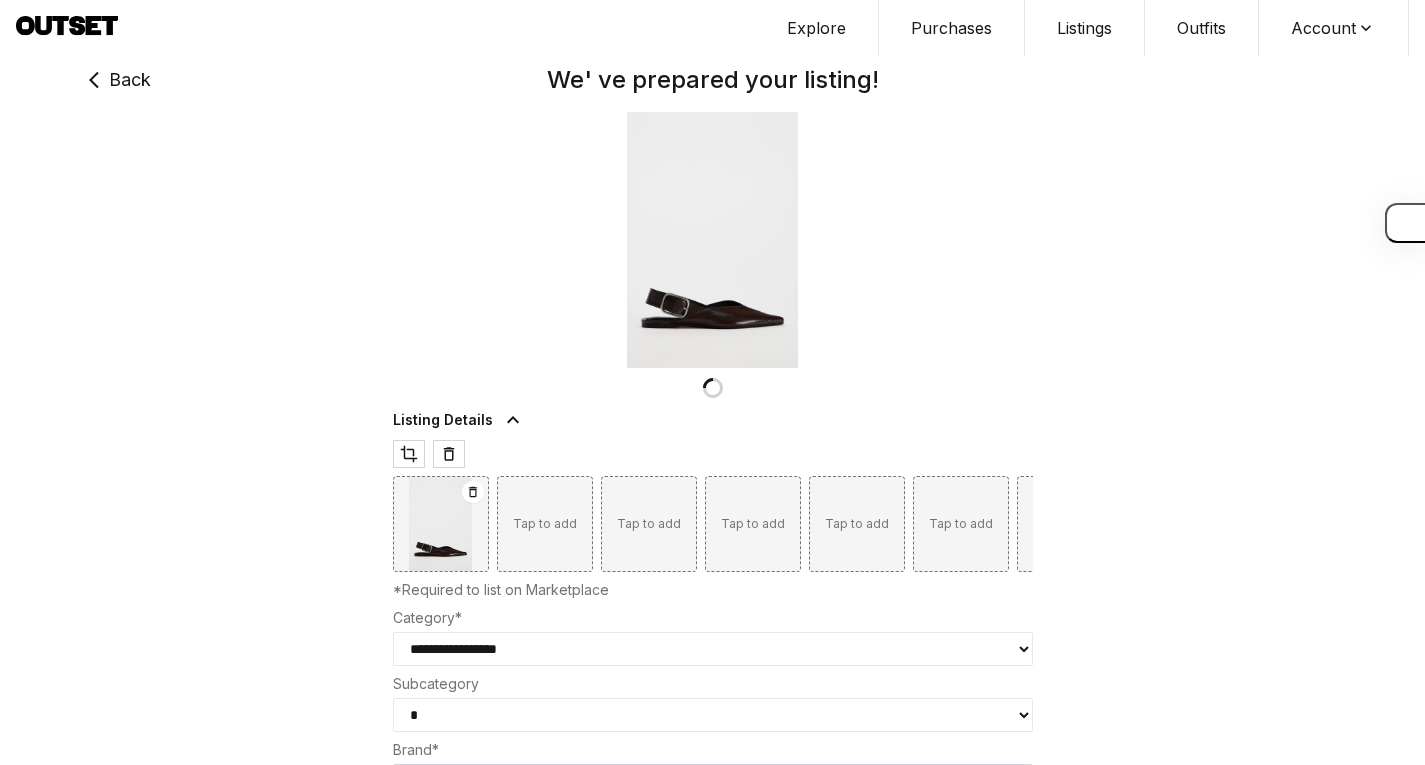 type on "****" 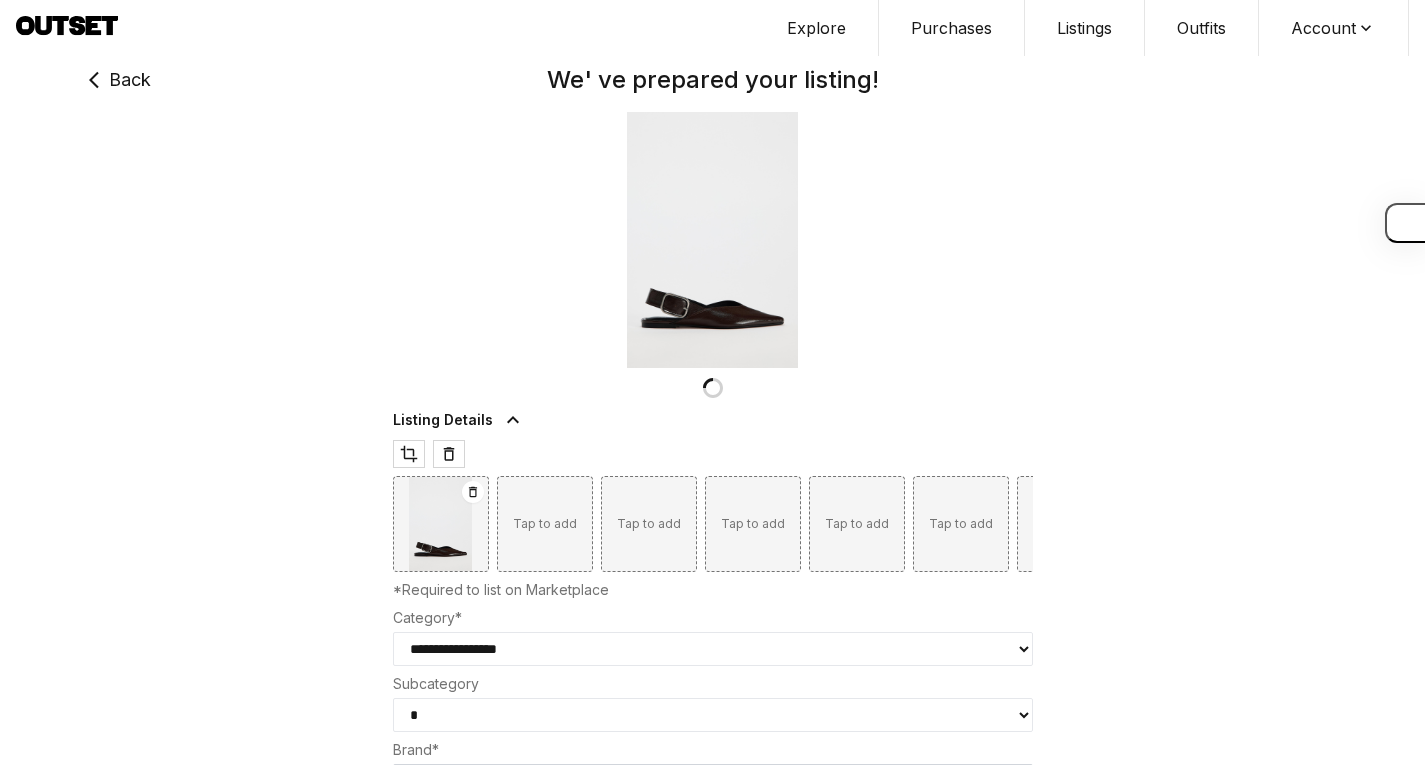 type 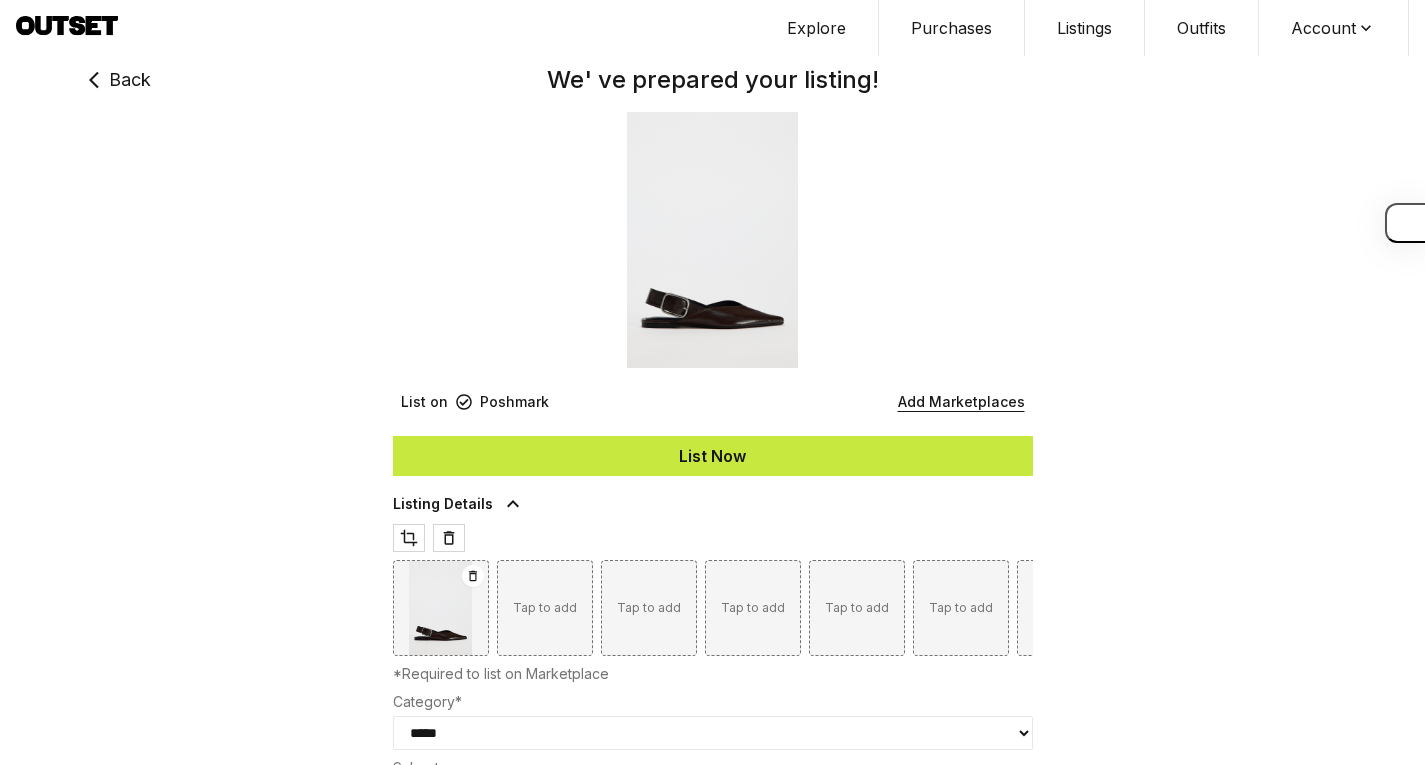 click on "List Now" at bounding box center (713, 456) 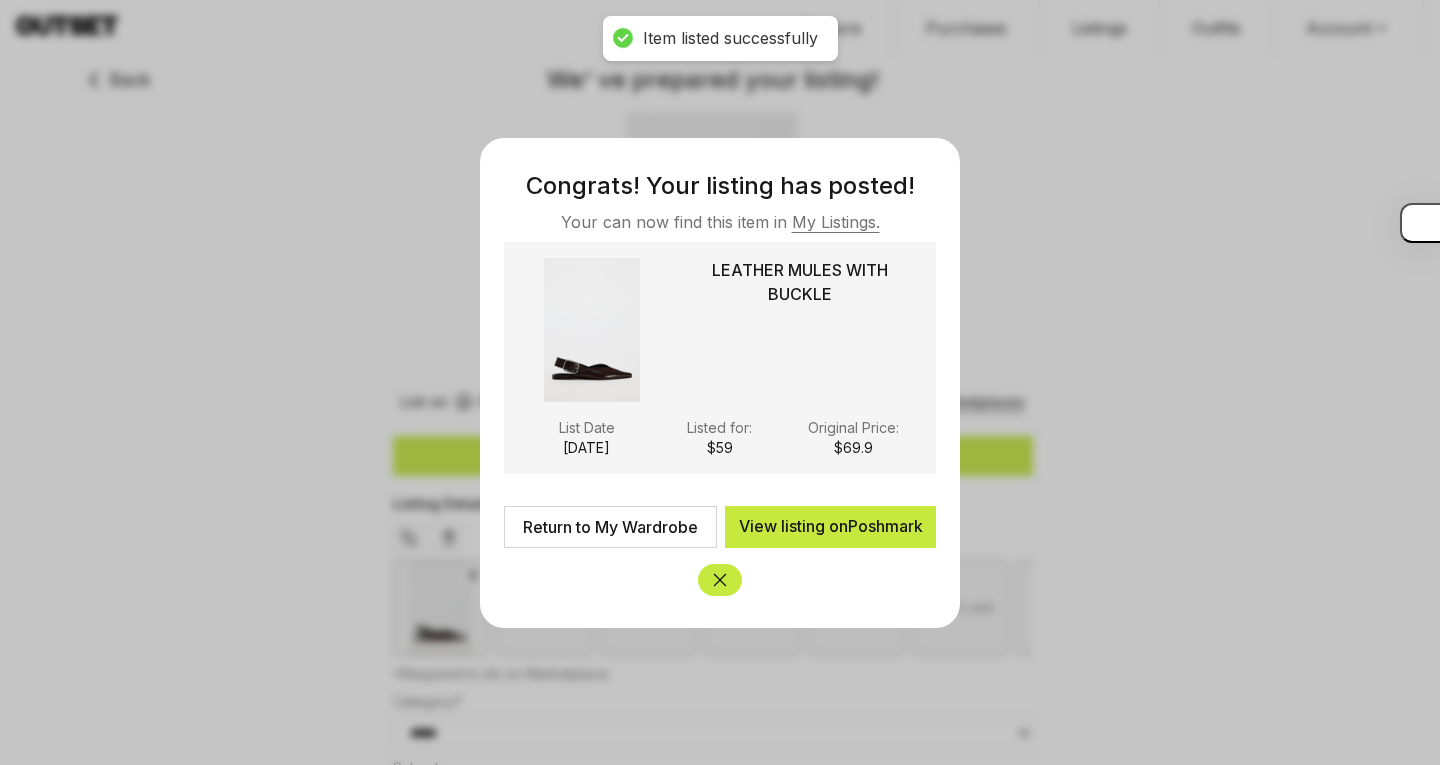 click on "Return to My Wardrobe" at bounding box center (610, 527) 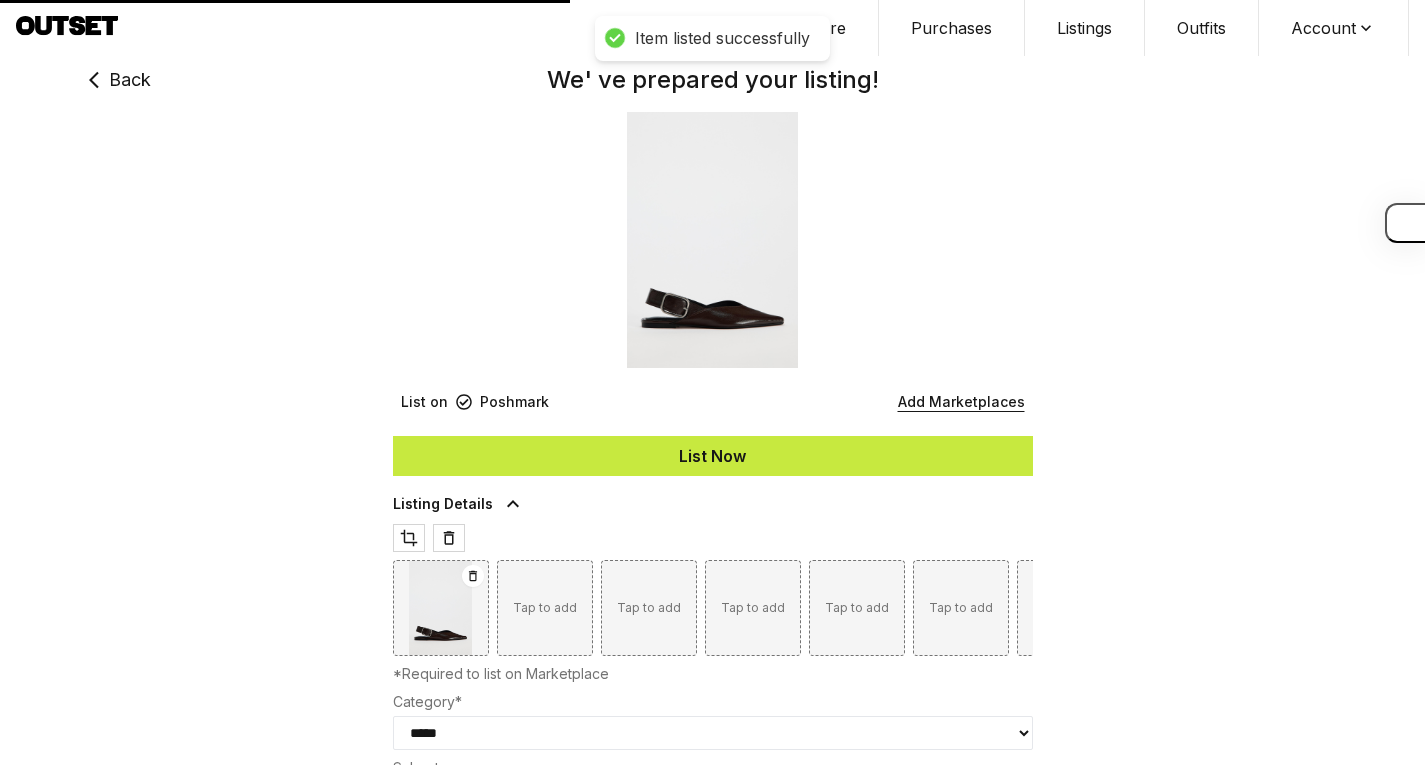 type on "****" 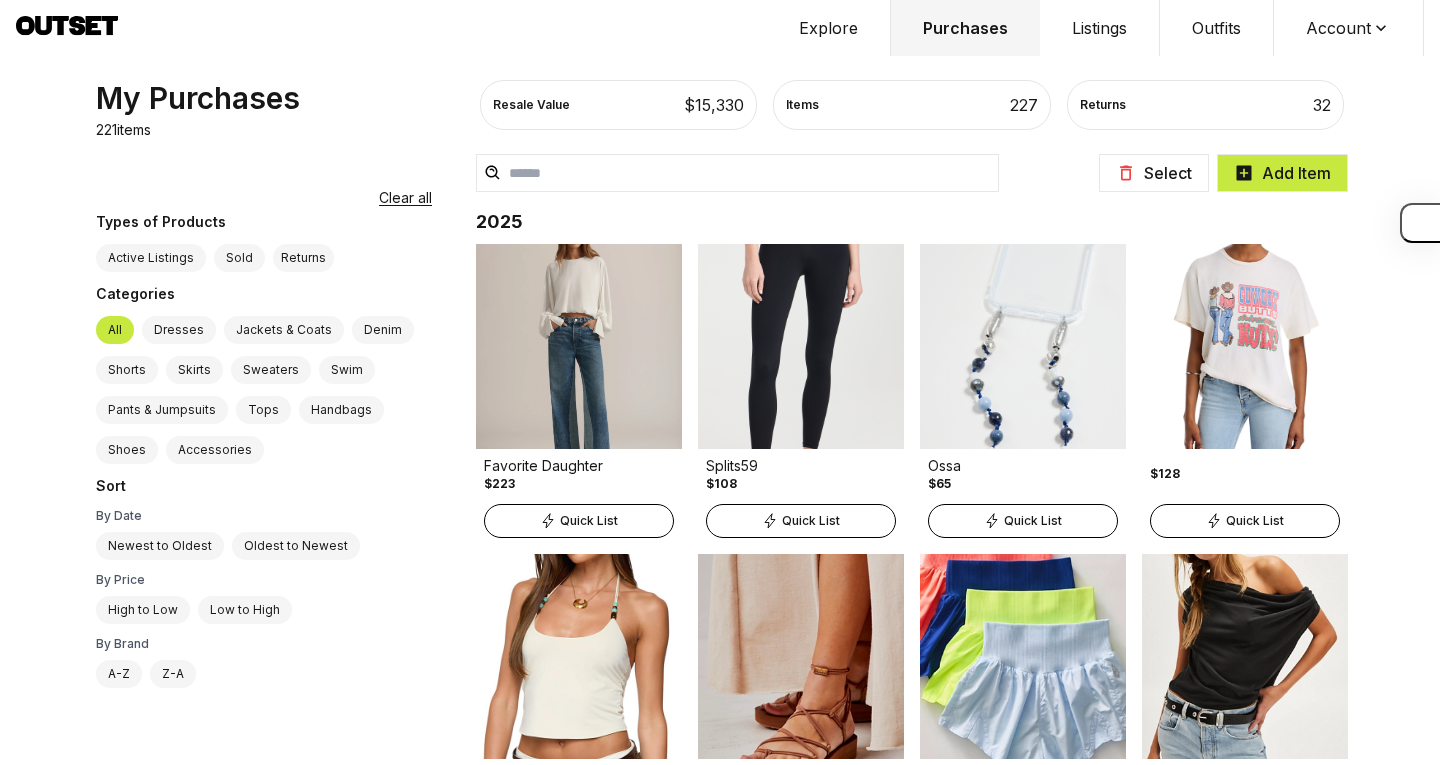 click on "Listings" at bounding box center (1100, 28) 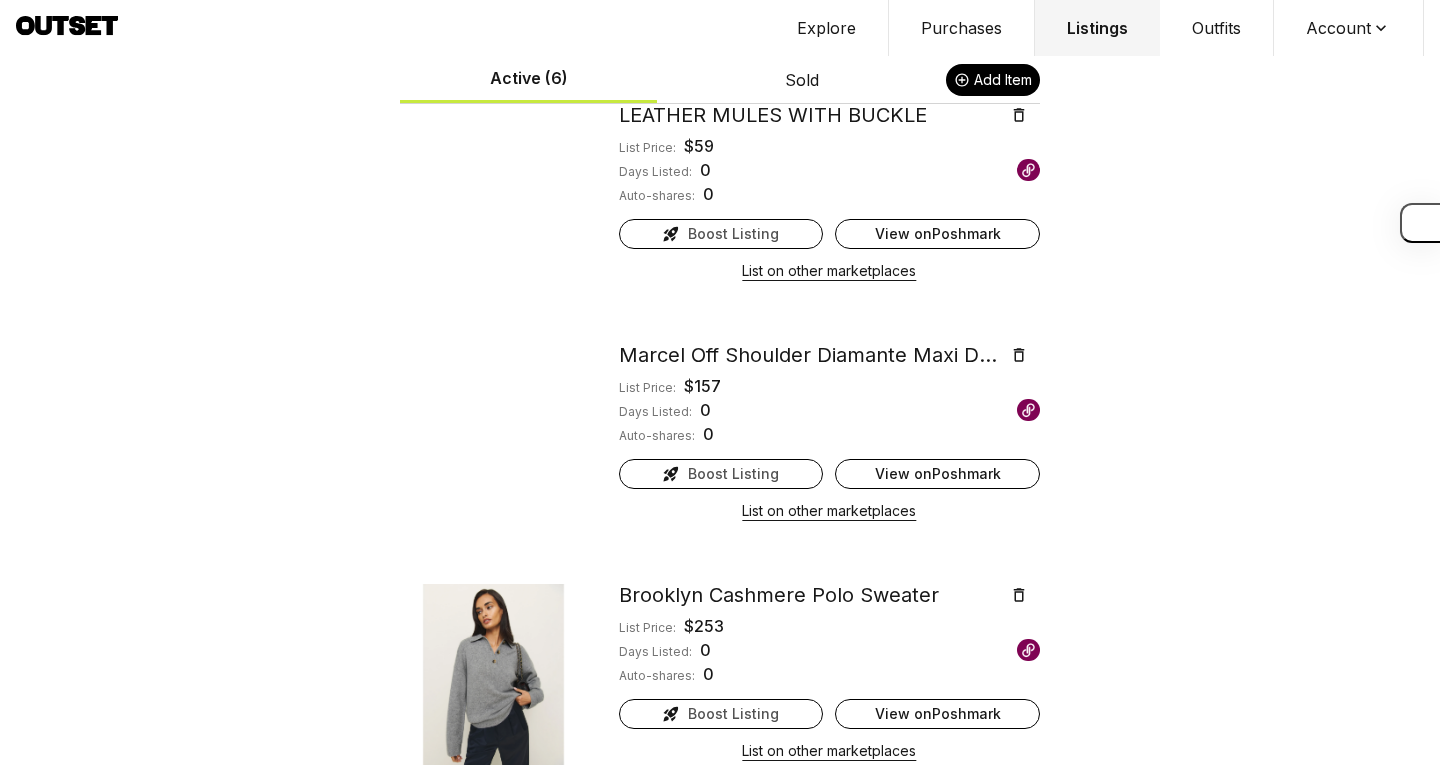 scroll, scrollTop: 0, scrollLeft: 0, axis: both 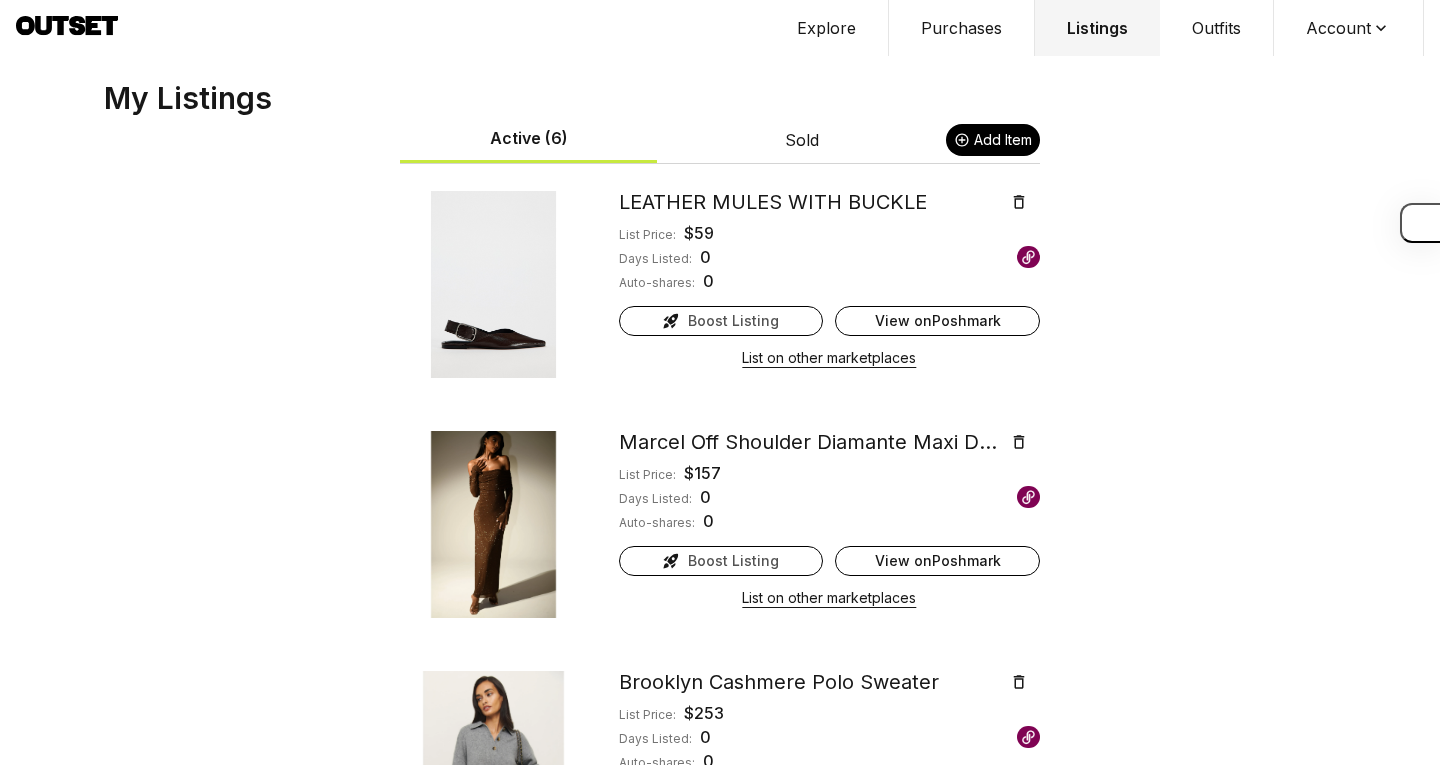 click on "Explore" at bounding box center [827, 28] 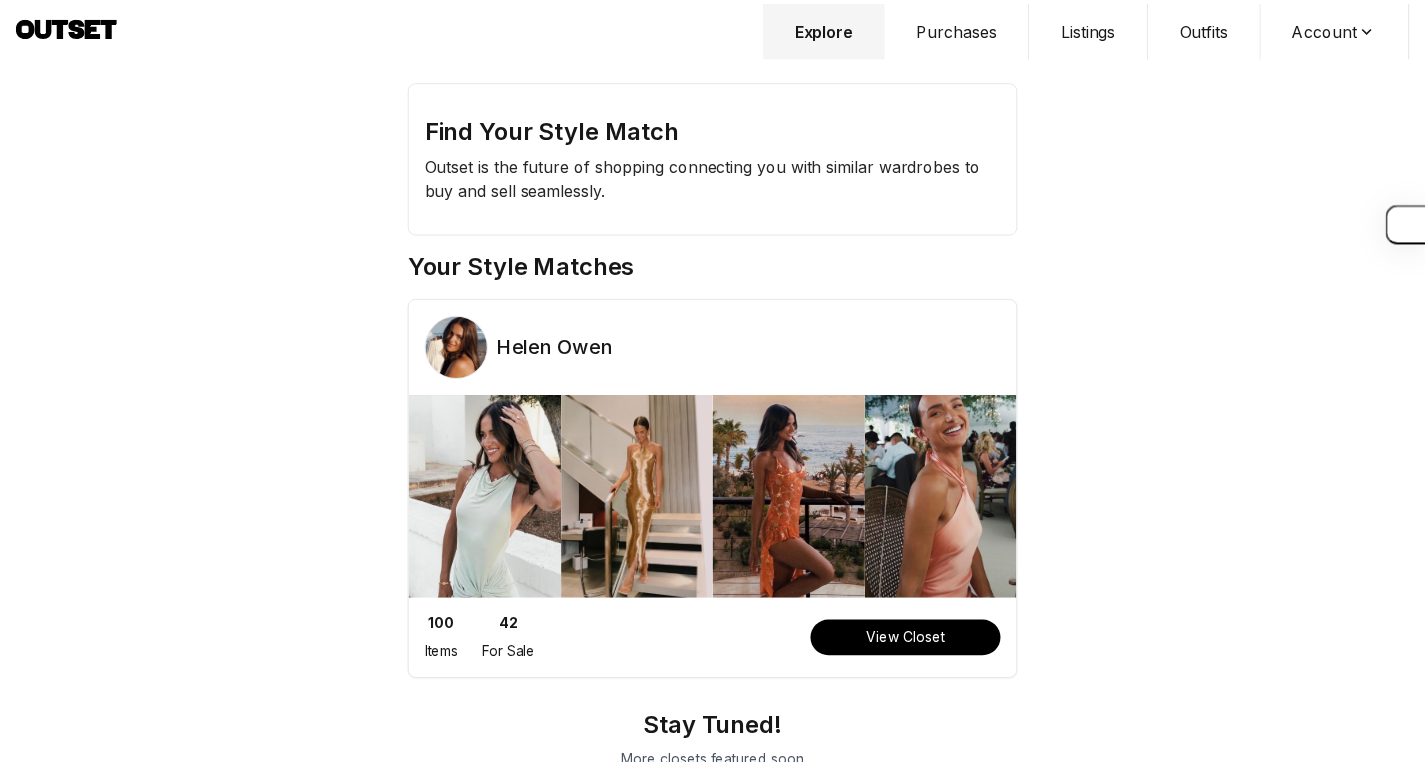 scroll, scrollTop: 47, scrollLeft: 0, axis: vertical 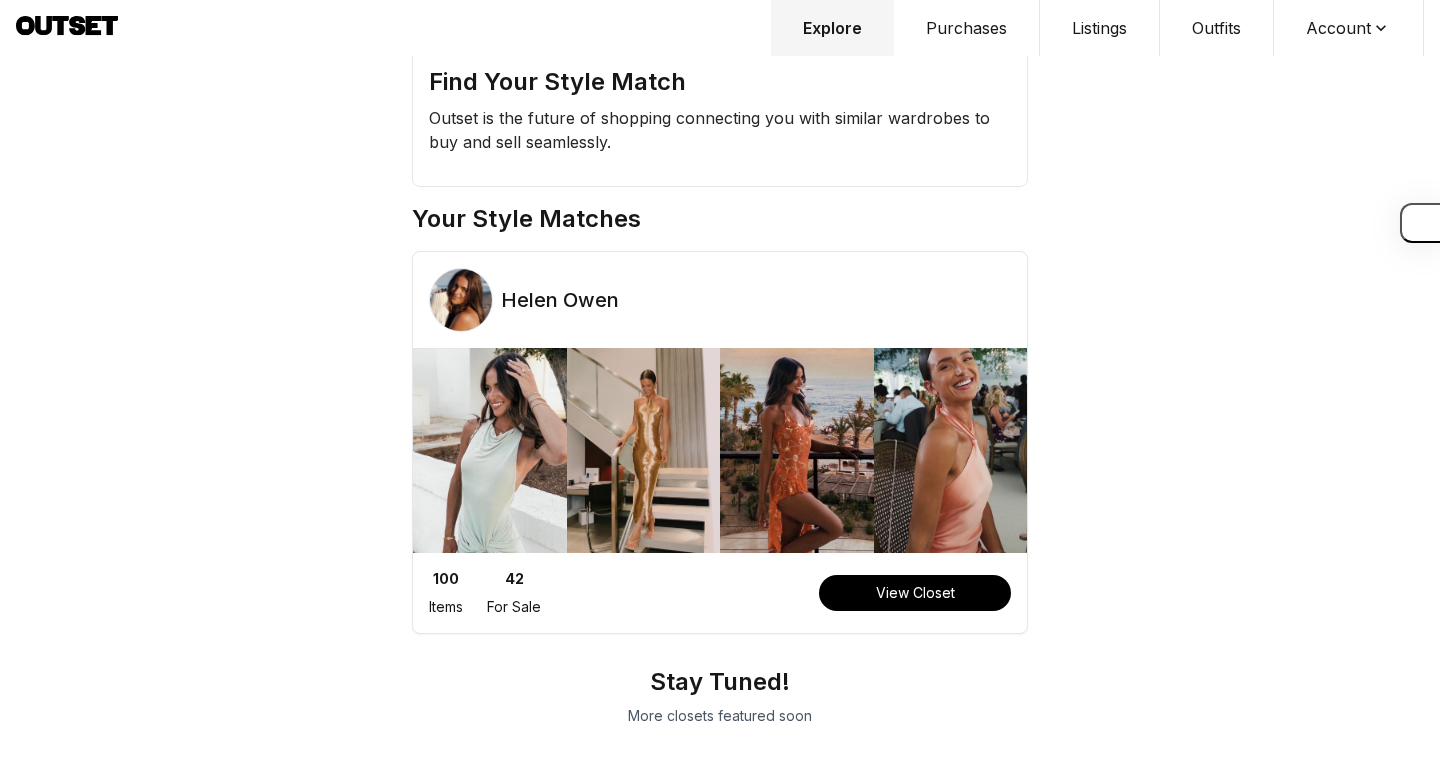 click on "View Closet" at bounding box center [915, 593] 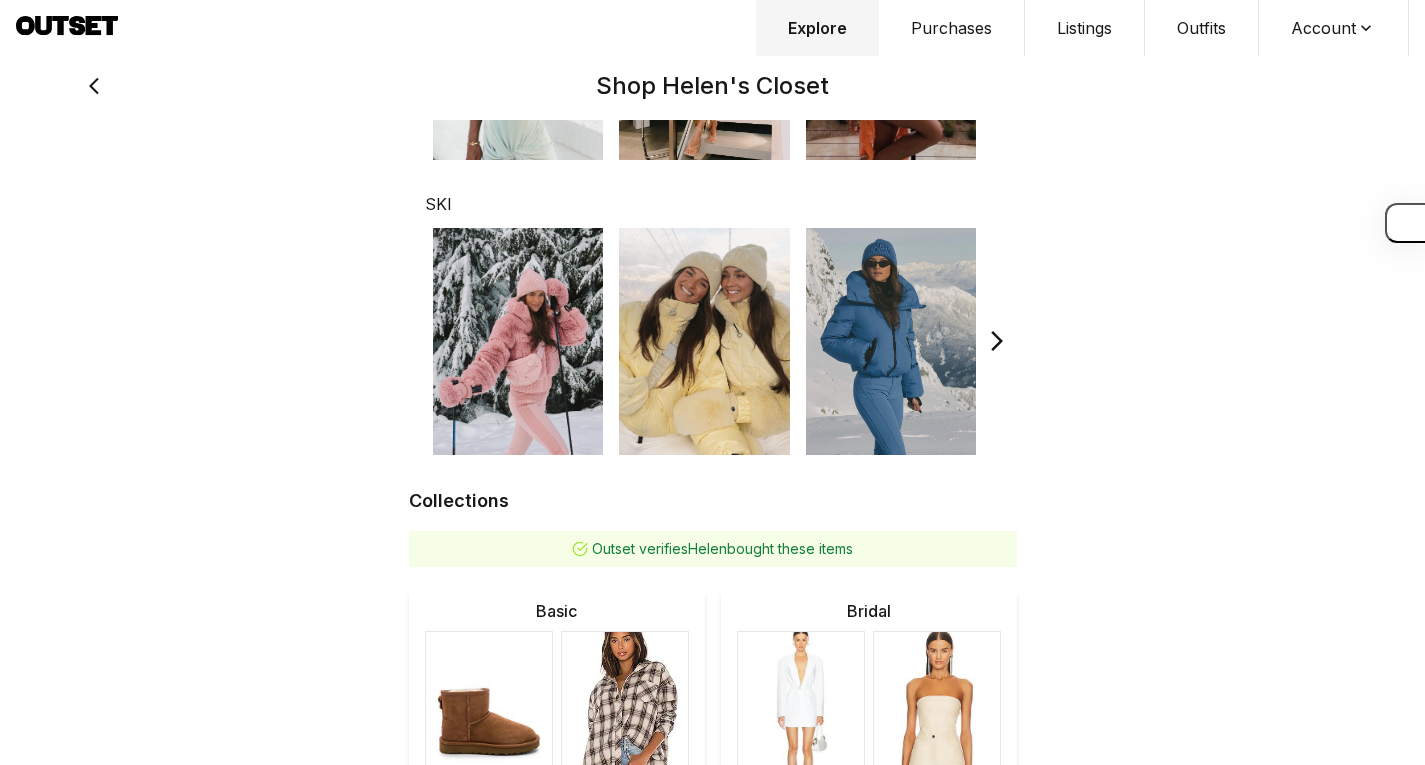 scroll, scrollTop: 461, scrollLeft: 0, axis: vertical 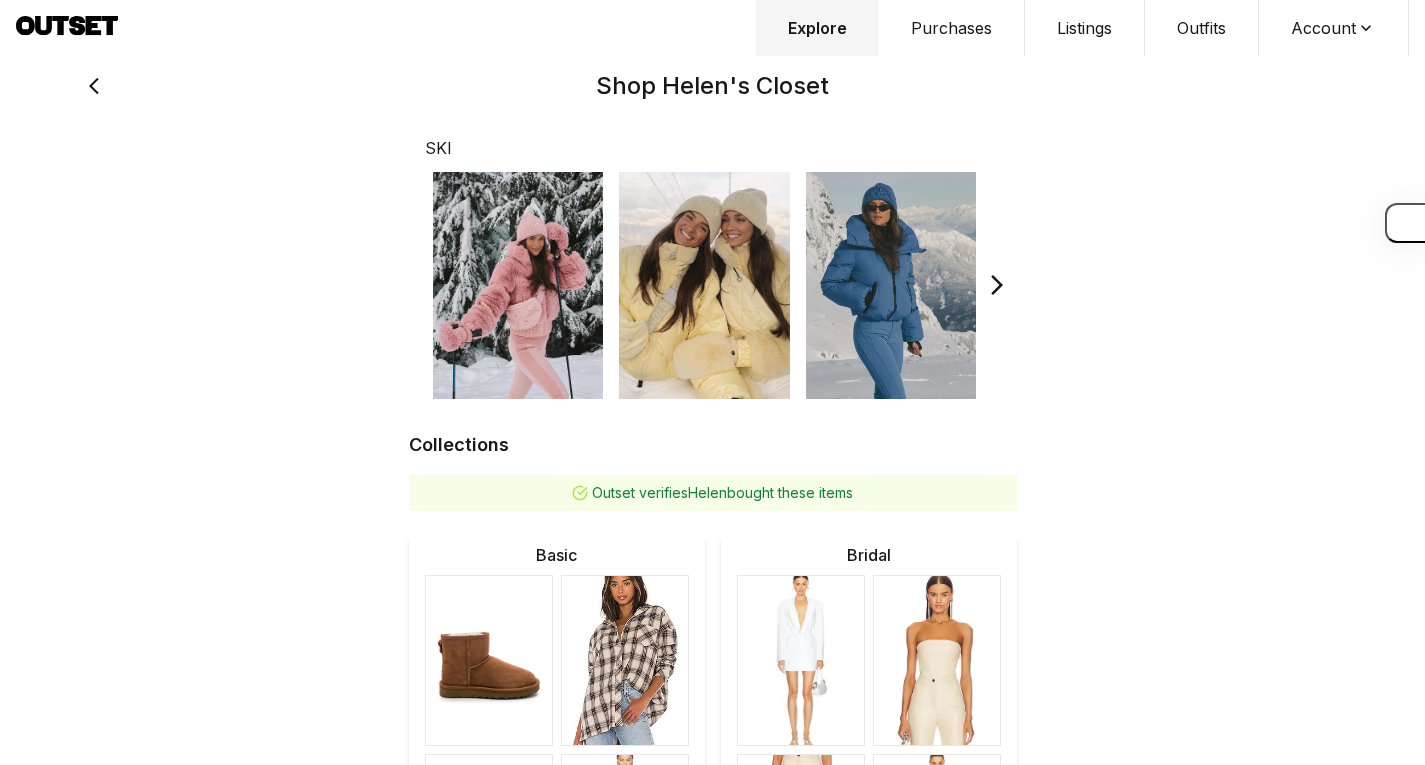 click 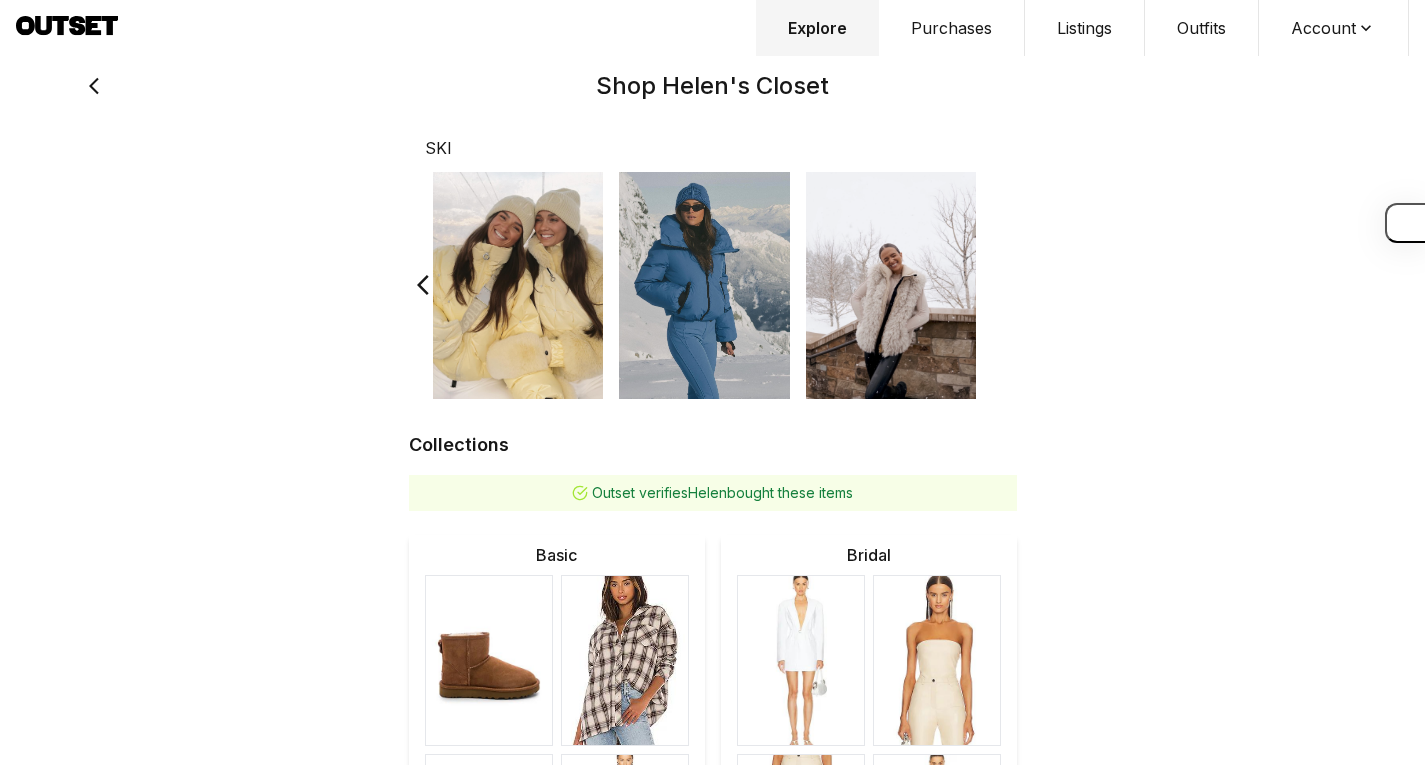 scroll, scrollTop: 469, scrollLeft: 0, axis: vertical 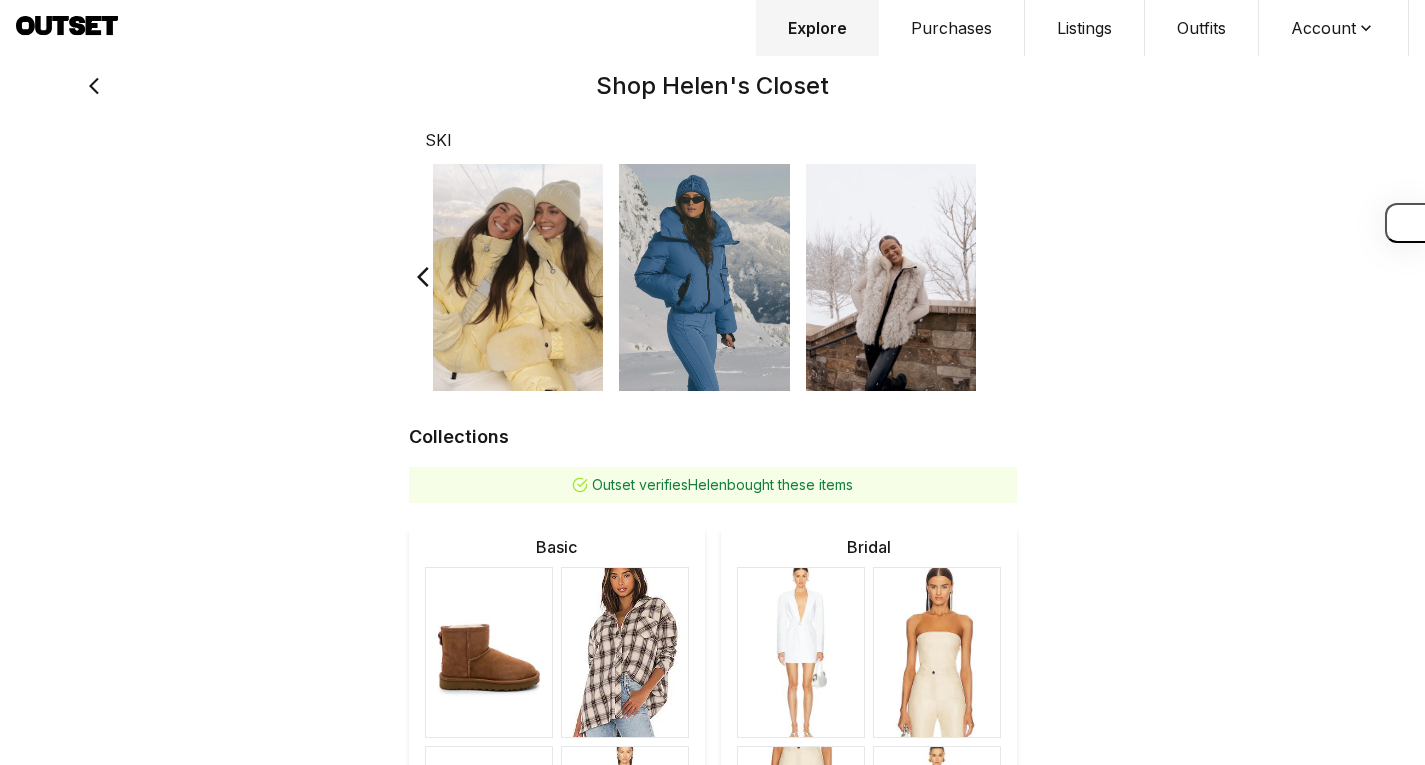 click at bounding box center (518, 278) 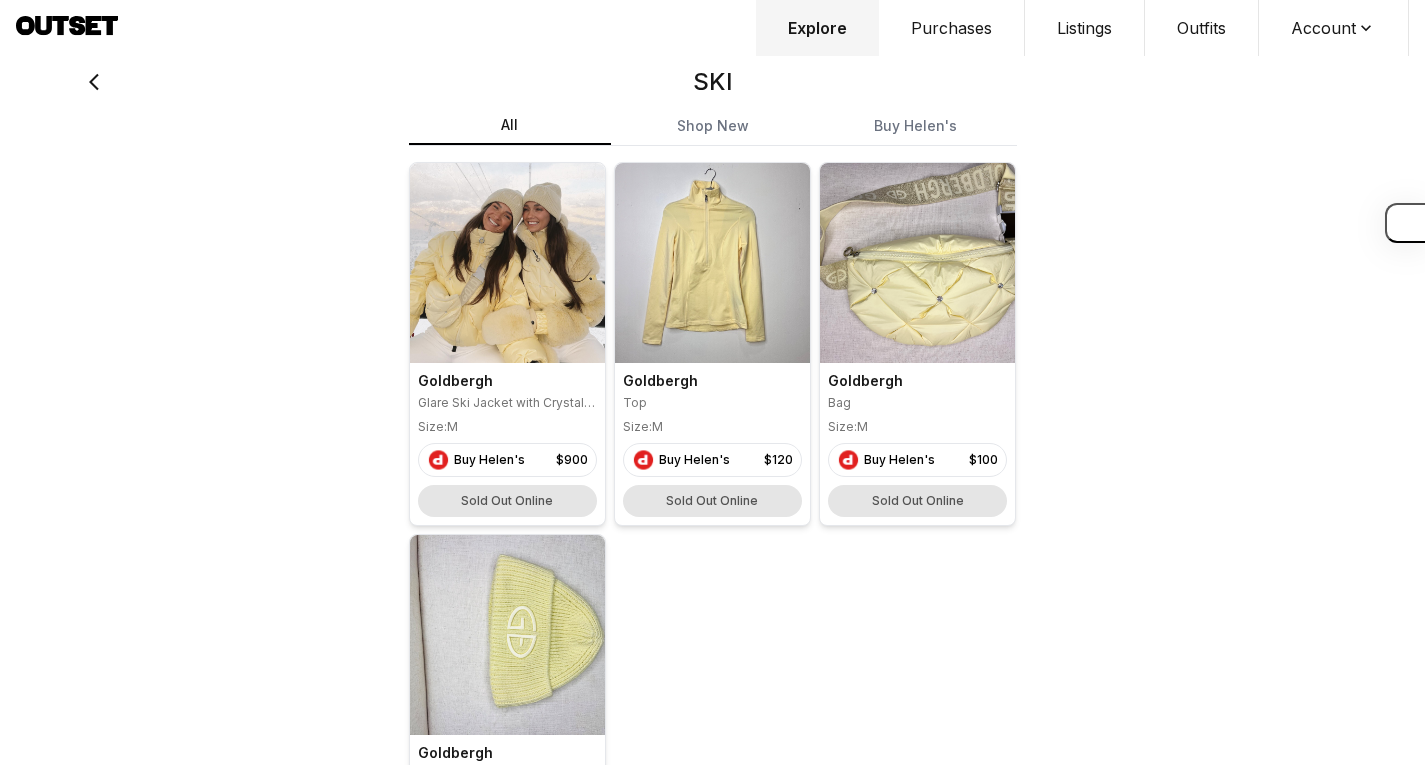scroll, scrollTop: 0, scrollLeft: 0, axis: both 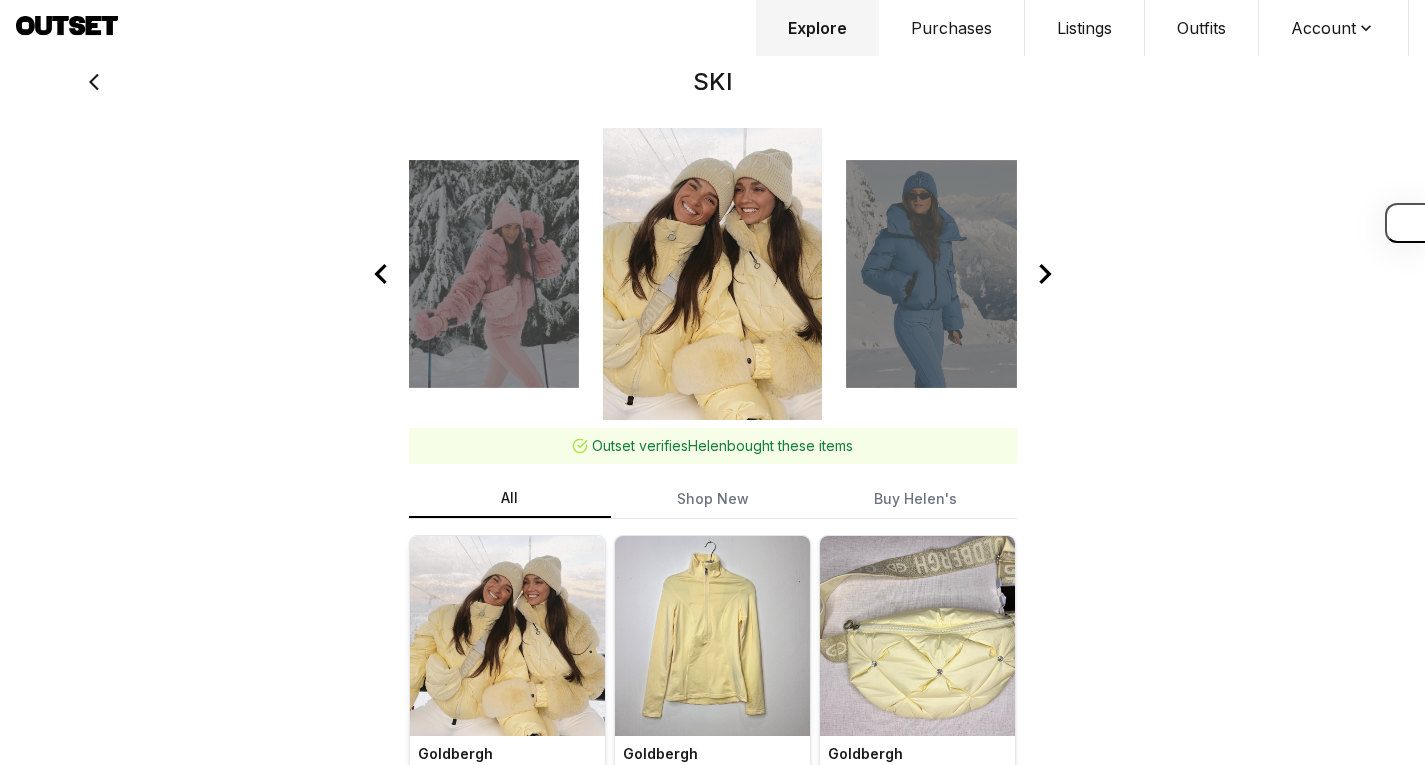 click at bounding box center (931, 274) 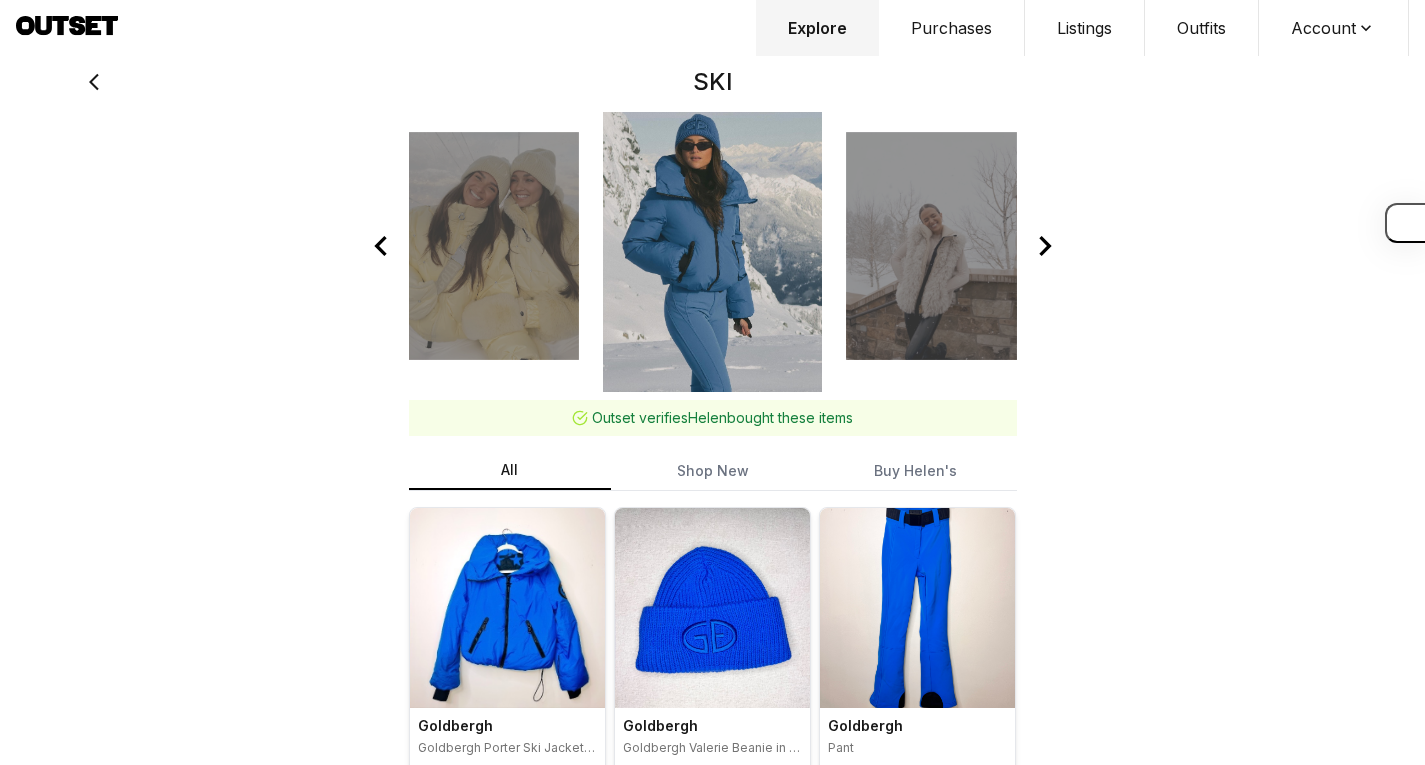 scroll, scrollTop: 0, scrollLeft: 0, axis: both 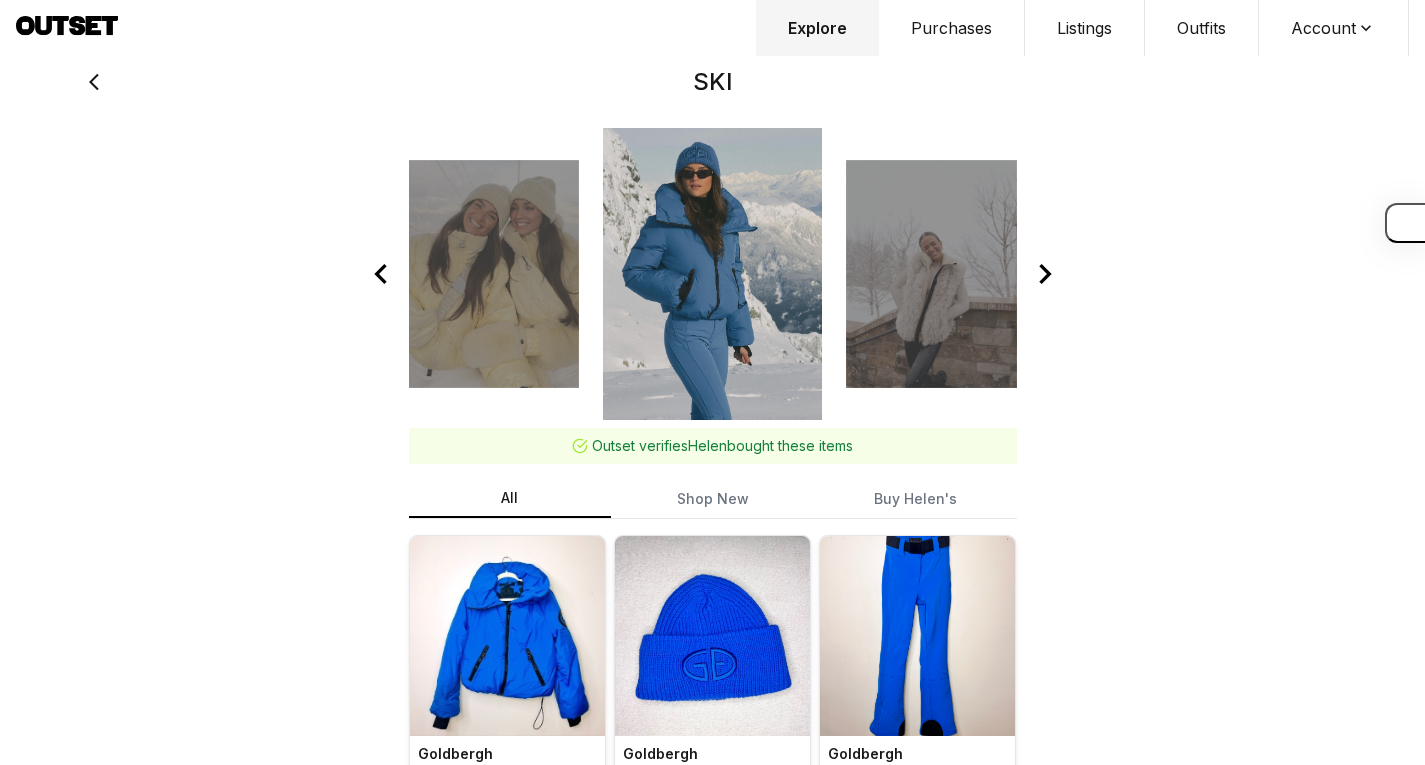 click at bounding box center [931, 274] 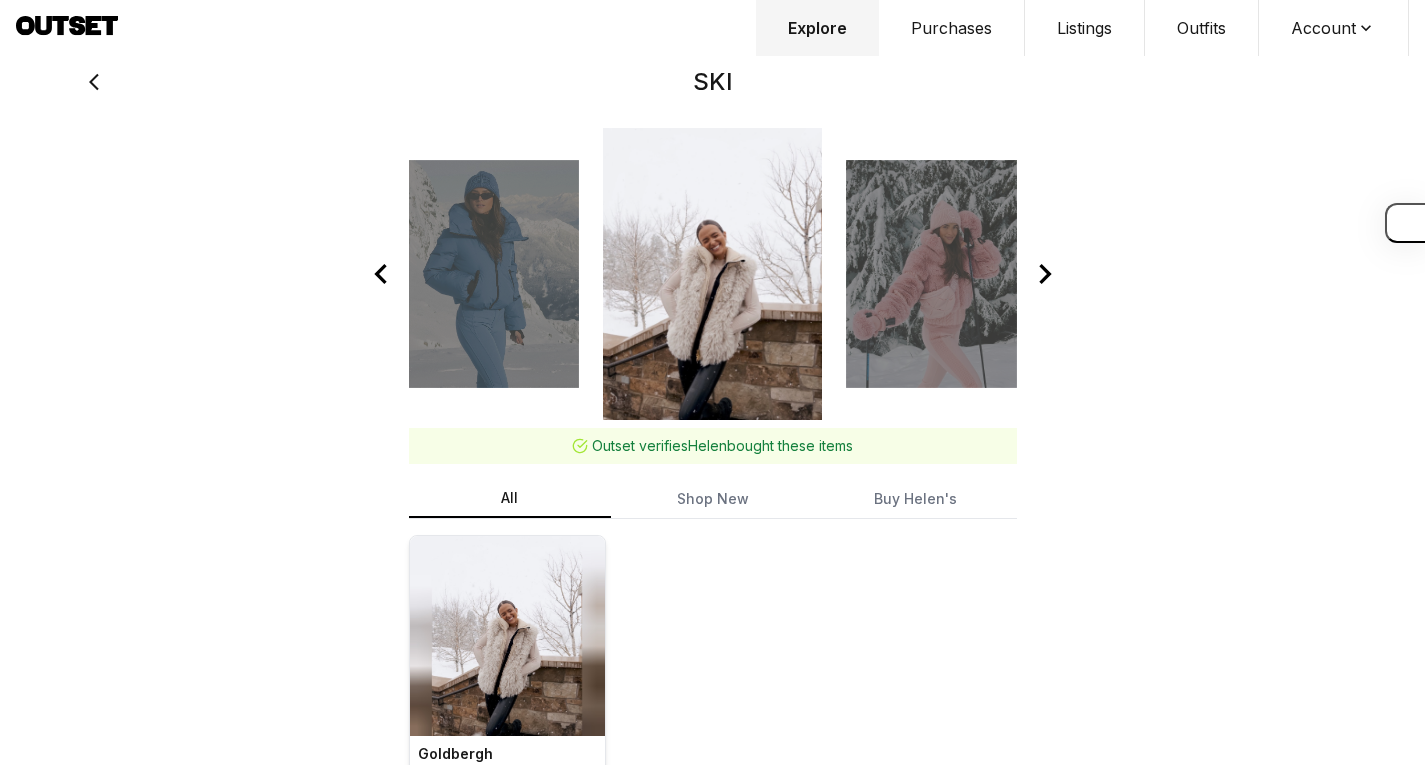 click at bounding box center [931, 274] 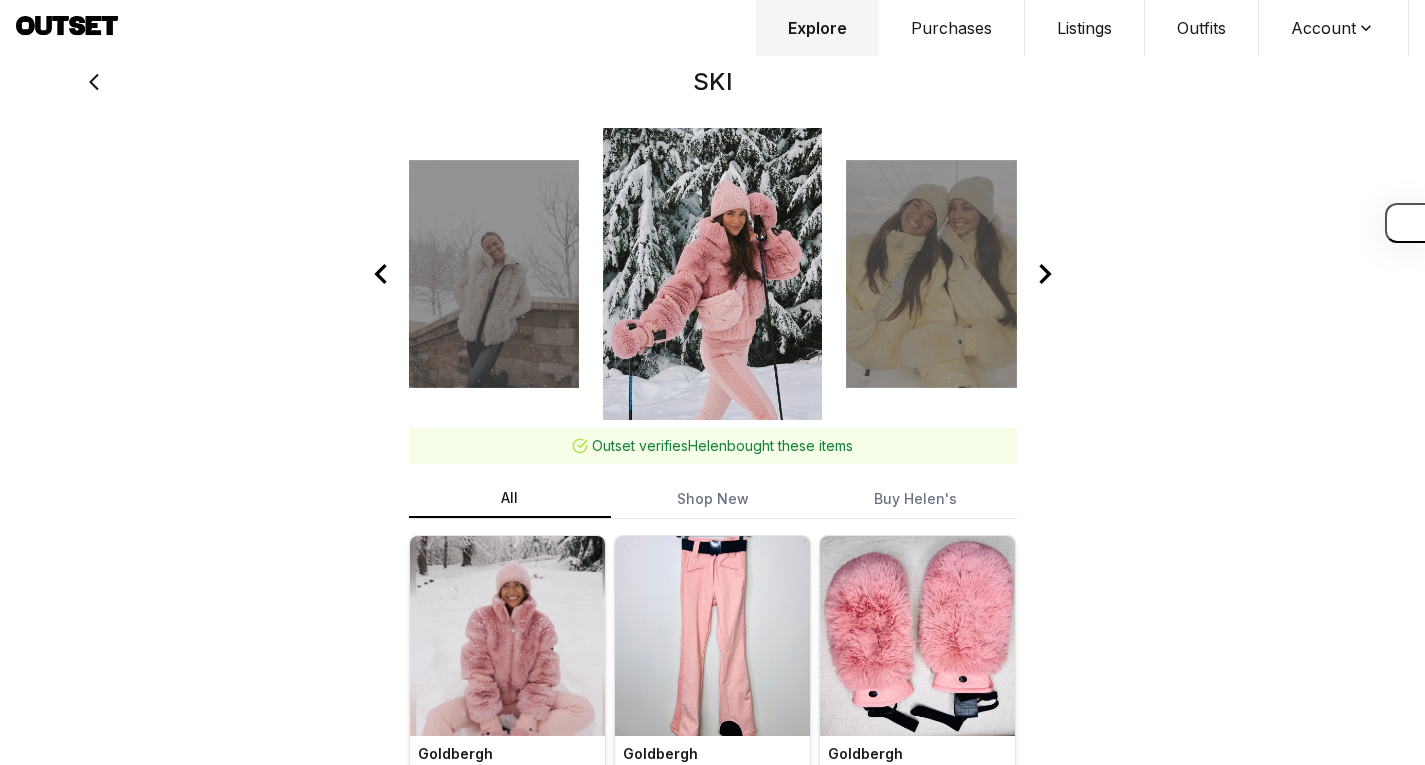 click 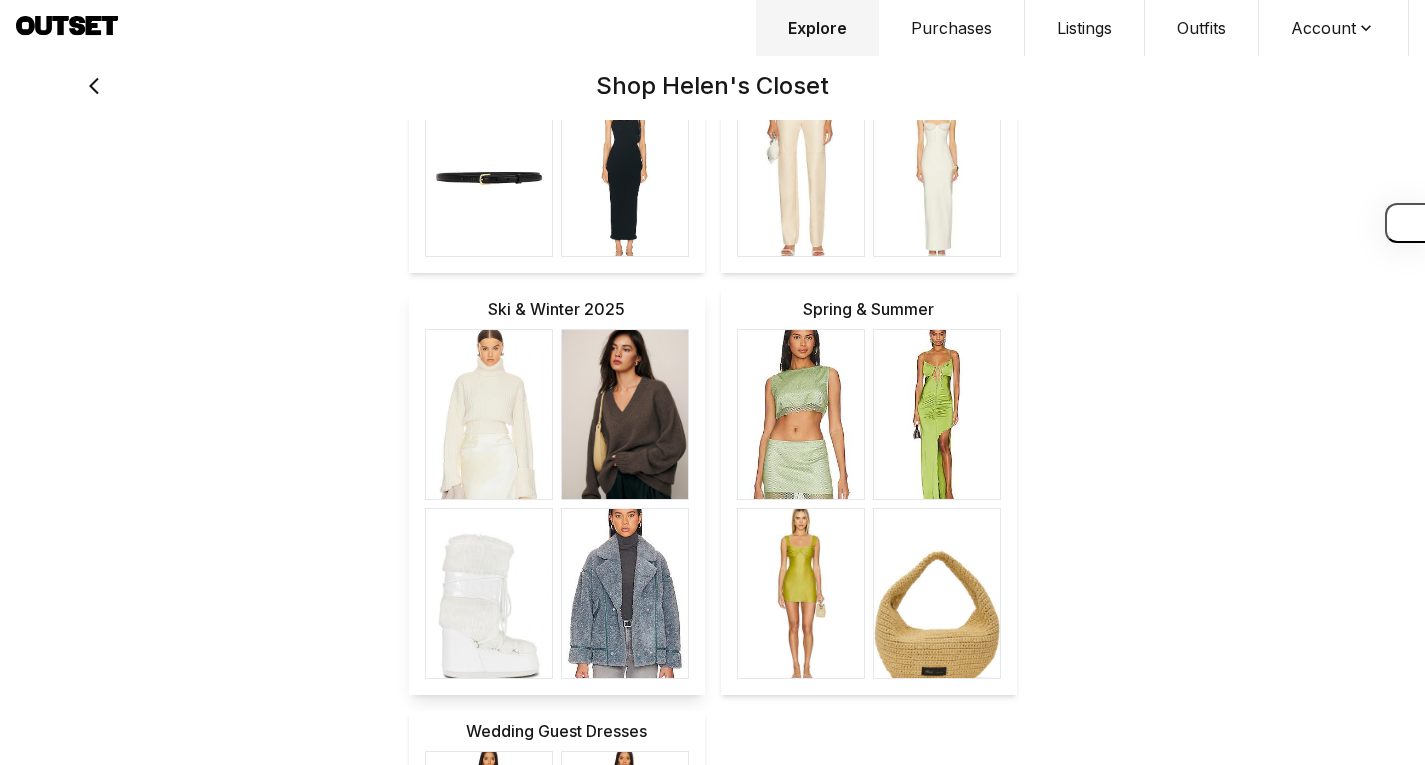 scroll, scrollTop: 1487, scrollLeft: 0, axis: vertical 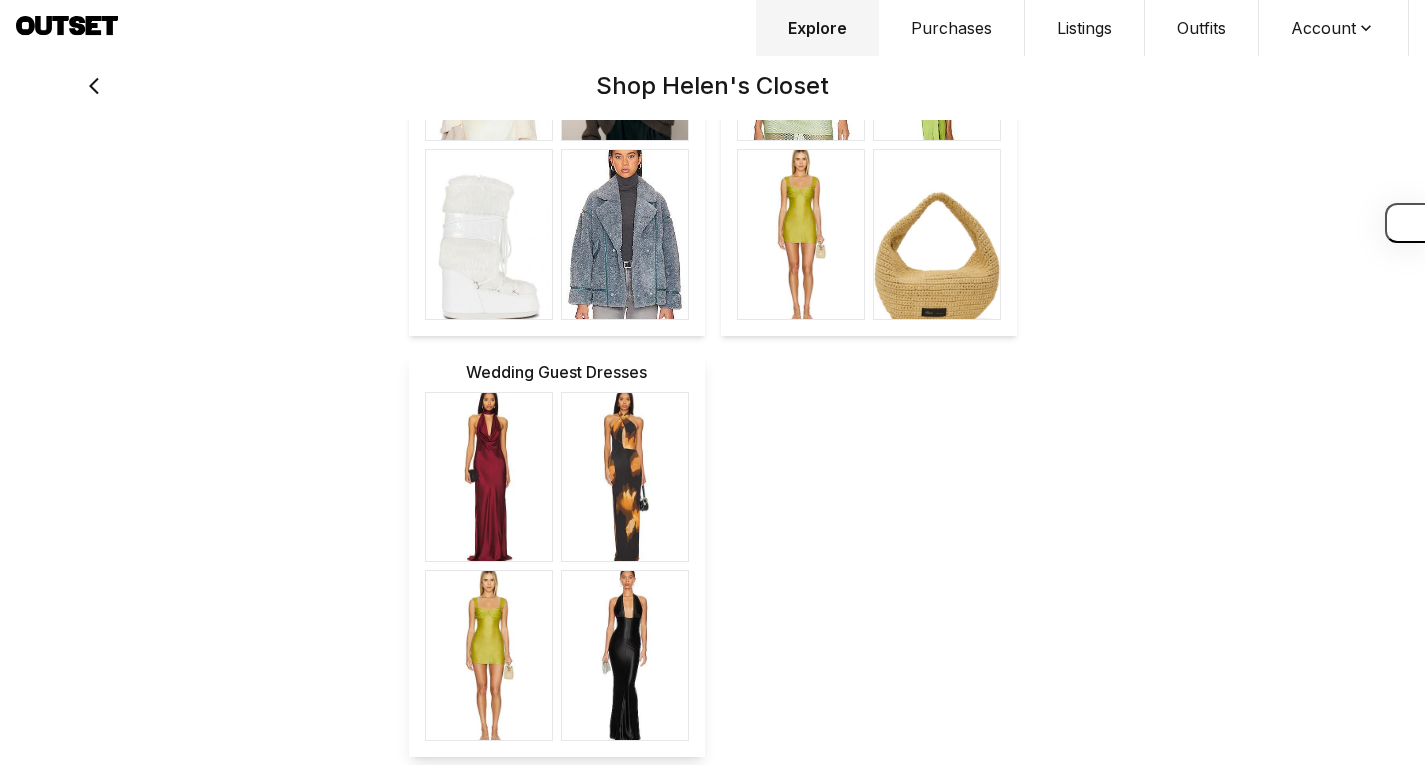 click on "Wedding Guest Dresses" at bounding box center [557, 372] 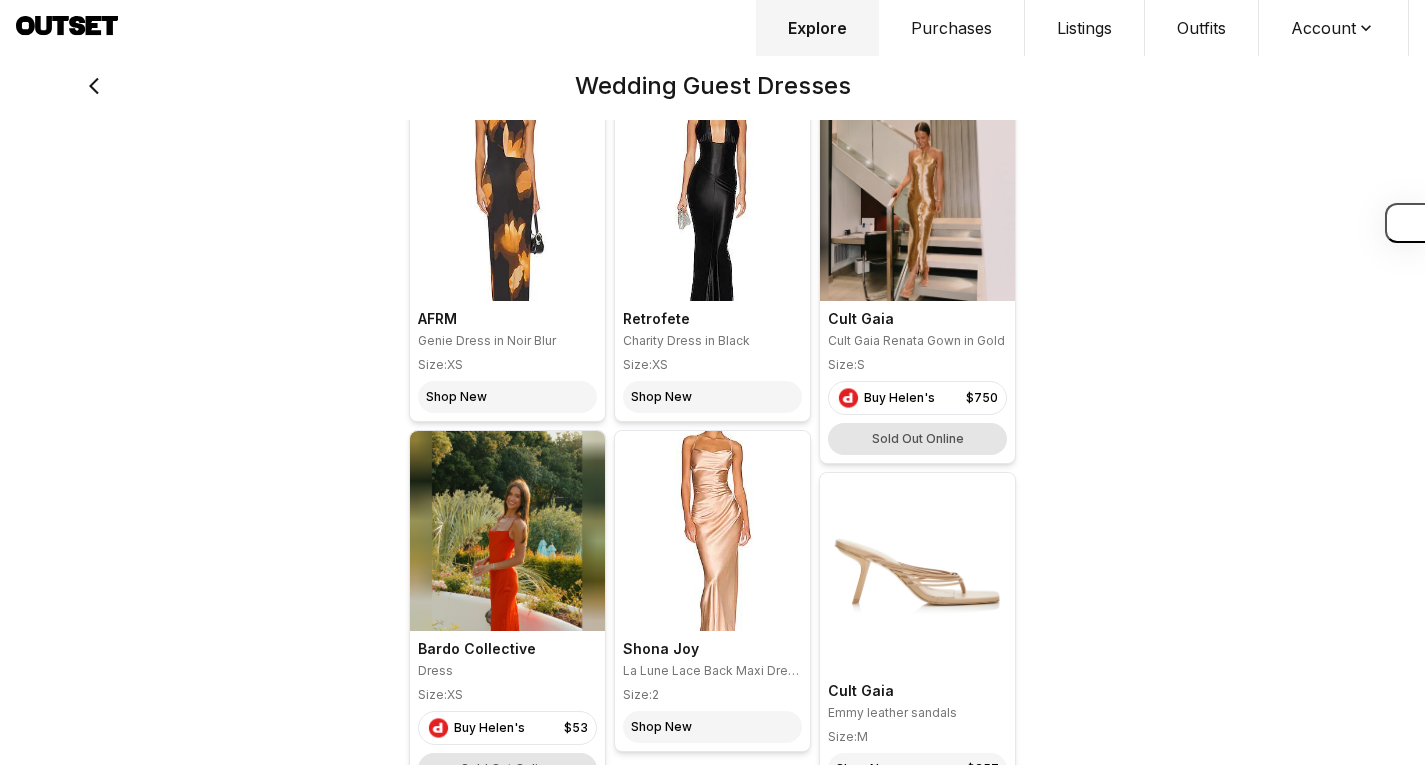 scroll, scrollTop: 478, scrollLeft: 0, axis: vertical 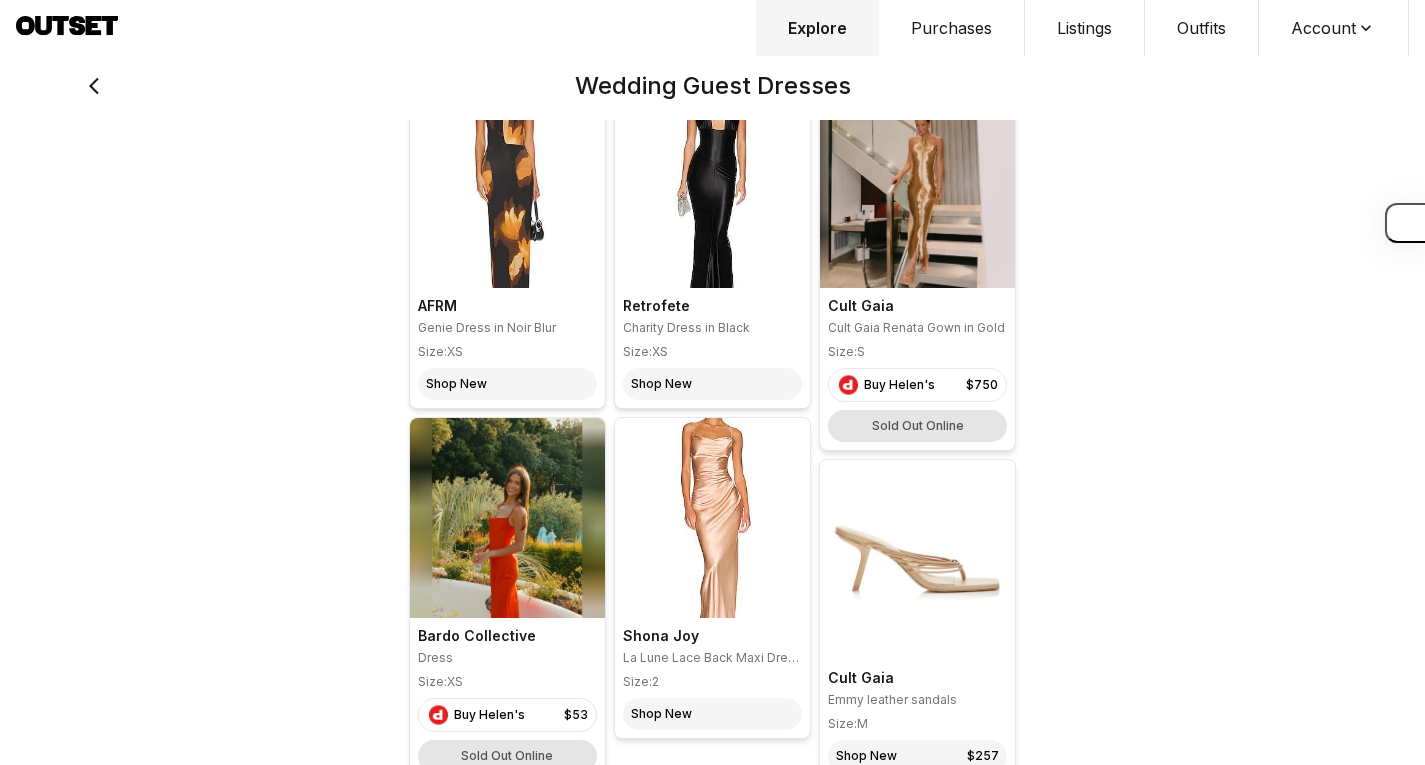 click on "Explore" at bounding box center (817, 28) 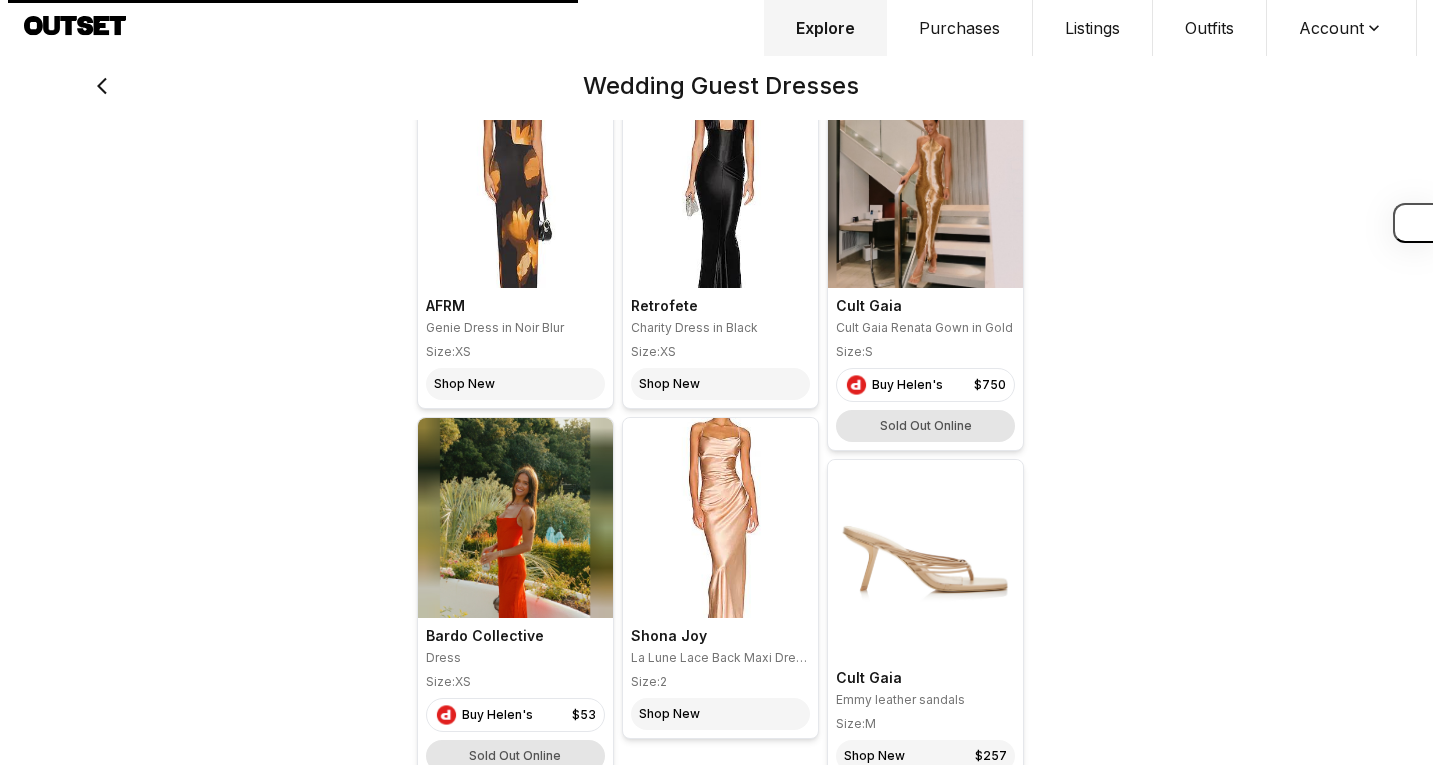 scroll, scrollTop: 0, scrollLeft: 0, axis: both 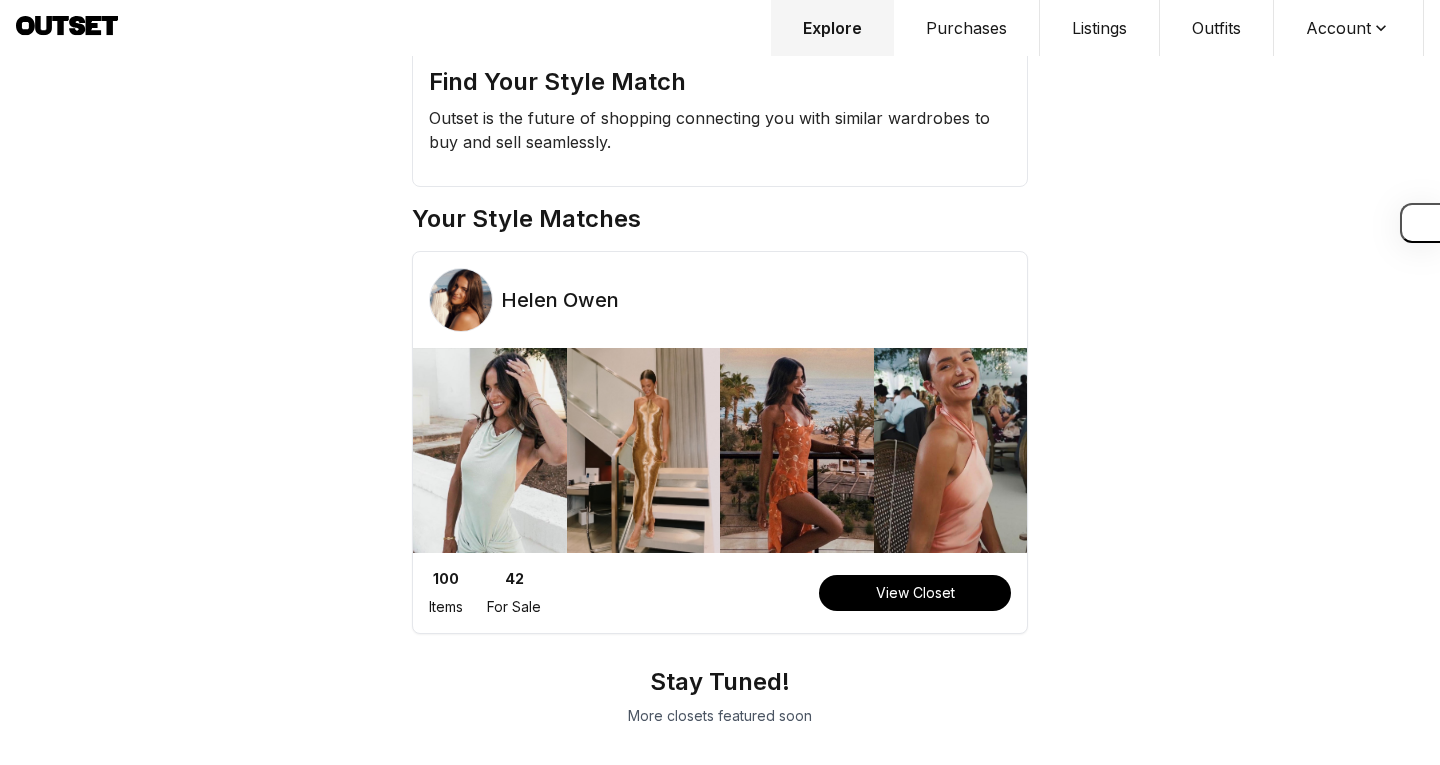 click on "Listings" at bounding box center [1100, 28] 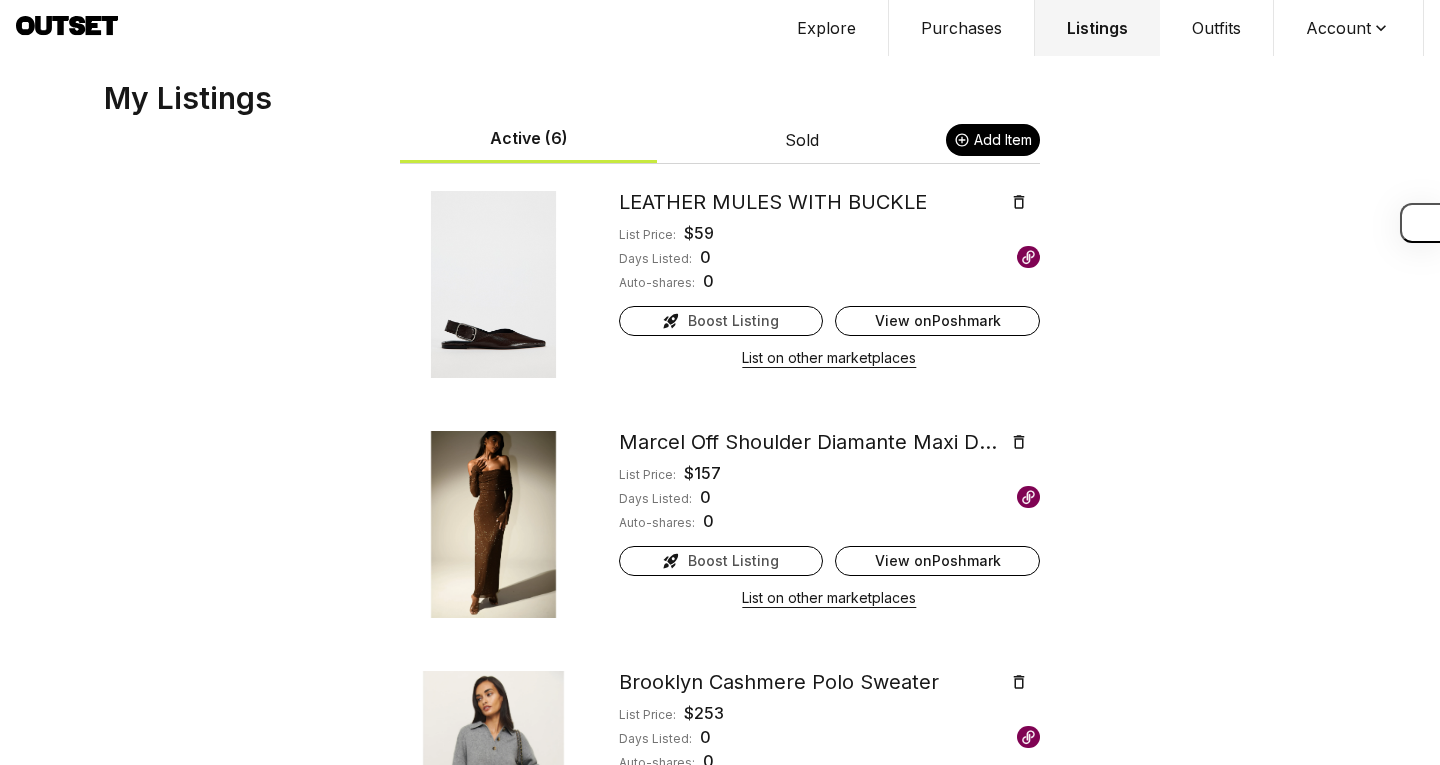 click on "Outfits" at bounding box center [1217, 28] 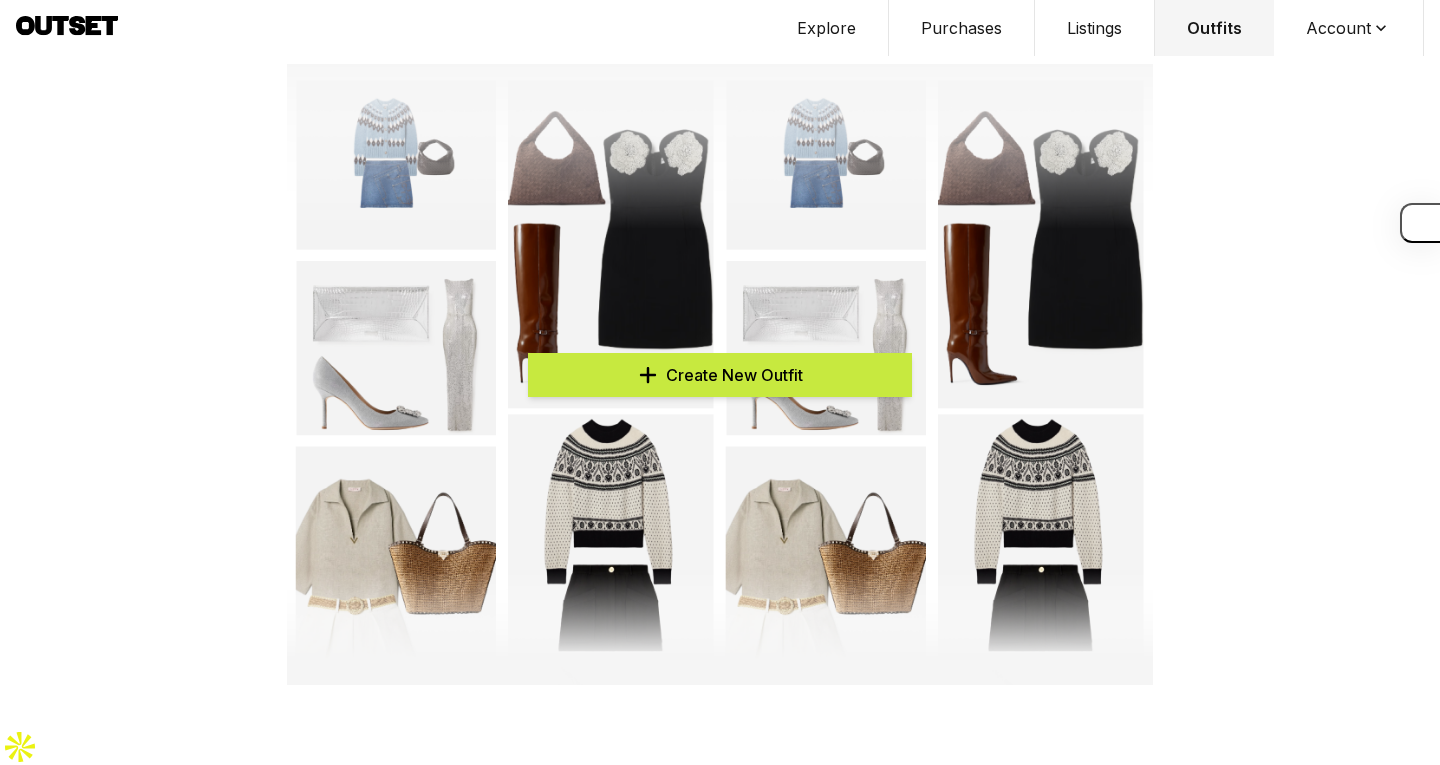 click on "Purchases" at bounding box center (962, 28) 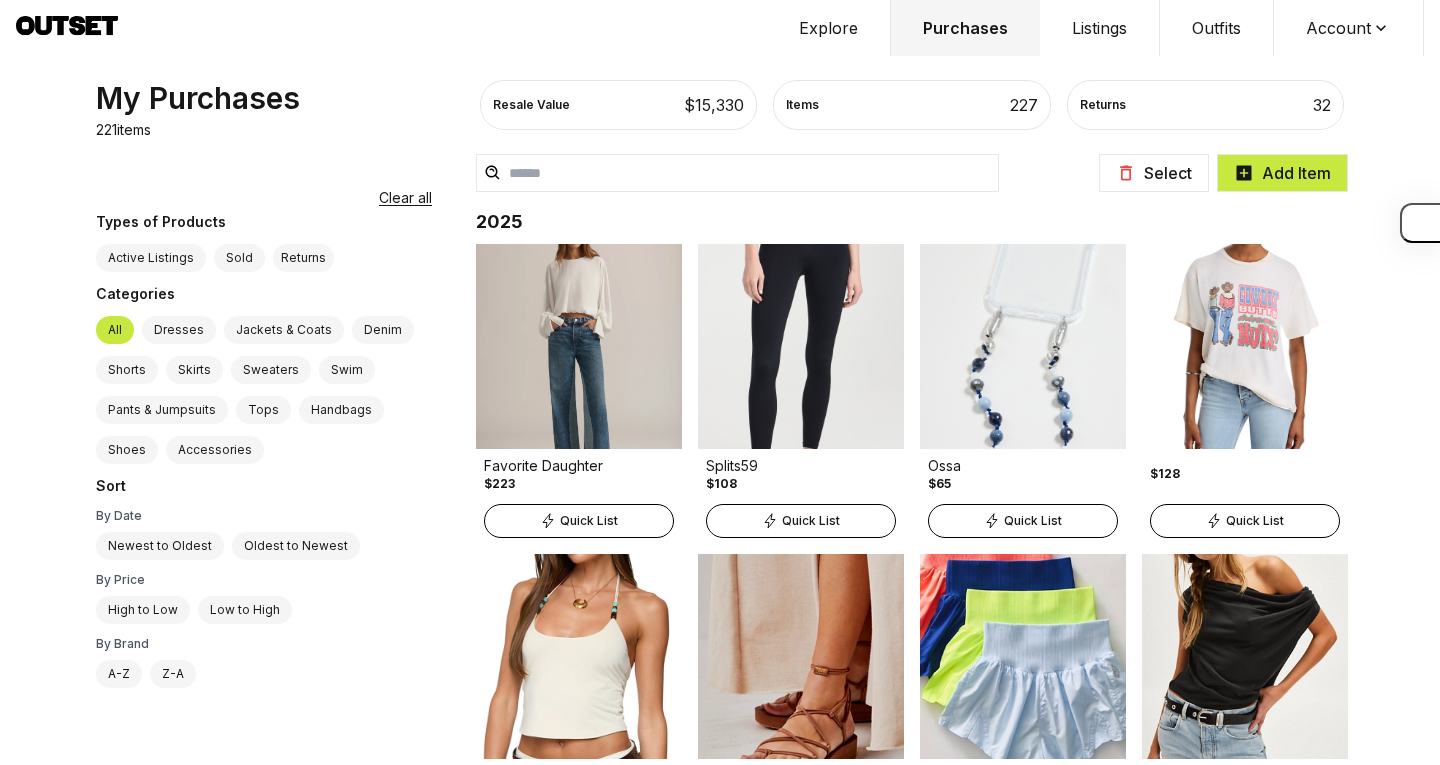 click on "Account" at bounding box center (1349, 28) 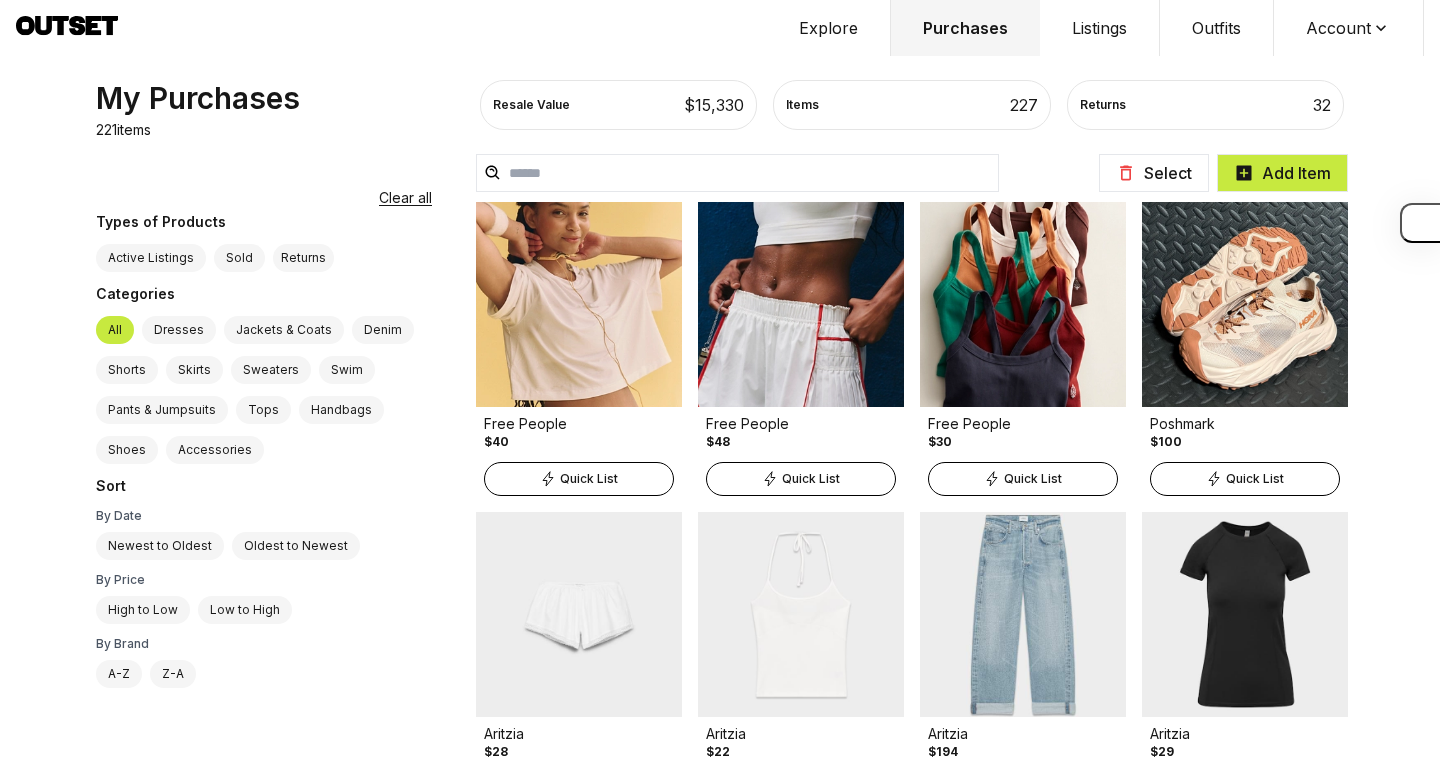 scroll, scrollTop: 663, scrollLeft: 0, axis: vertical 